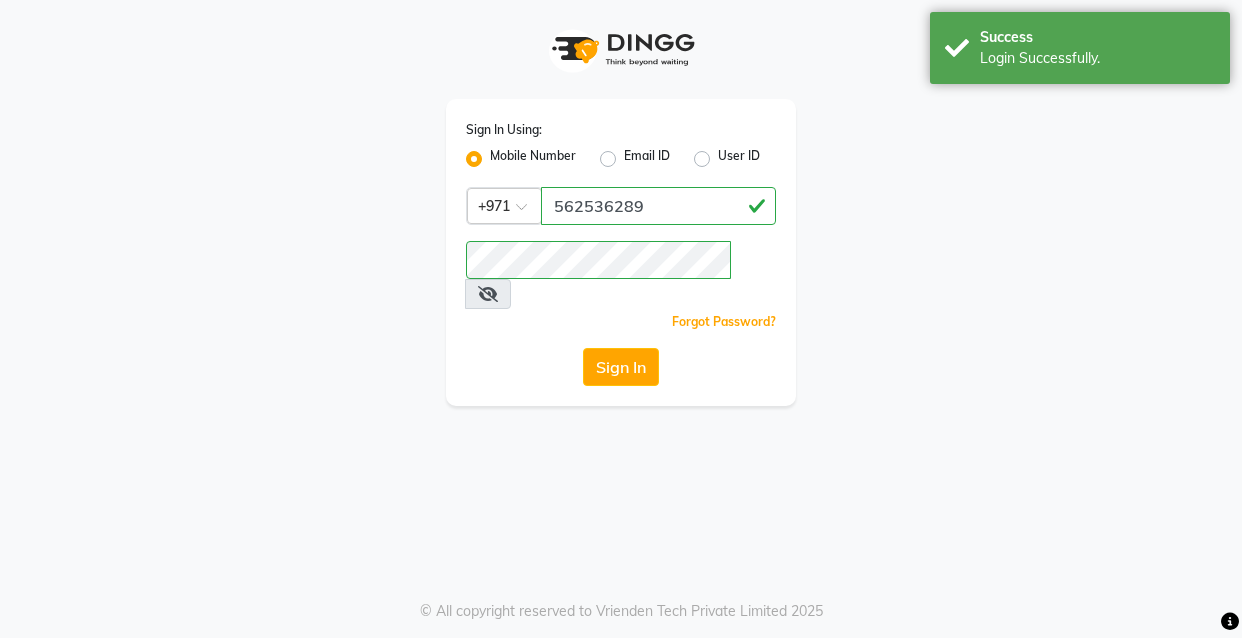 scroll, scrollTop: 0, scrollLeft: 0, axis: both 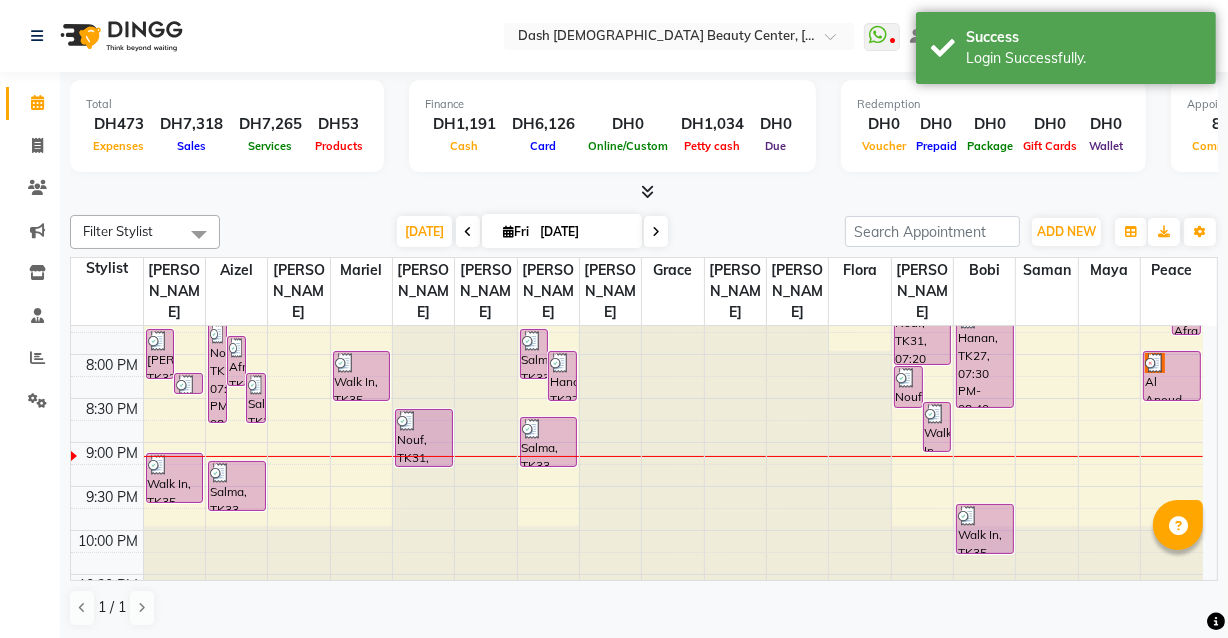 click on "Al Anoud, TK34, 08:00 PM-08:35 PM, Normal Hair Wash" at bounding box center [1172, 376] 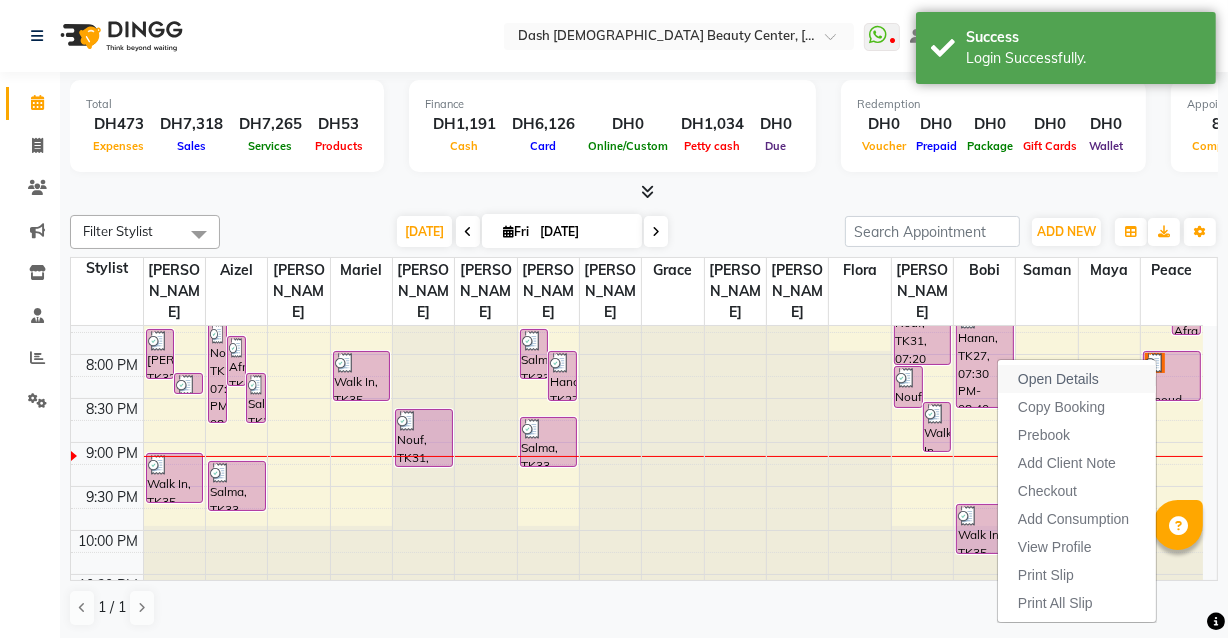 click on "Open Details" at bounding box center [1077, 379] 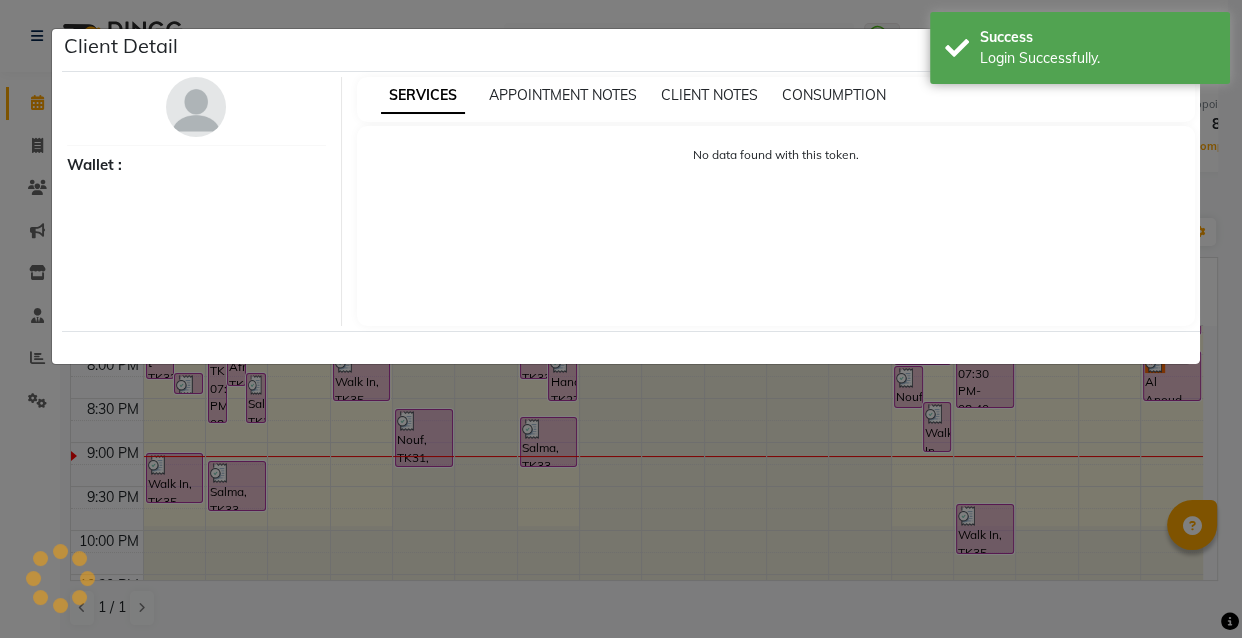 select on "3" 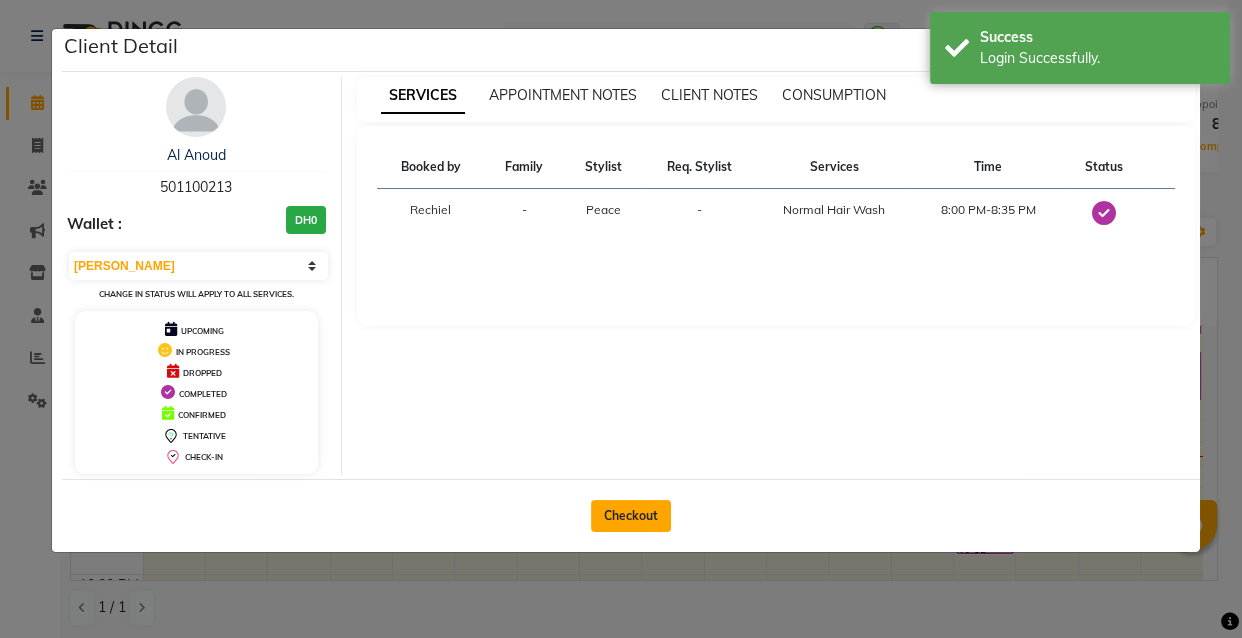 click on "Checkout" 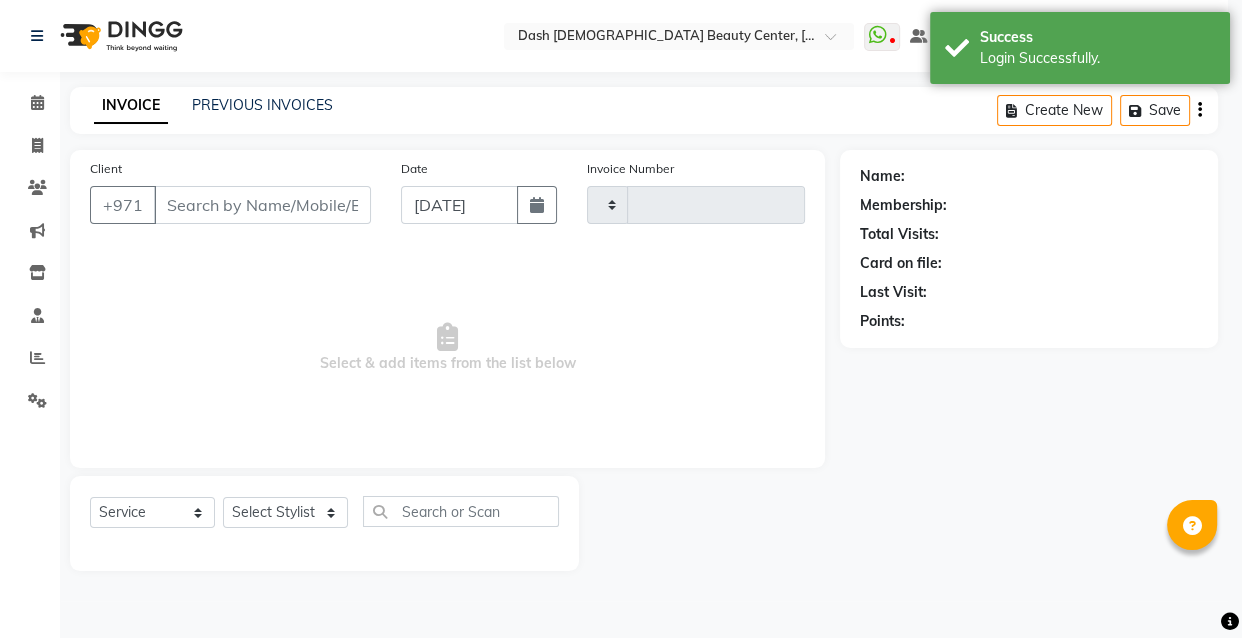 type on "1824" 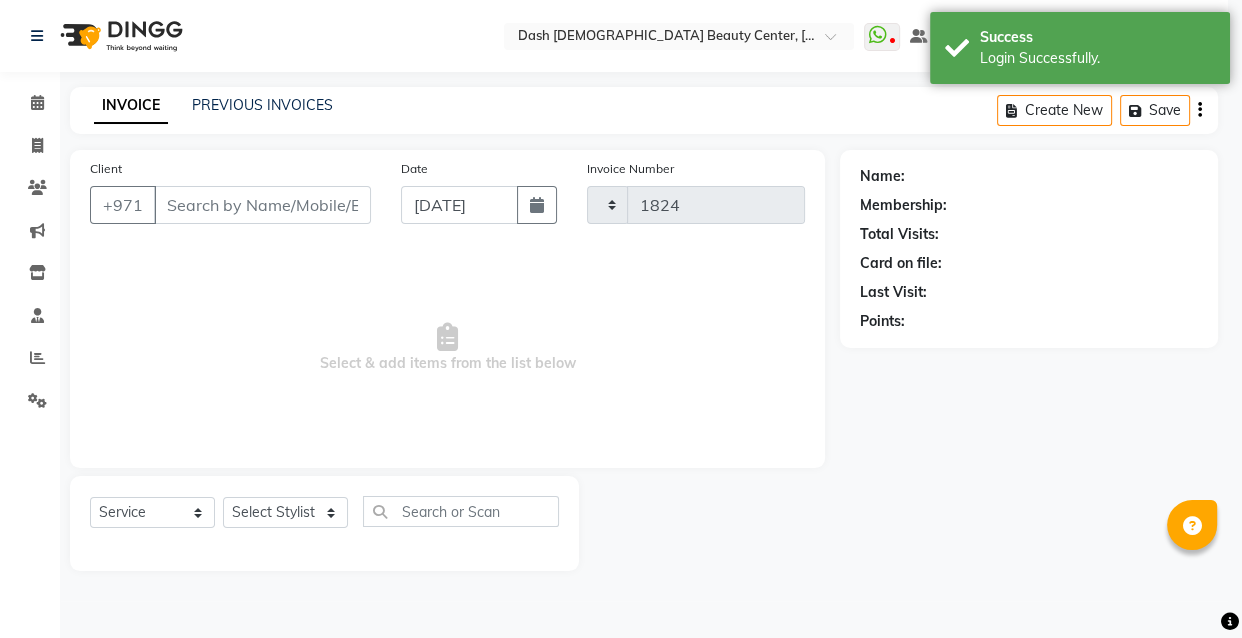 select on "8372" 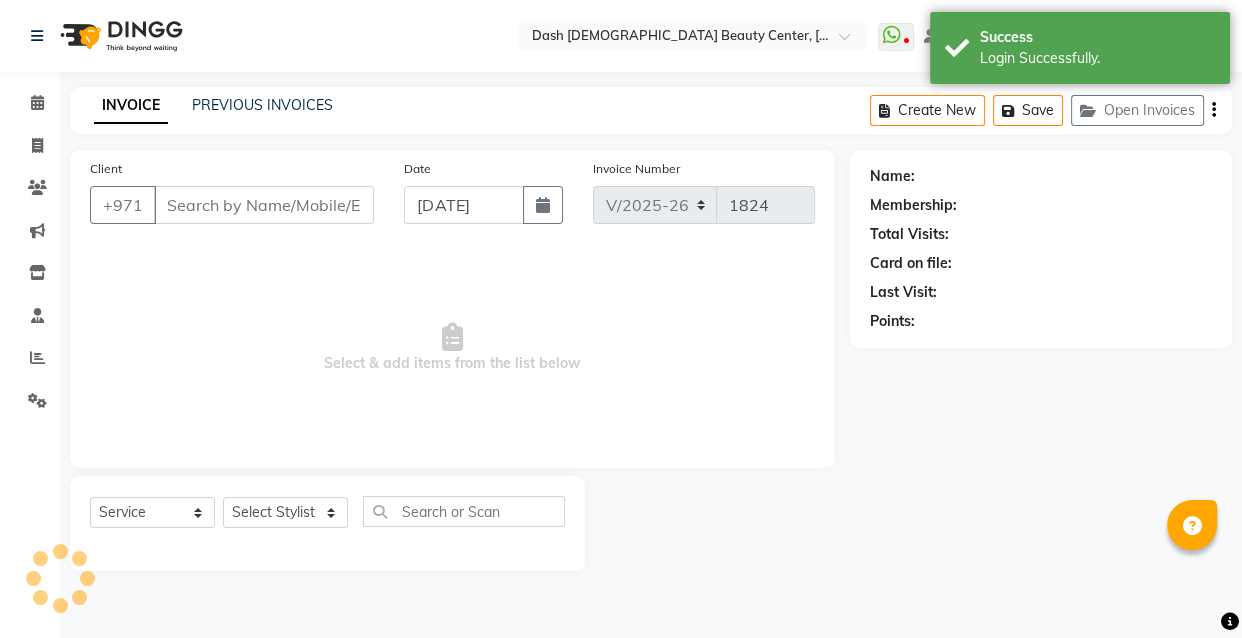 type on "501100213" 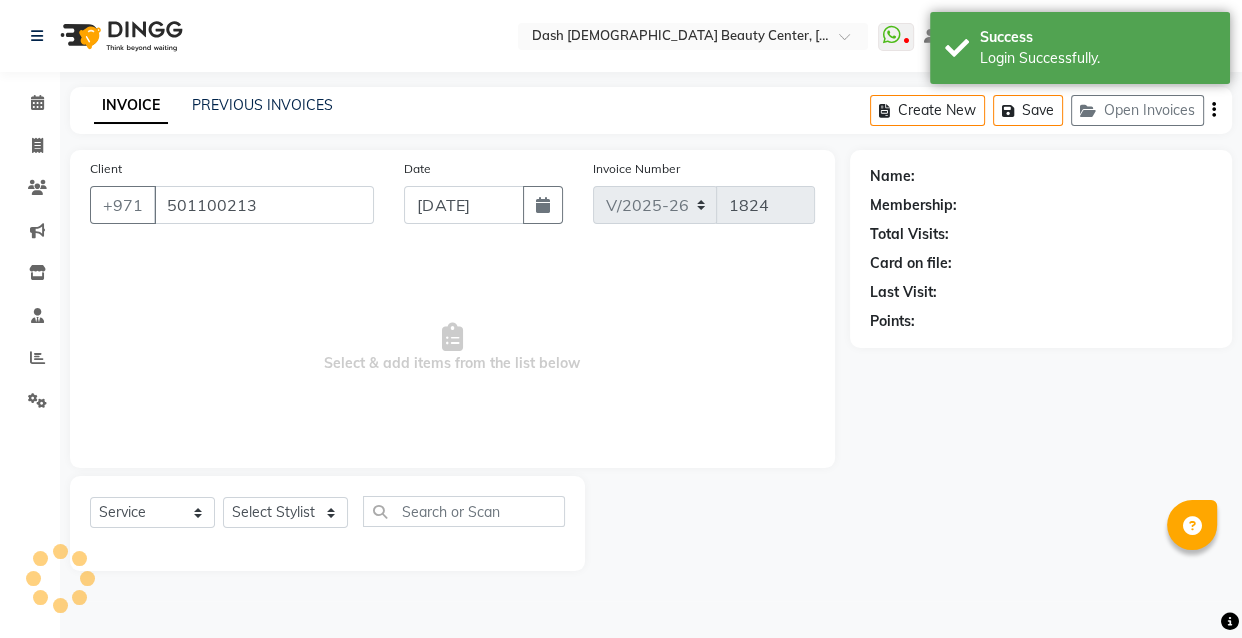 select on "85614" 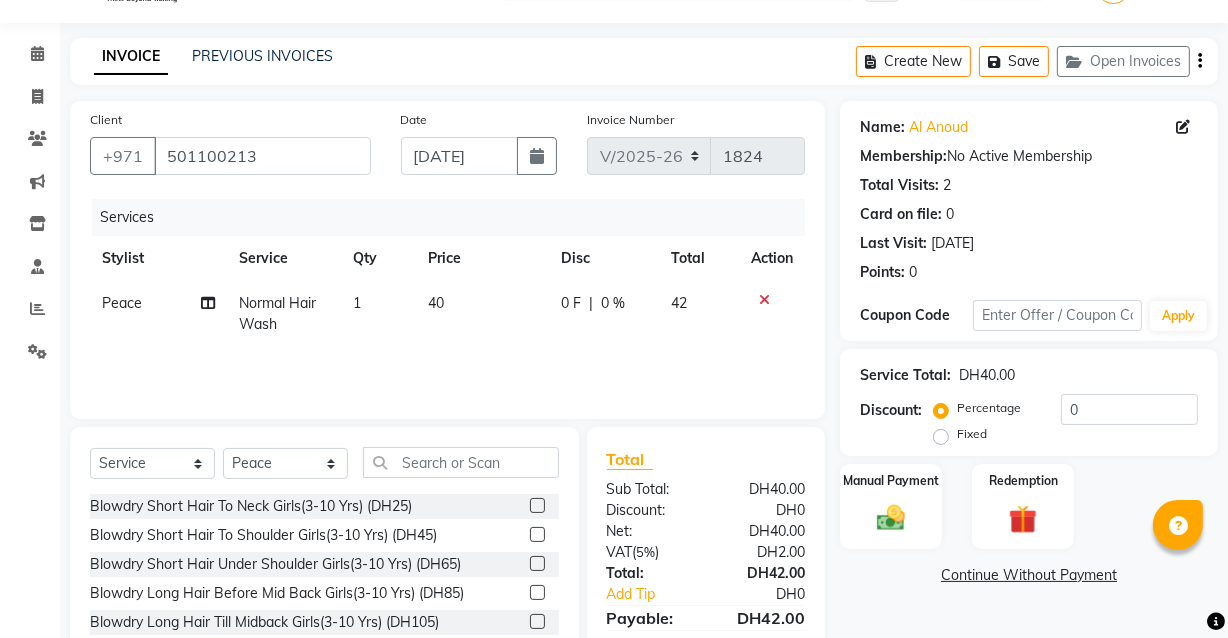 scroll, scrollTop: 163, scrollLeft: 0, axis: vertical 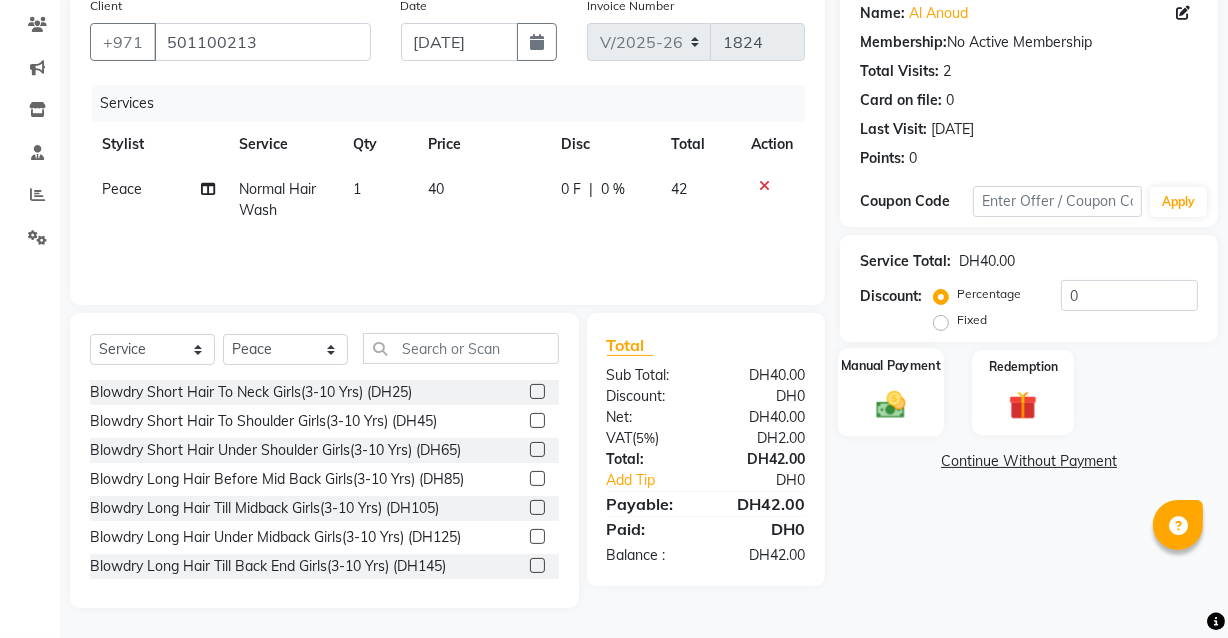 click 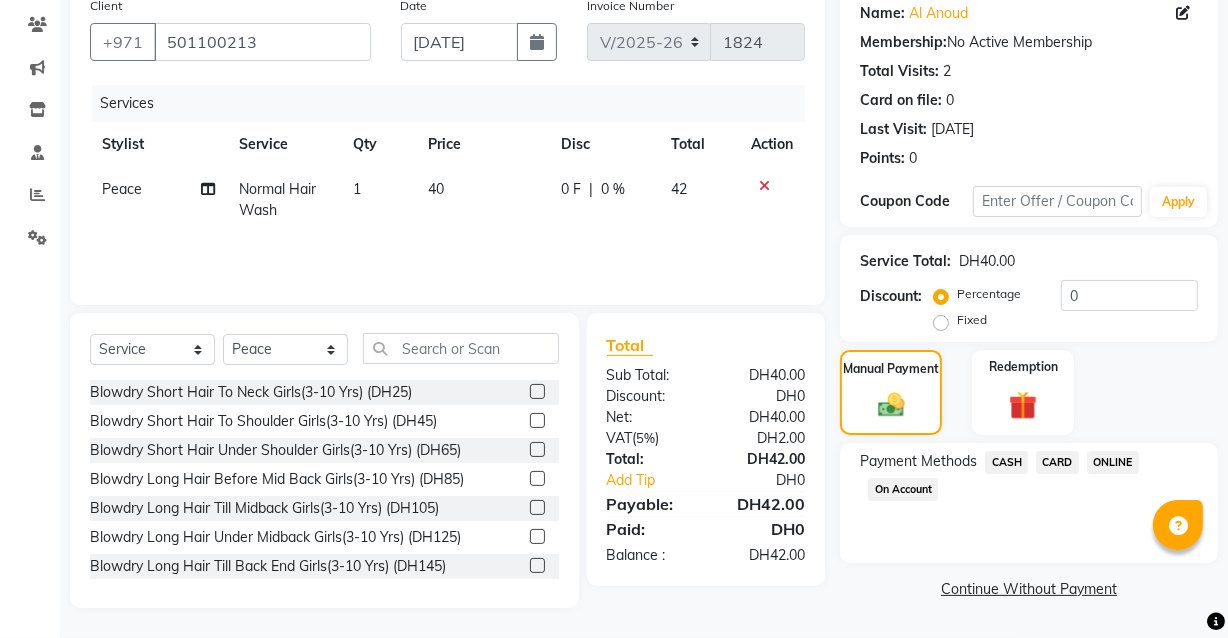 click on "CARD" 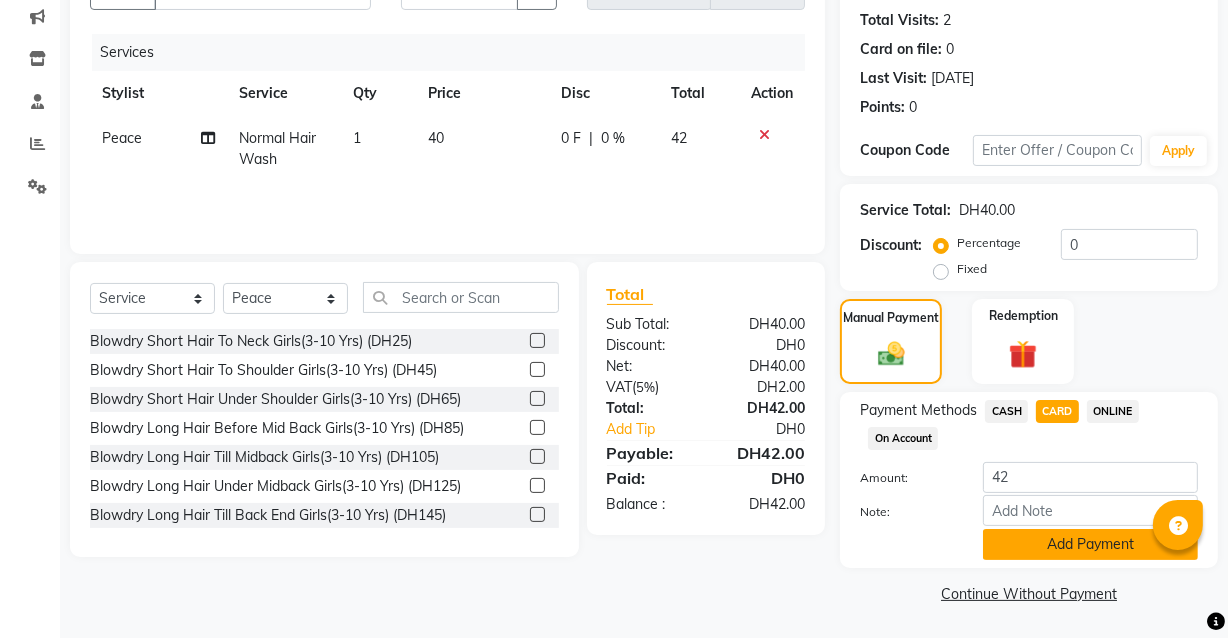 click on "Add Payment" 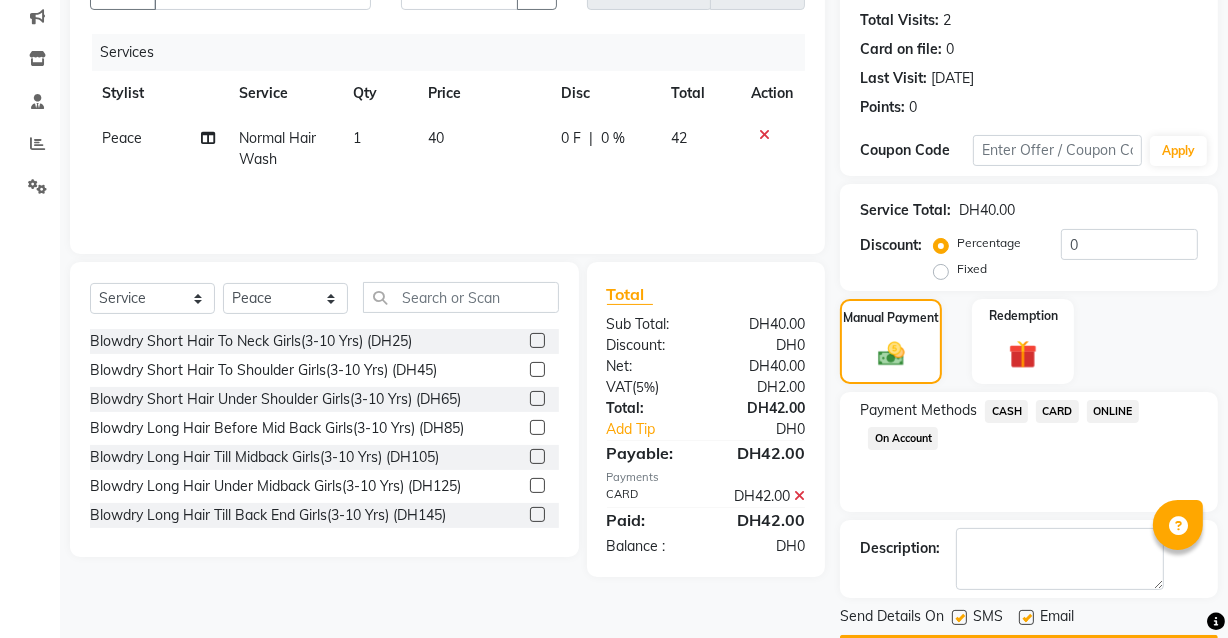 scroll, scrollTop: 270, scrollLeft: 0, axis: vertical 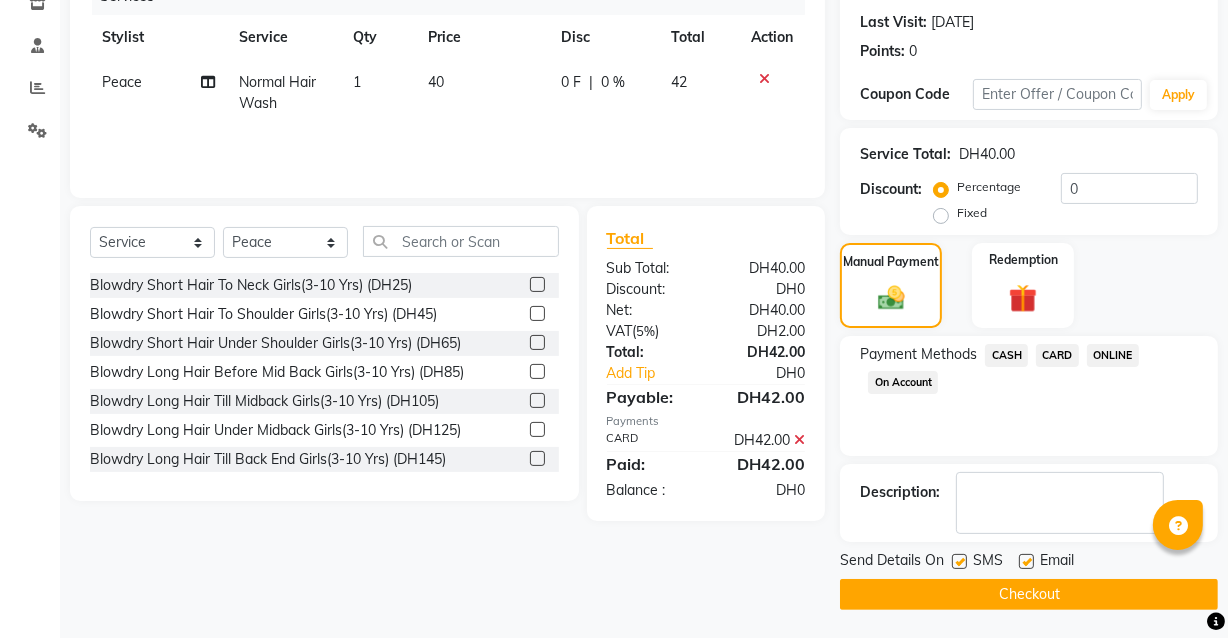 click 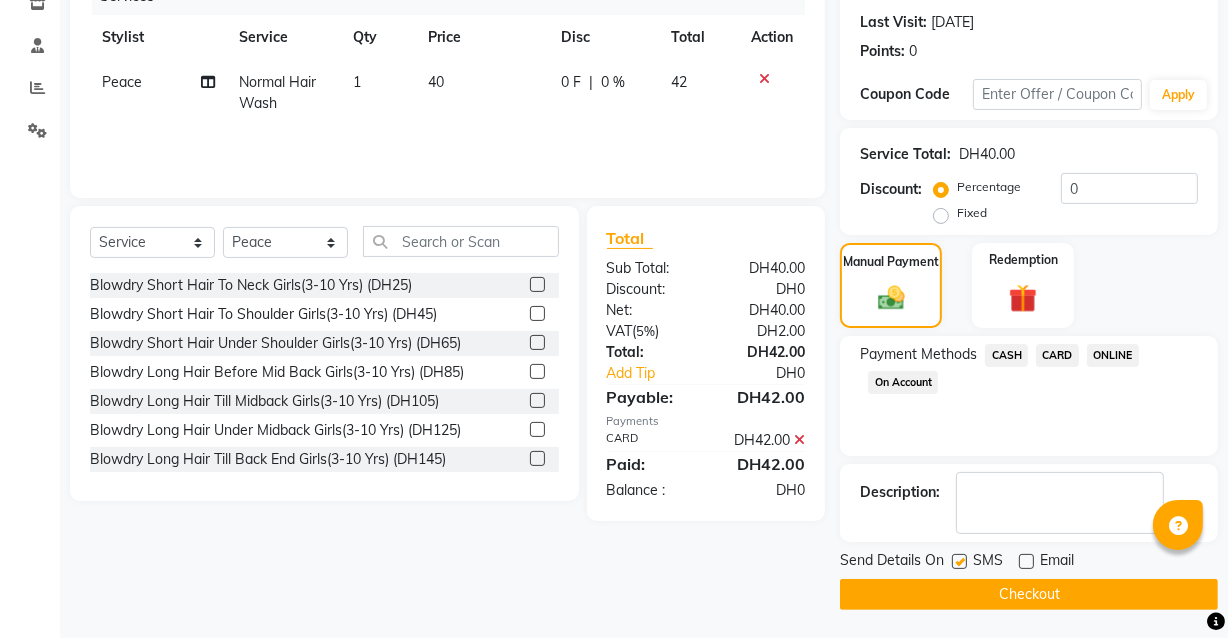 click on "Checkout" 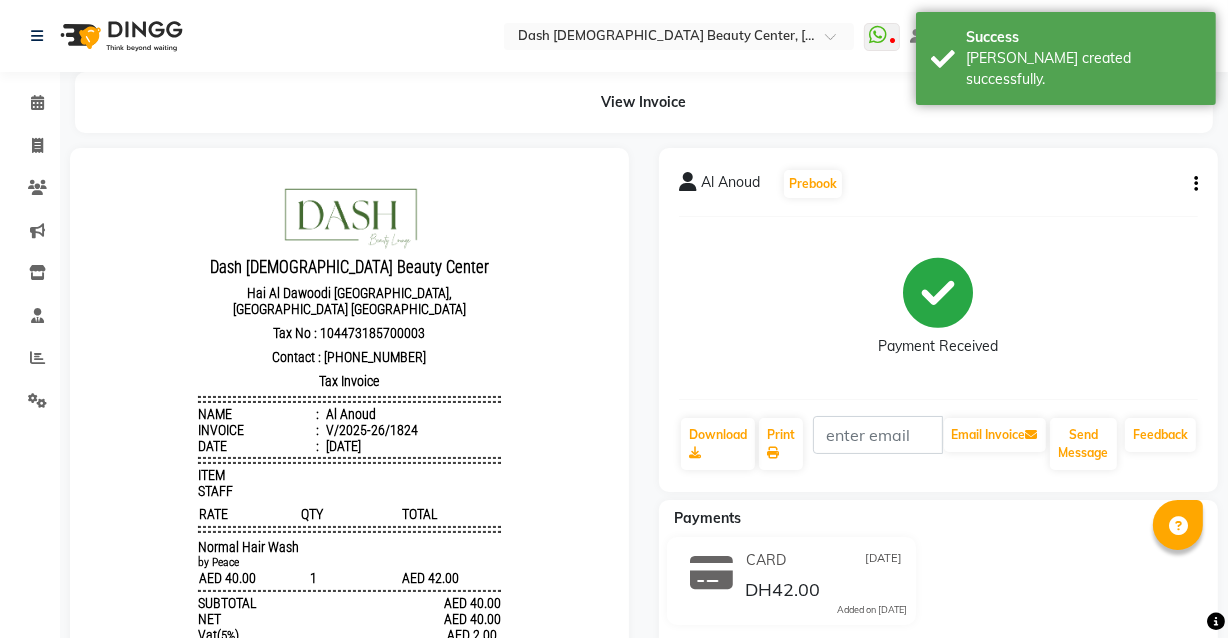 scroll, scrollTop: 0, scrollLeft: 0, axis: both 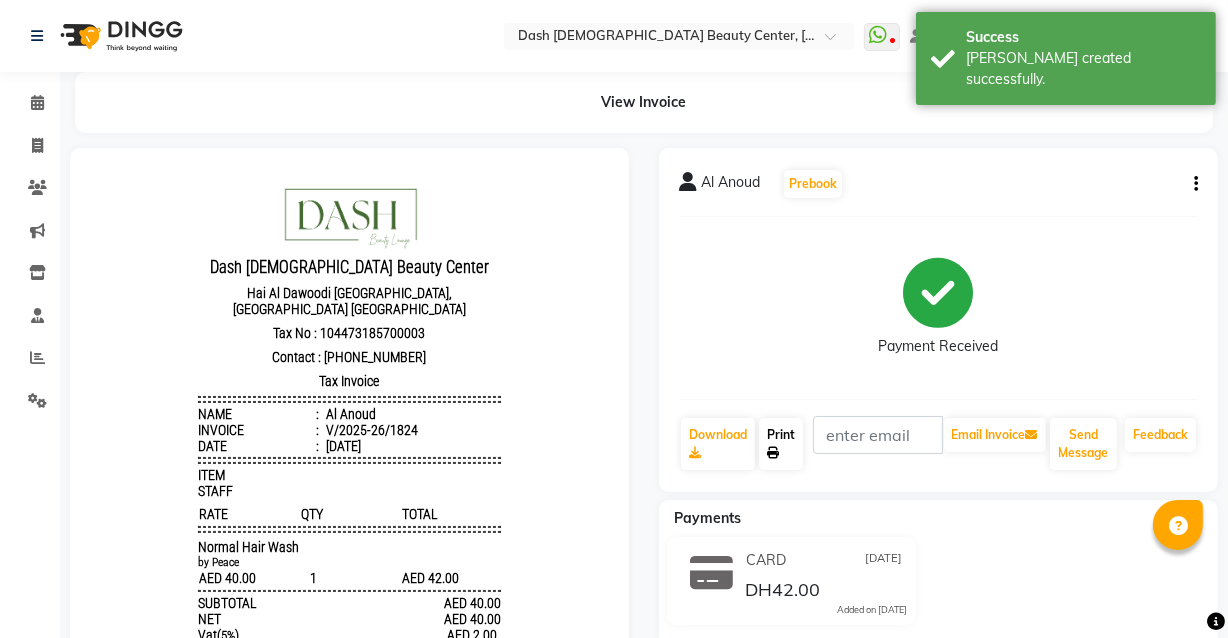 click 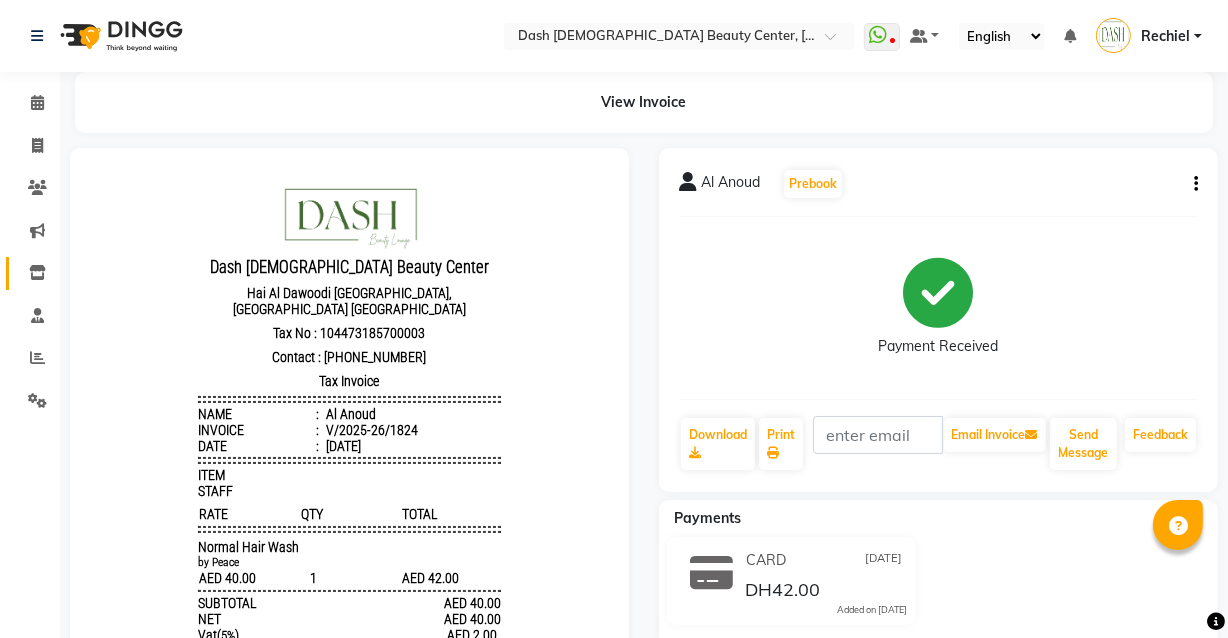 click 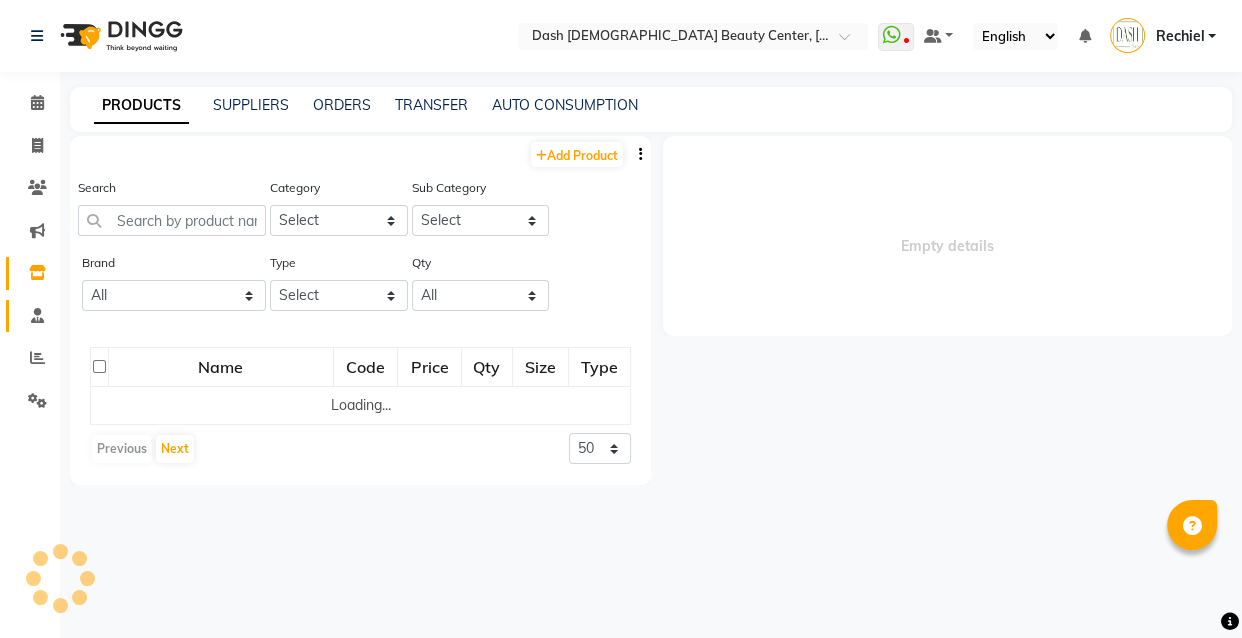 click on "Staff" 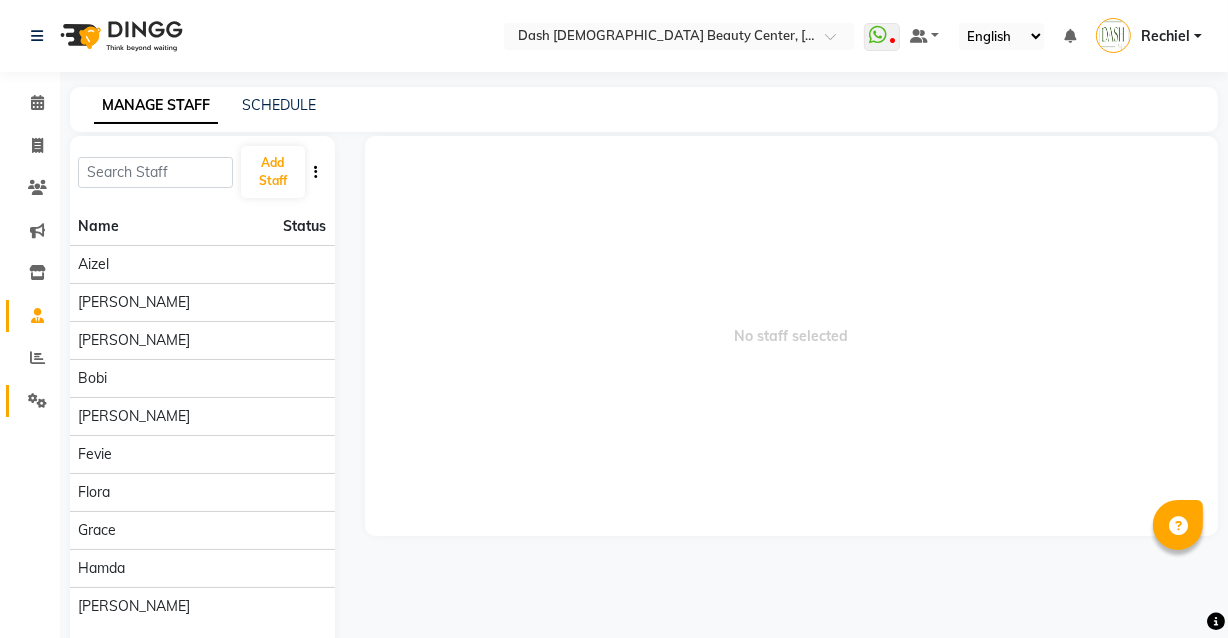 click 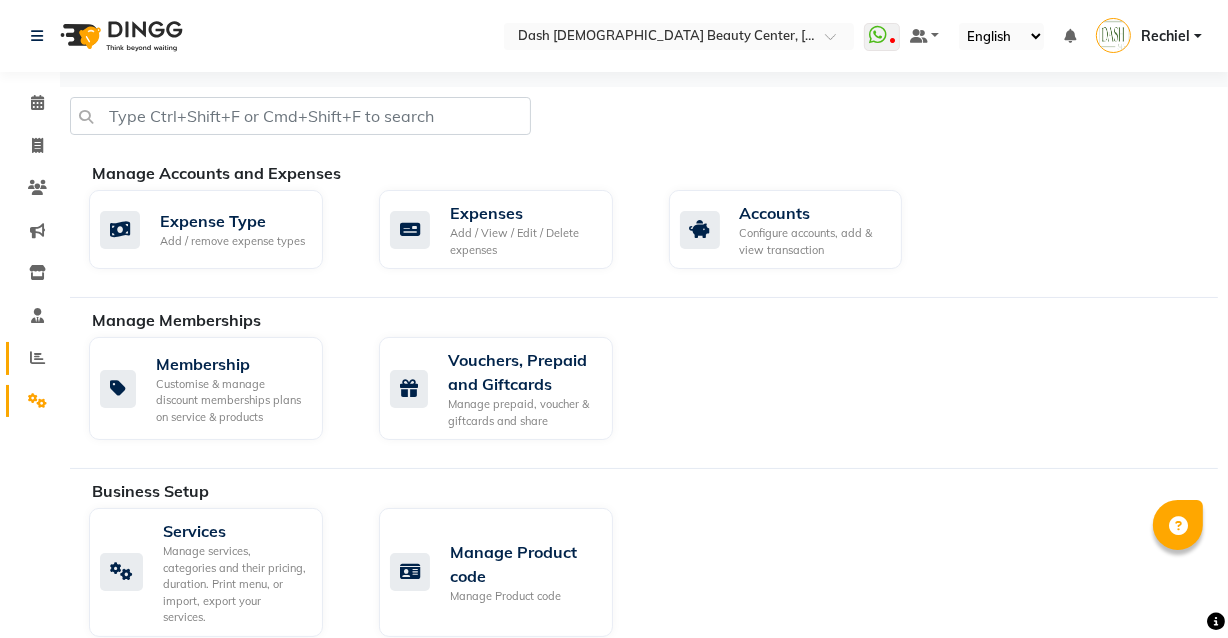 click 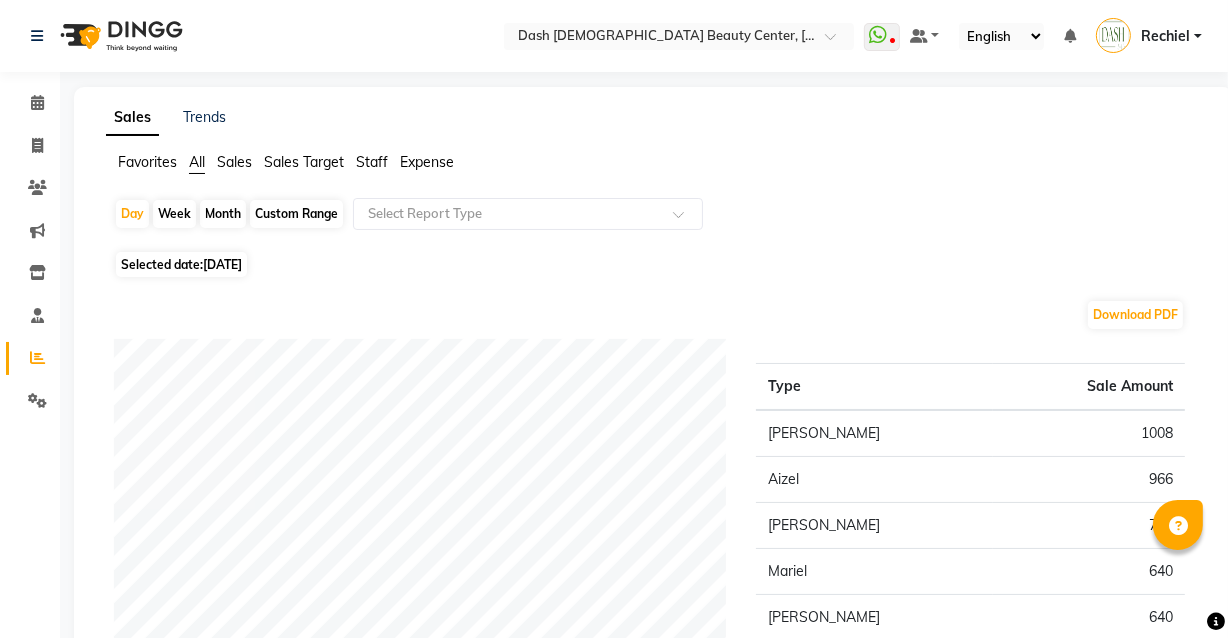 click on "Sales Target" 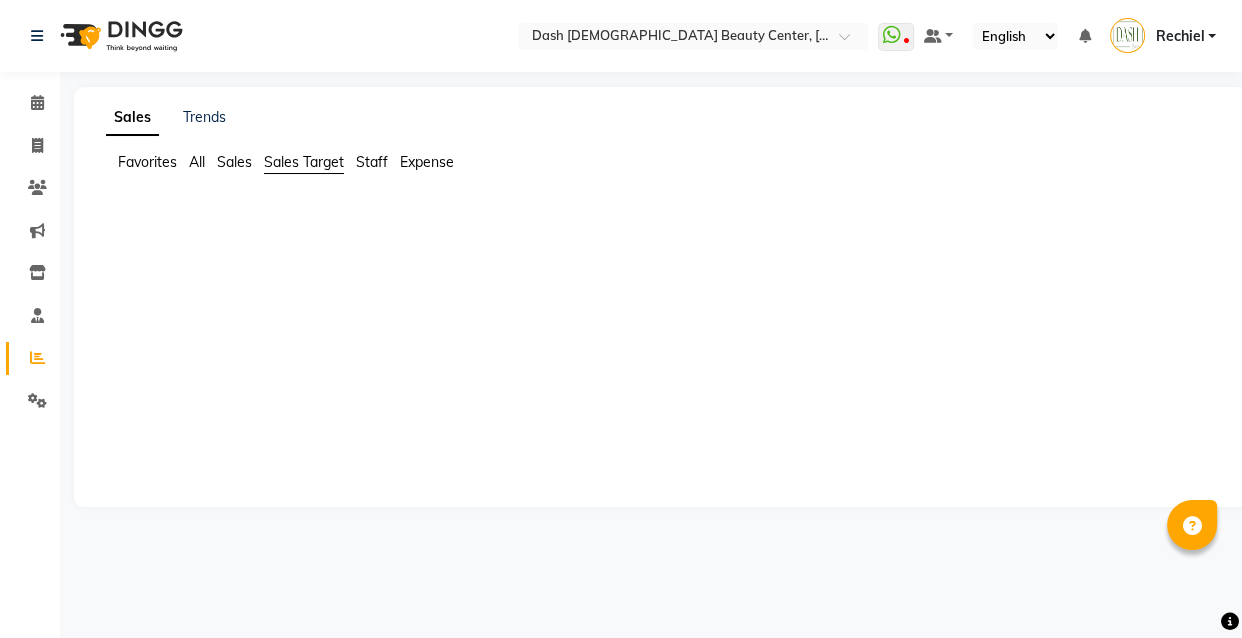 click on "Sales" 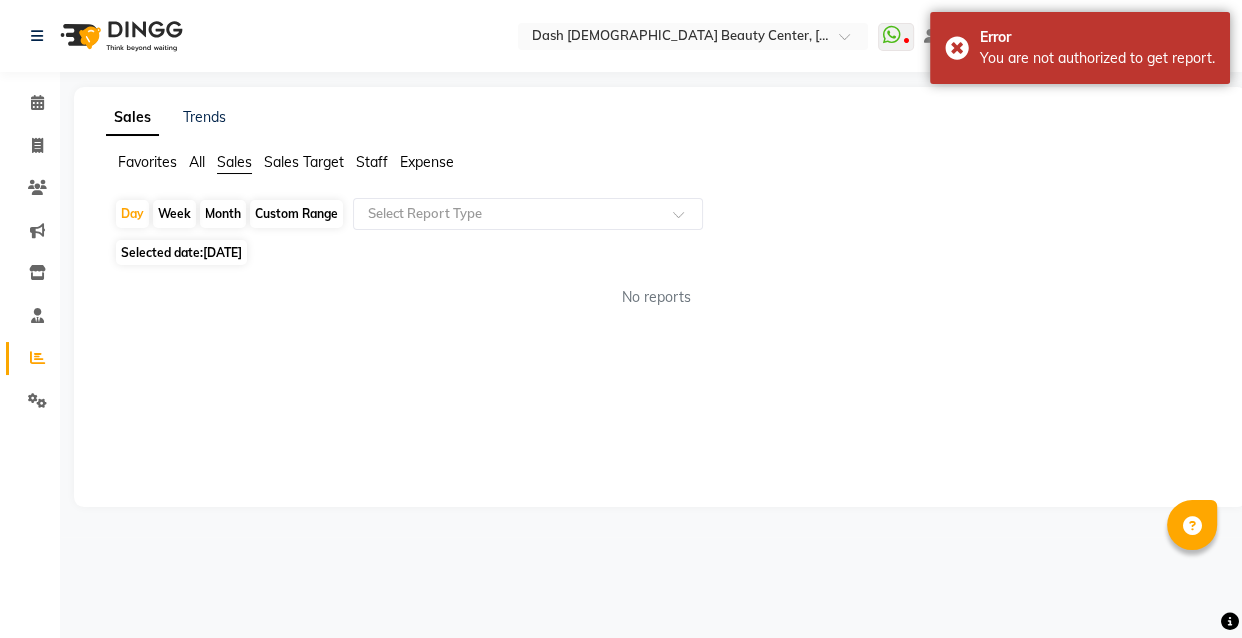 click on "Sales Target" 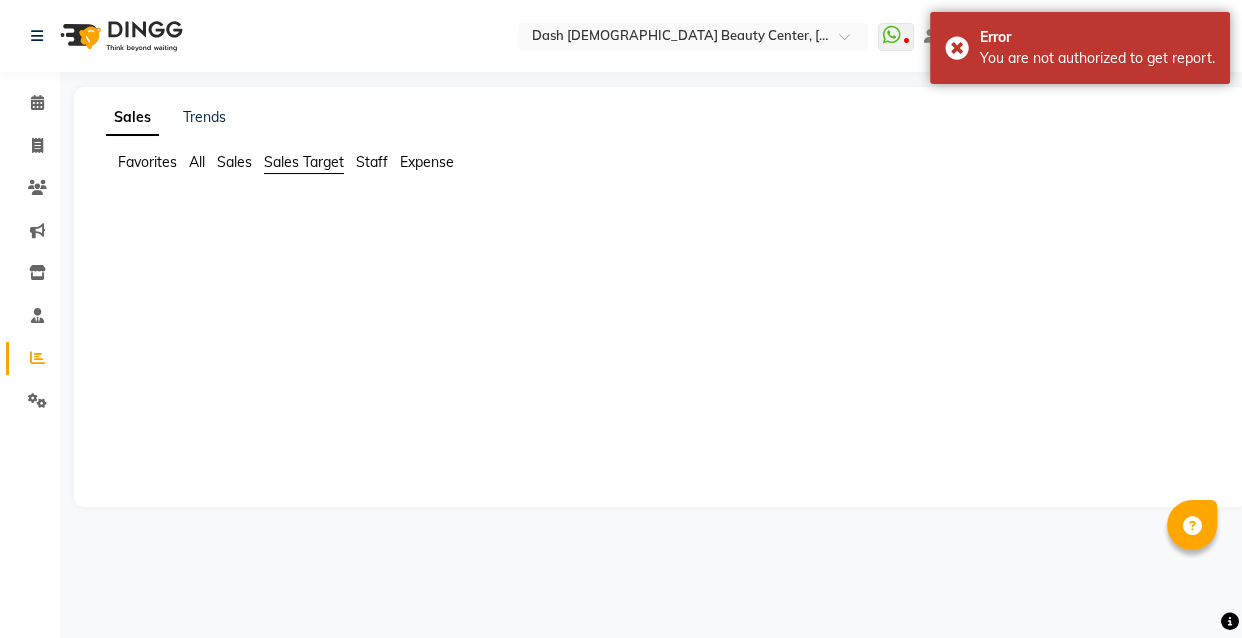click on "Sales" 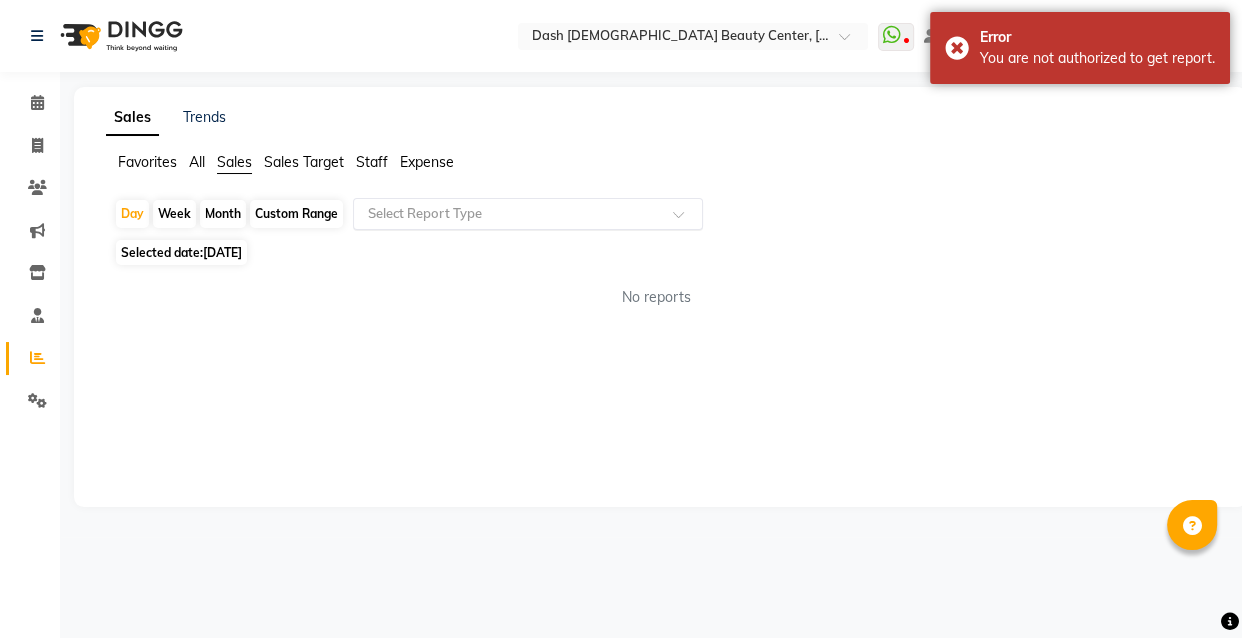 click 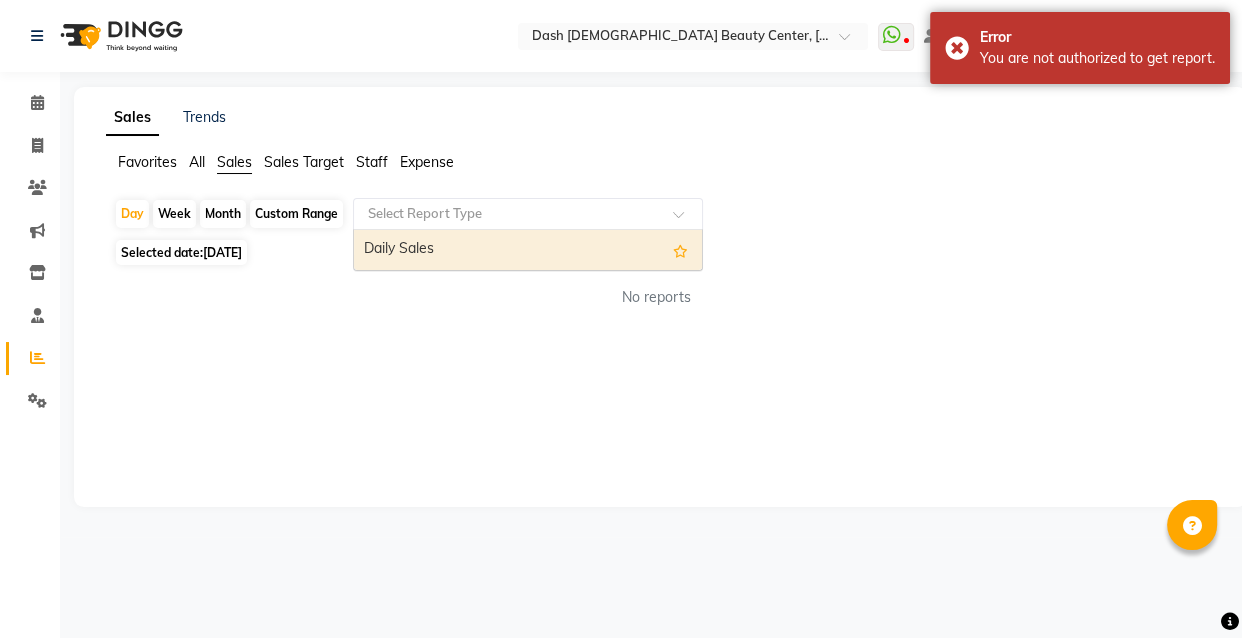 click on "Daily Sales" at bounding box center [528, 250] 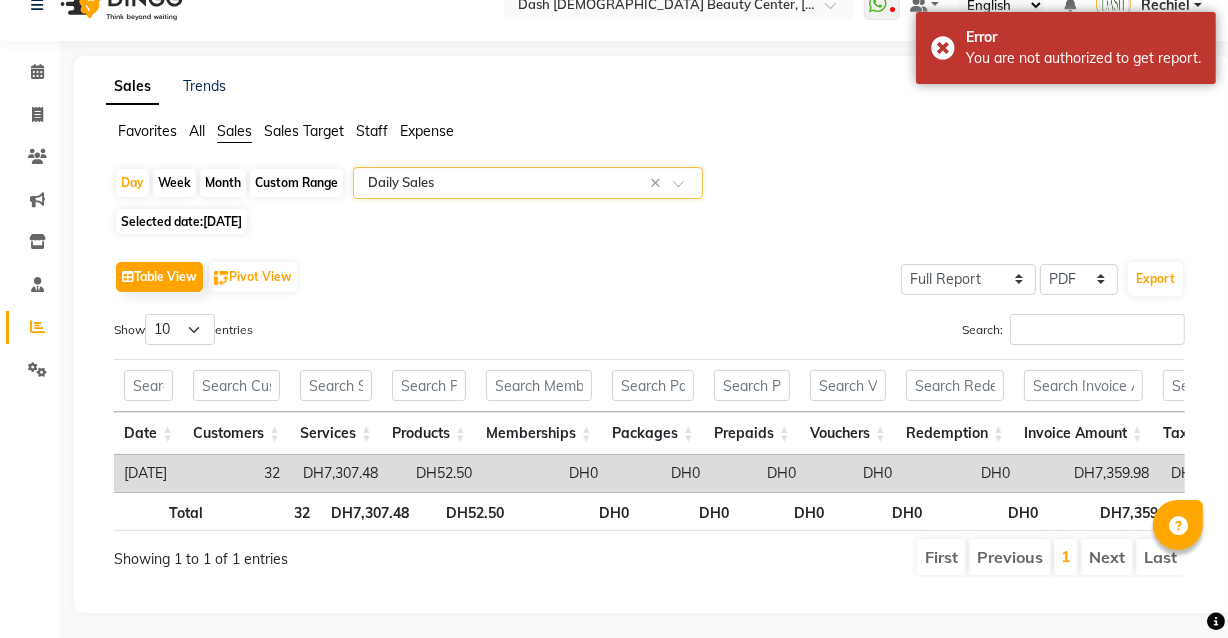 scroll, scrollTop: 0, scrollLeft: 0, axis: both 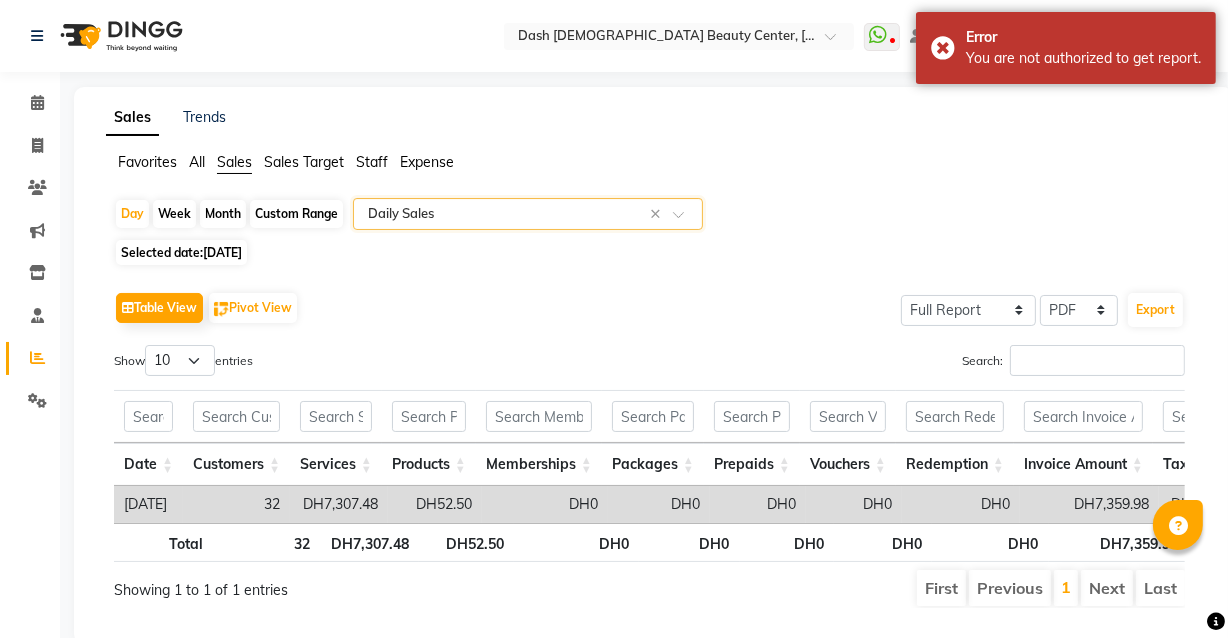 click on "Sales Target" 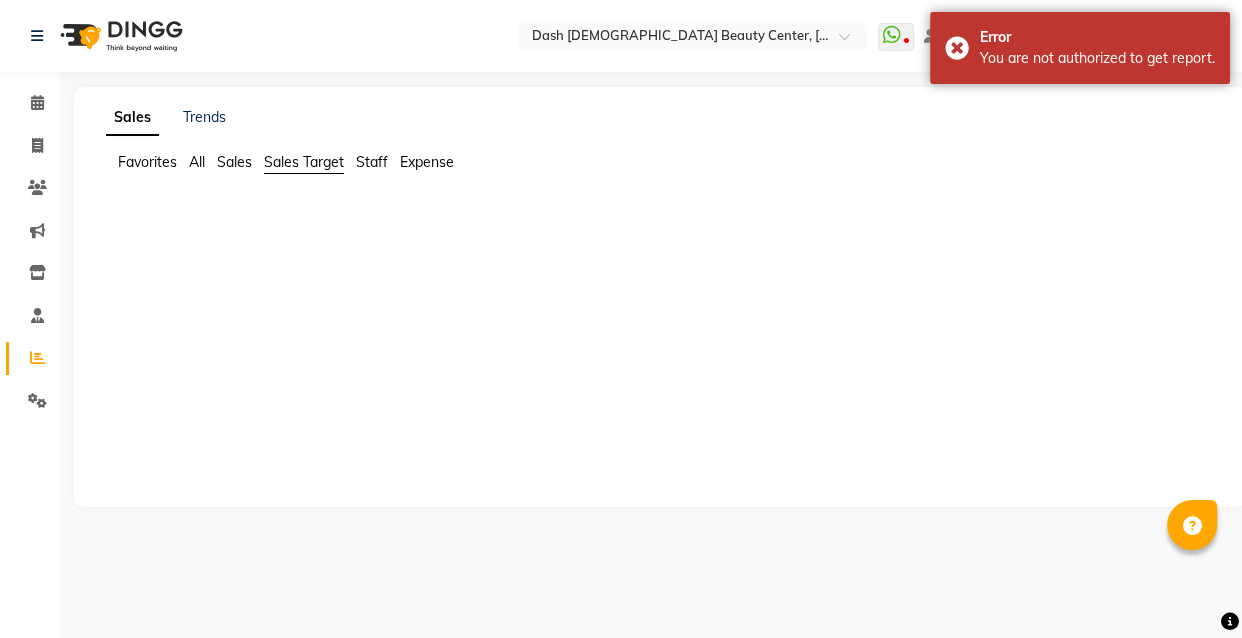 click on "All" 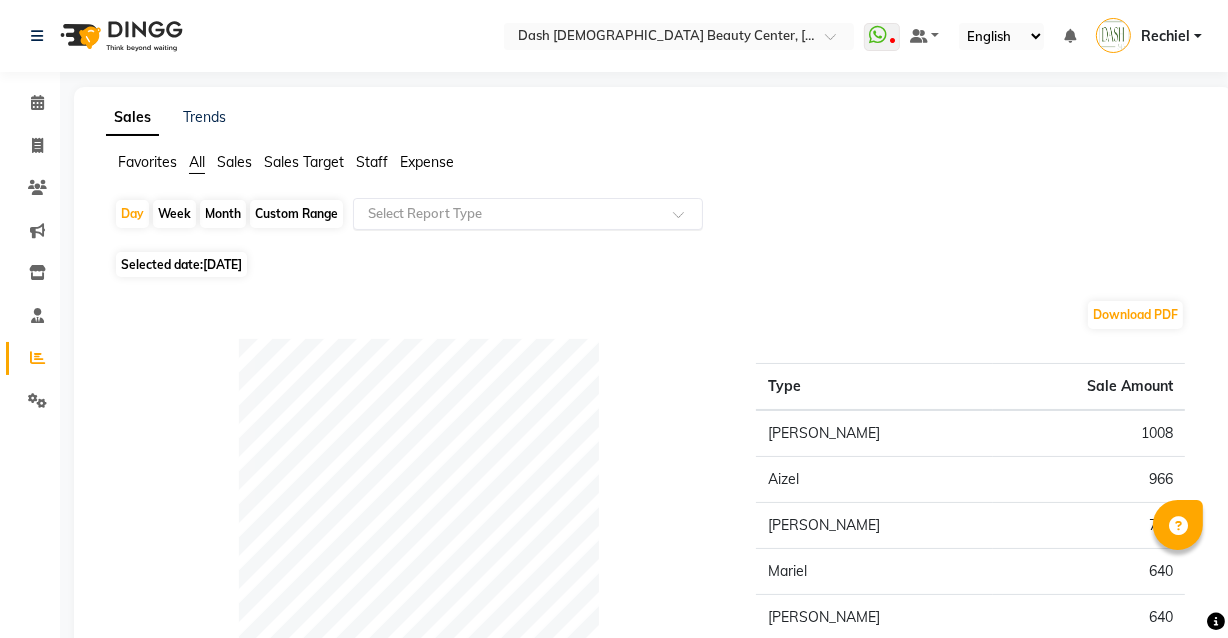 click 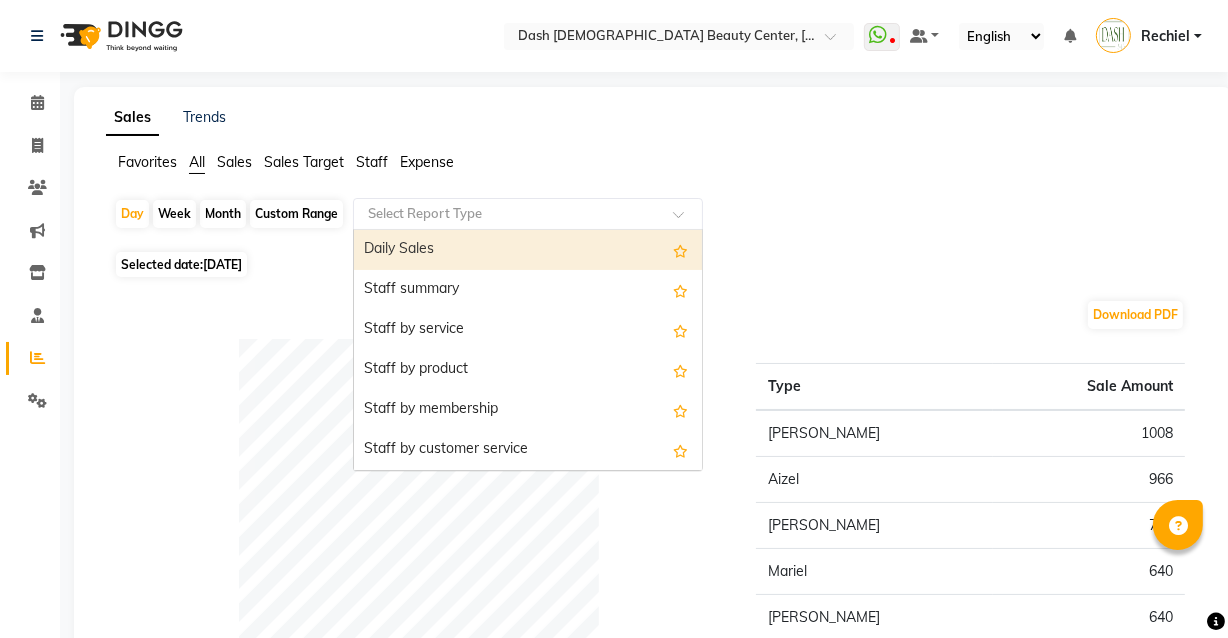 click on "Daily Sales" at bounding box center (528, 250) 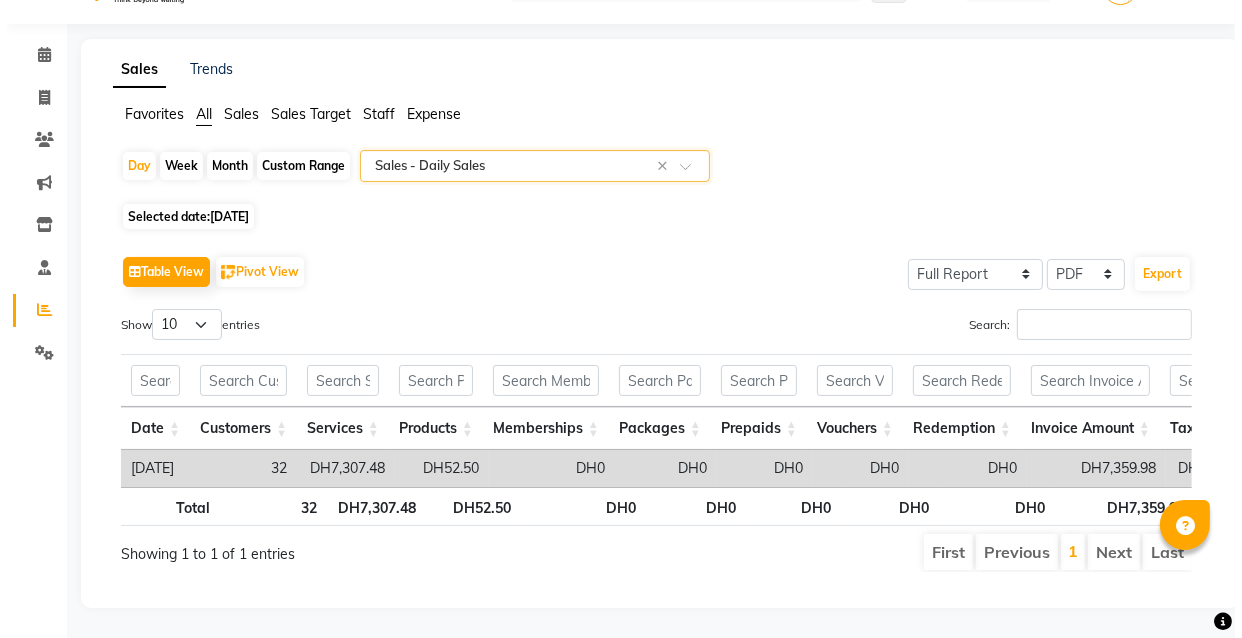 scroll, scrollTop: 0, scrollLeft: 0, axis: both 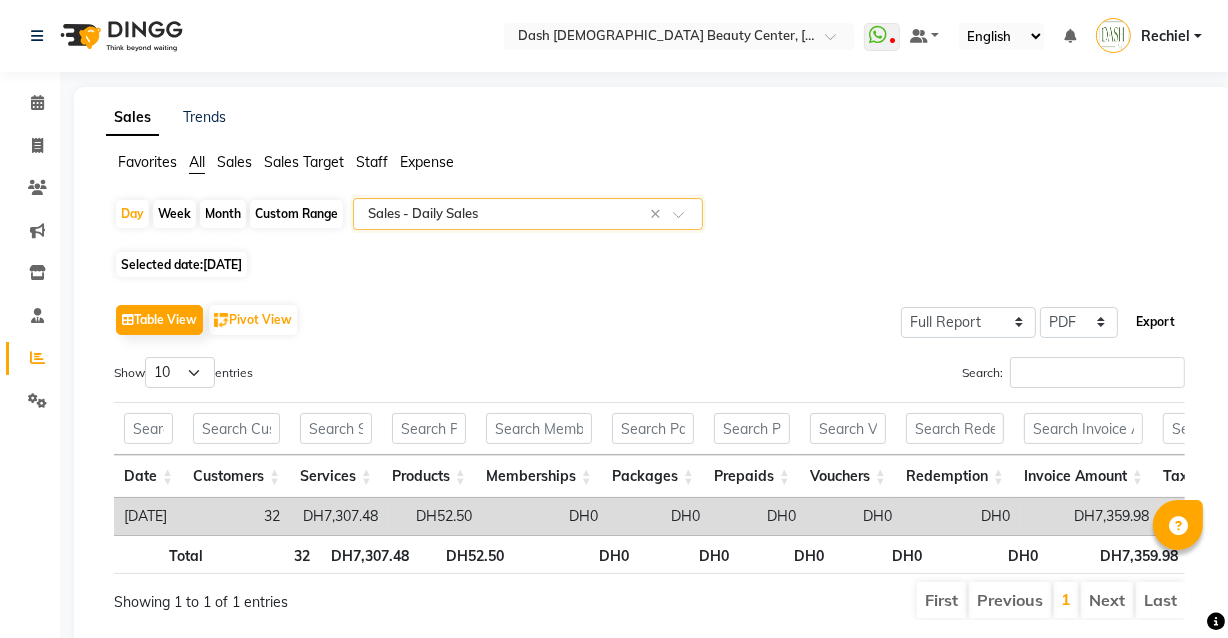 click on "Export" 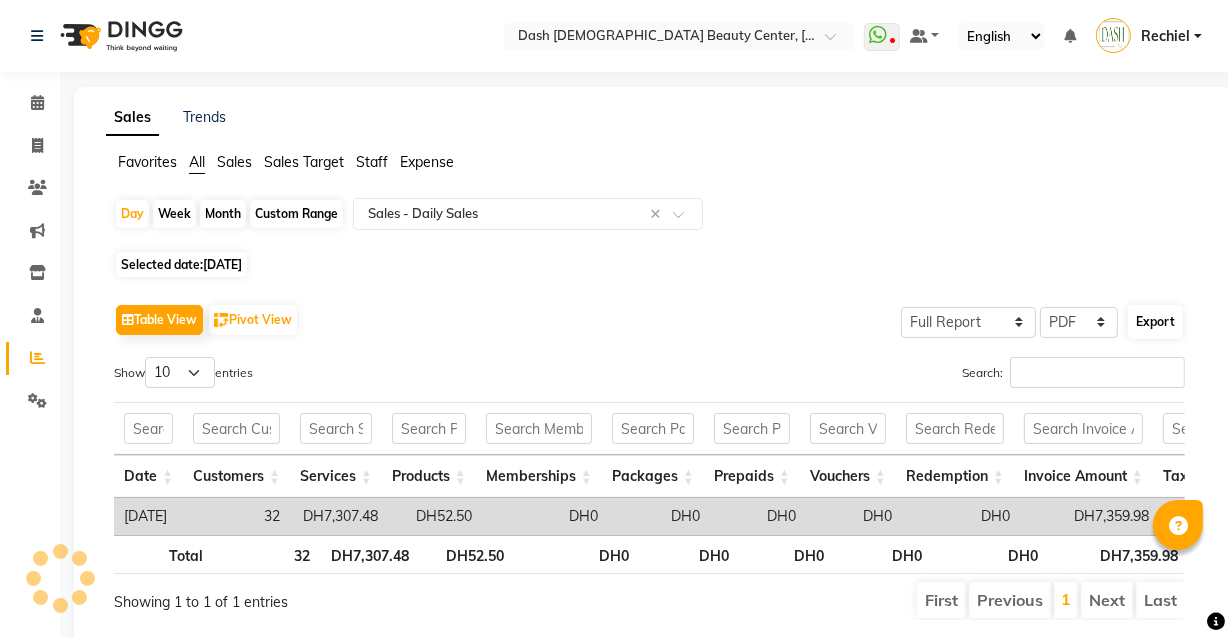 select on "sans-serif" 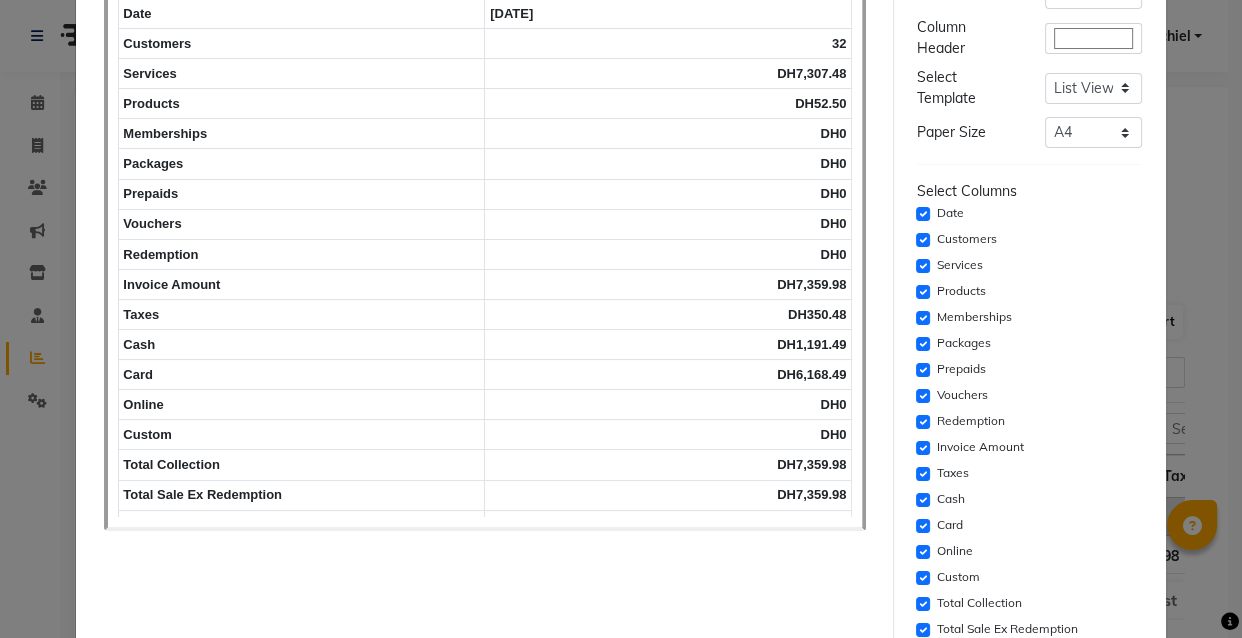 scroll, scrollTop: 176, scrollLeft: 0, axis: vertical 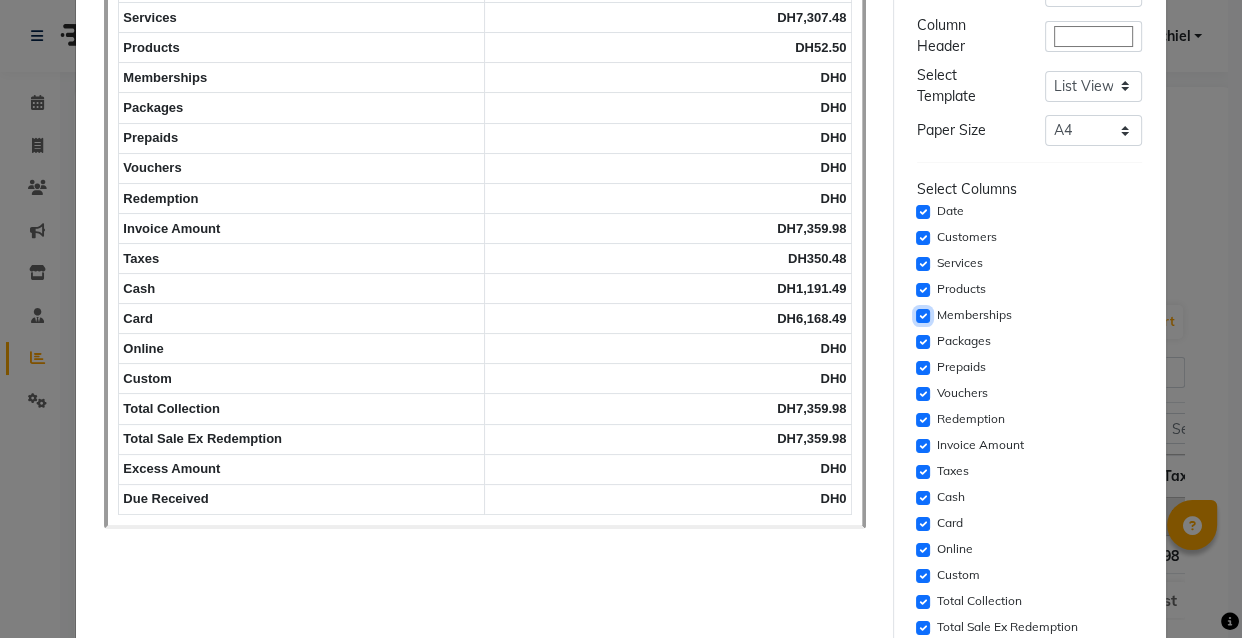 click 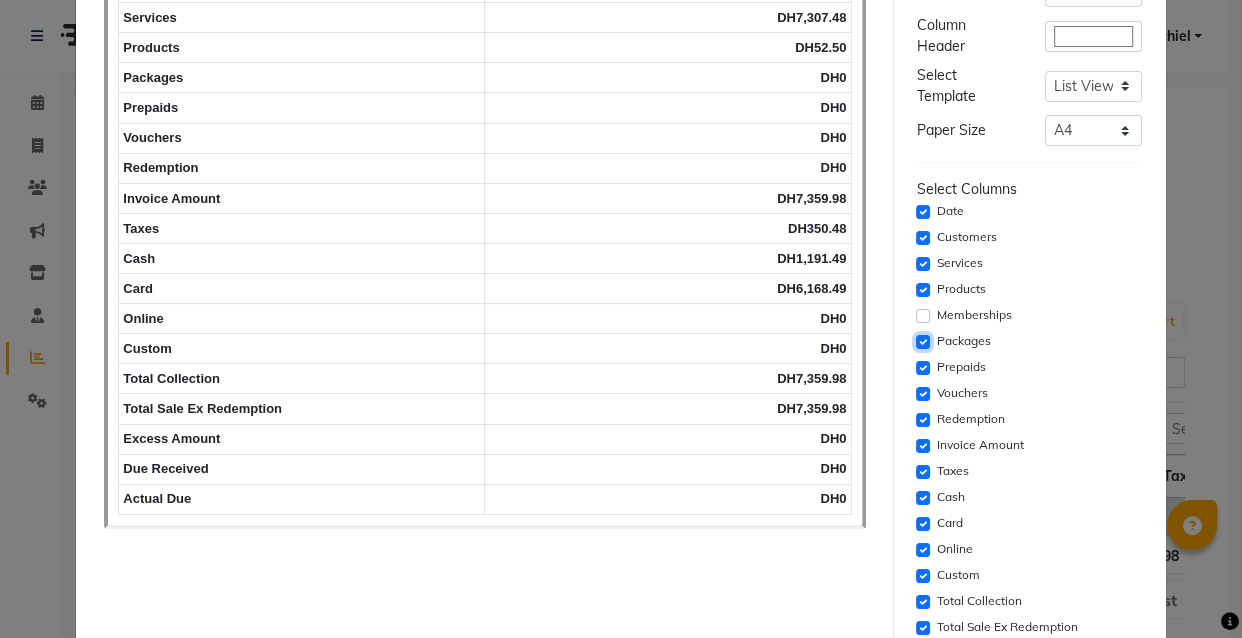 click 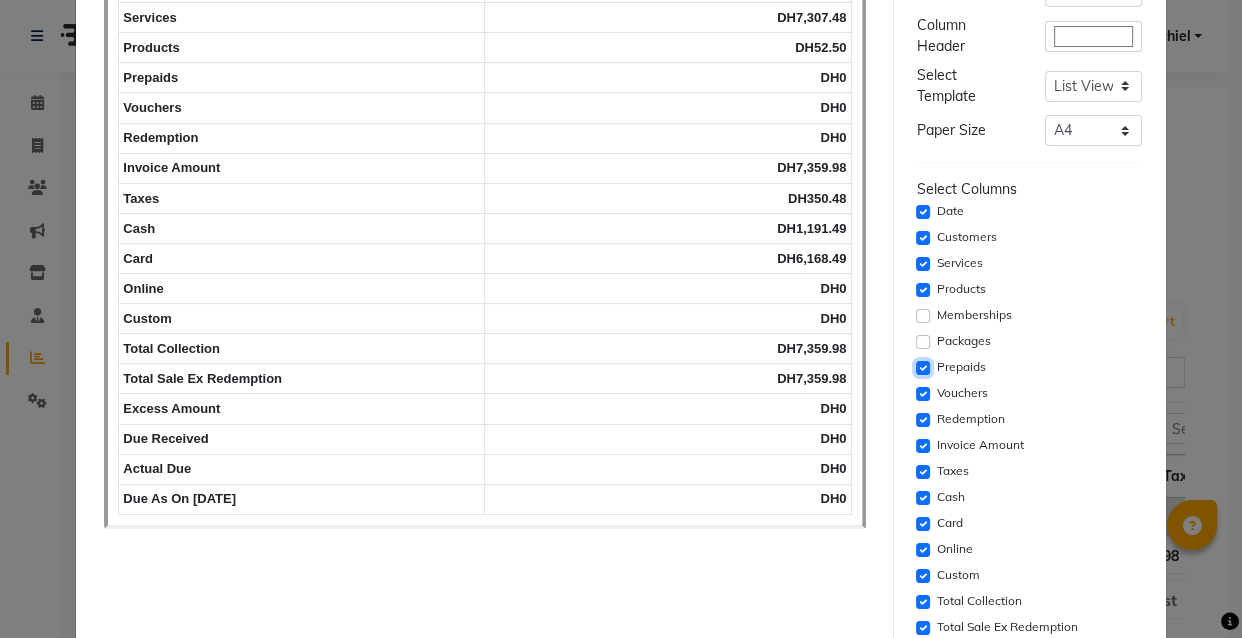 click 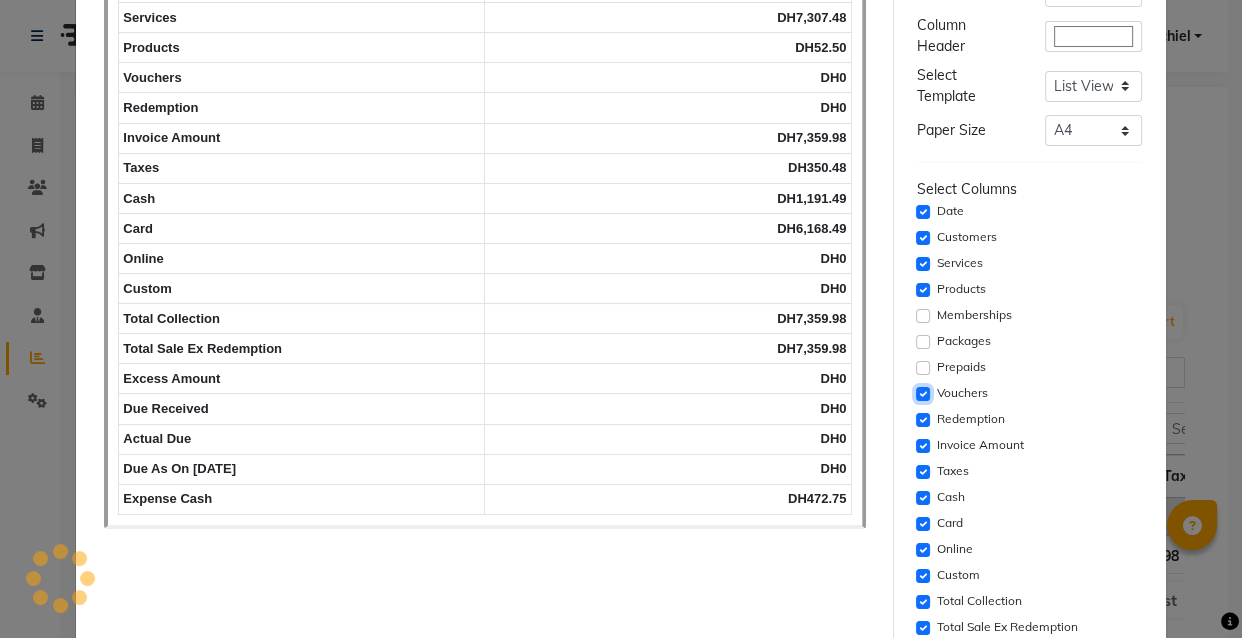 click 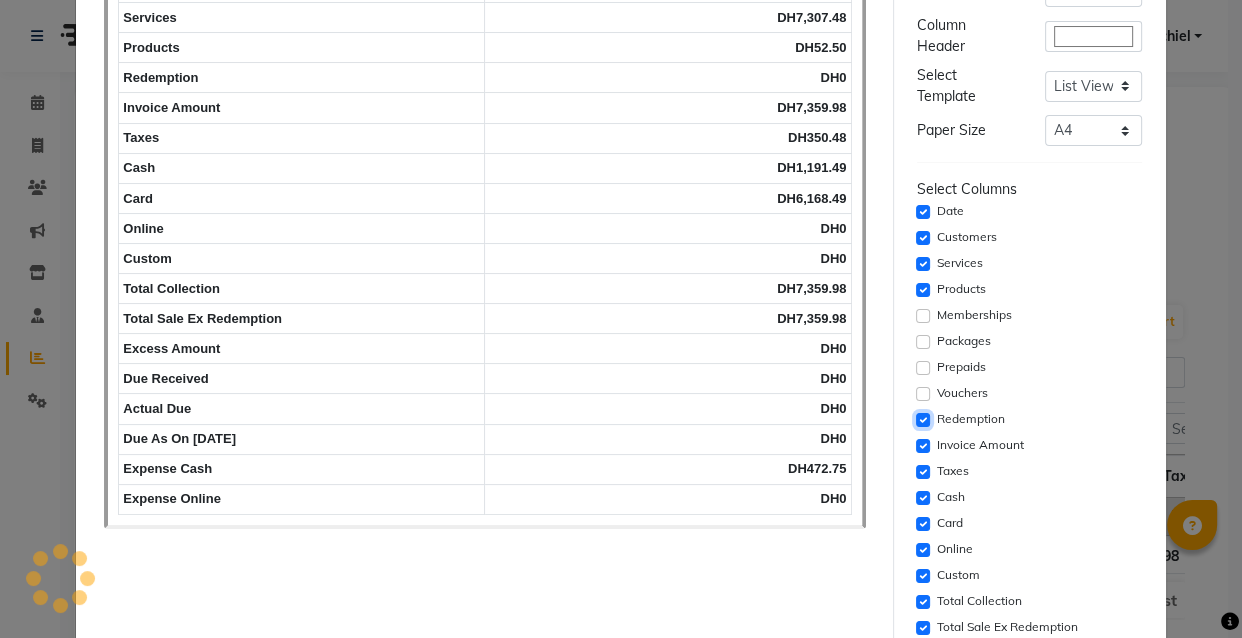 click 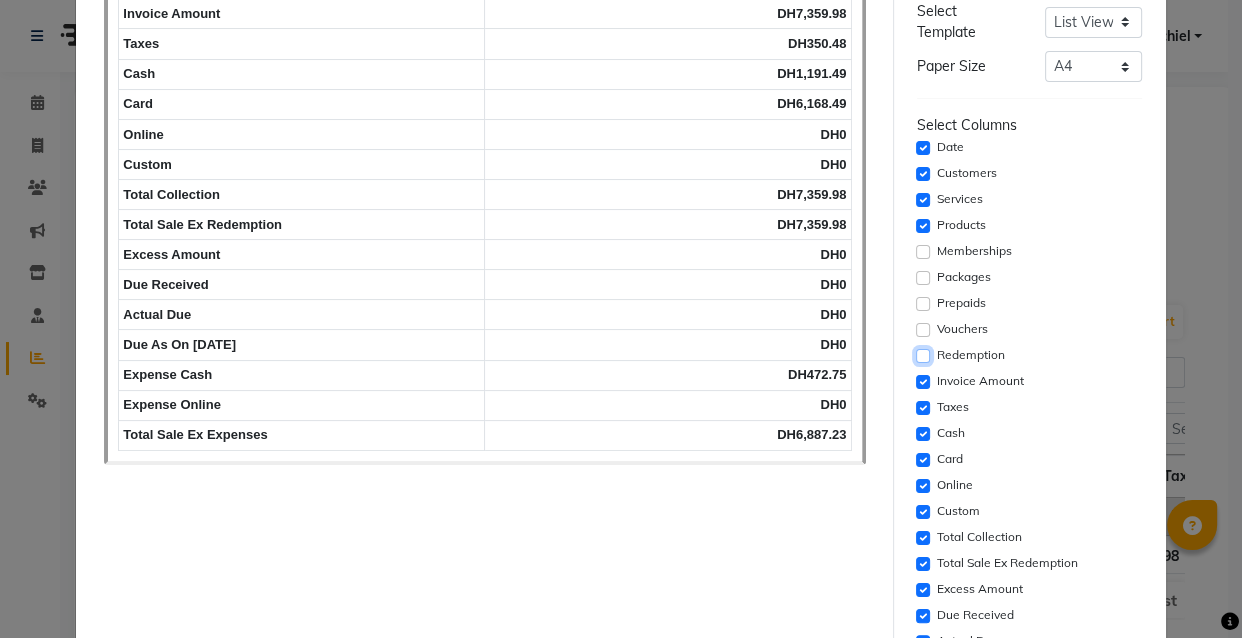 scroll, scrollTop: 267, scrollLeft: 0, axis: vertical 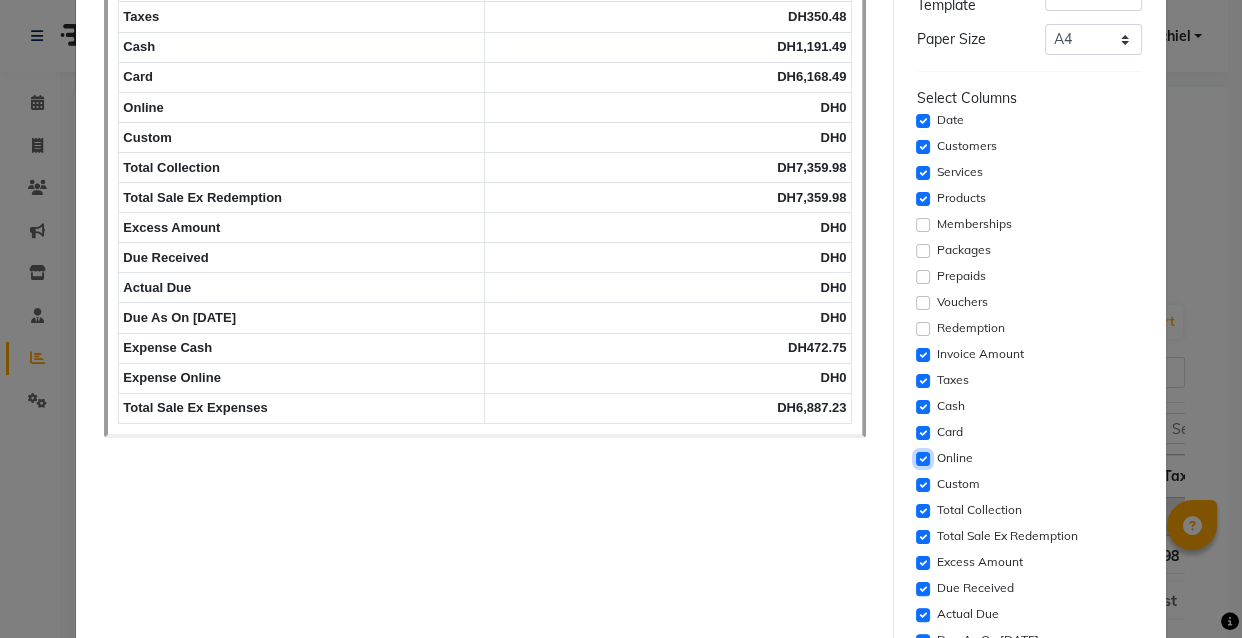 click 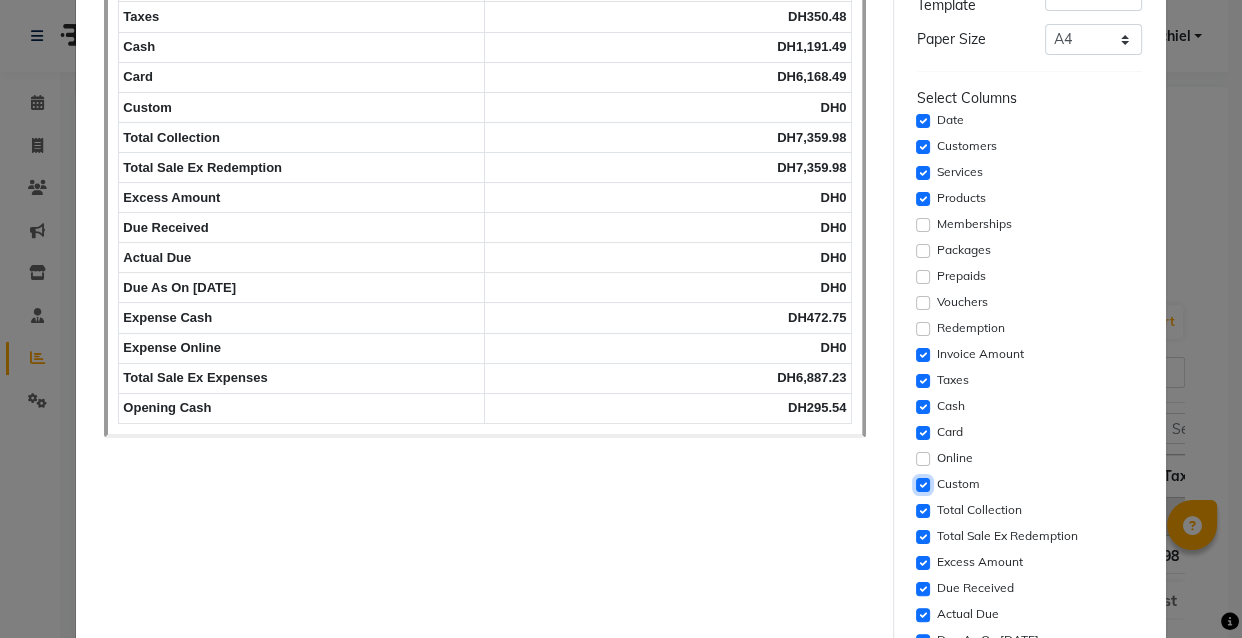 click 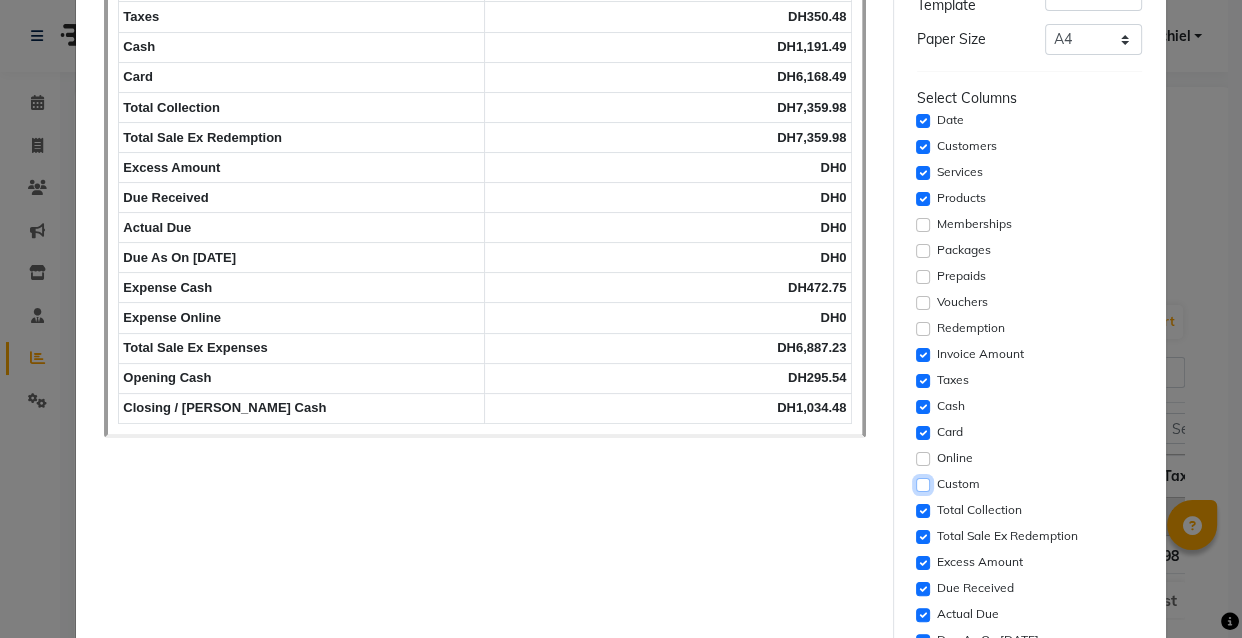 scroll, scrollTop: 82, scrollLeft: 0, axis: vertical 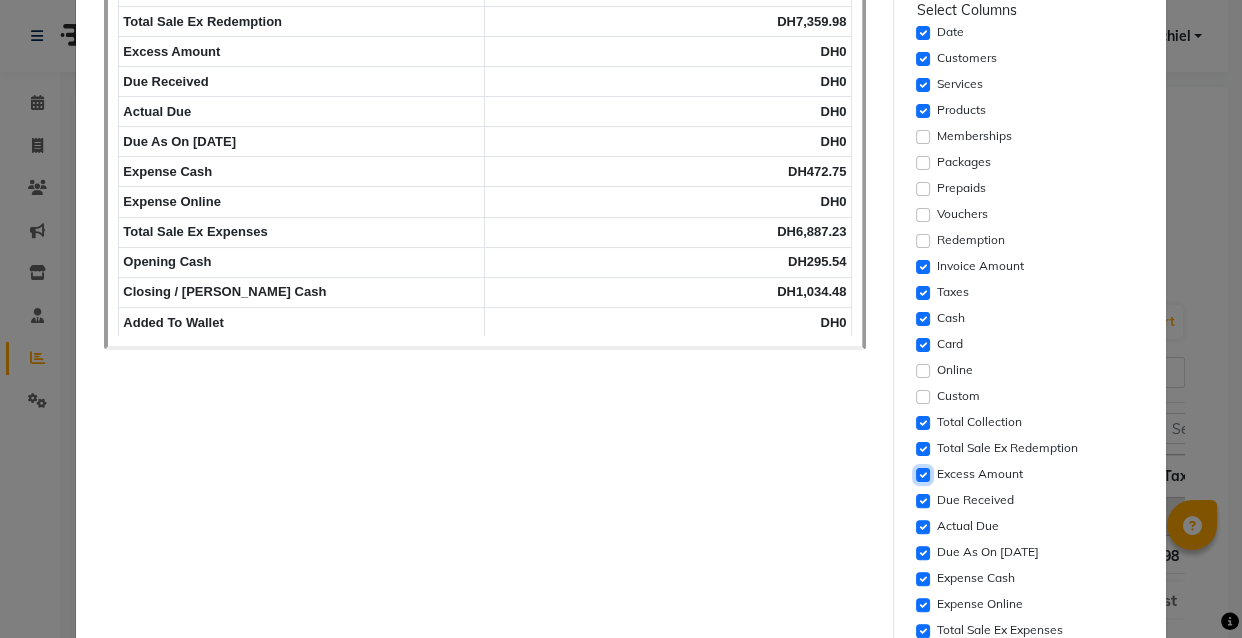 click 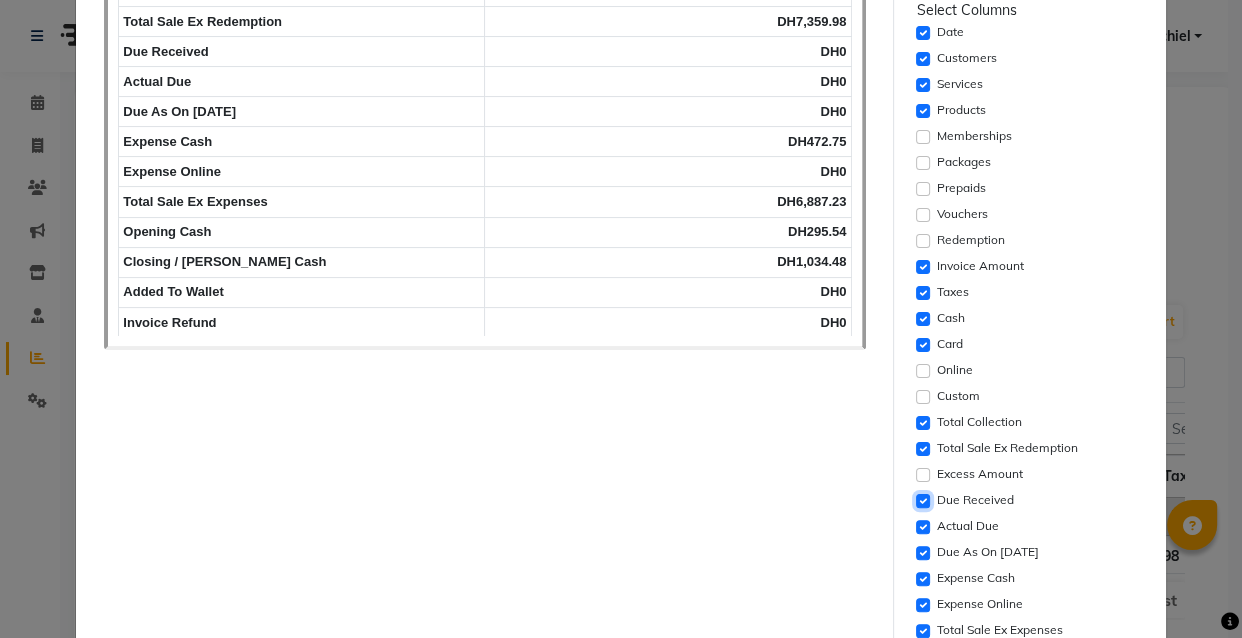click 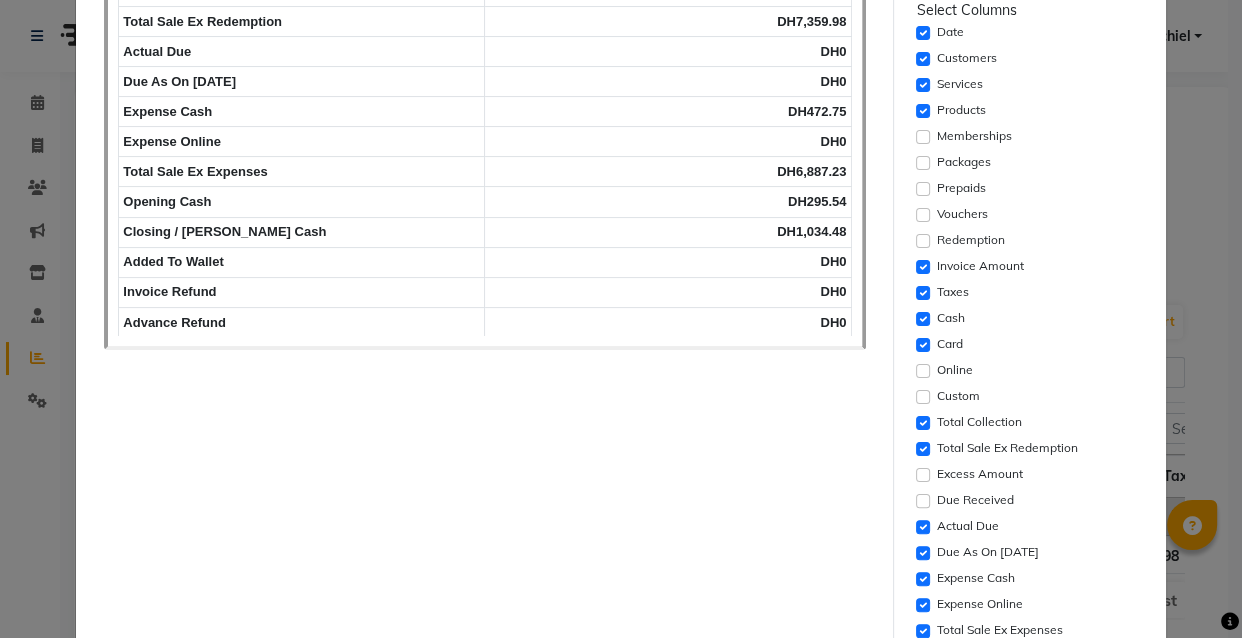 click on "Settings  Font Family  Select Sans Serif Monospace Serif  Font Size  Select 8 9 10 11 12 13 14 15 16 17 18 19 20  Column Header  #ffffff  Select Template  Select Dynamic Table View List View  Paper Size  Select A4 A5 A6 A7 Thermal Select Columns  Date   Customers   Services   Products   Memberships   Packages   Prepaids   Vouchers   Redemption   Invoice Amount   Taxes   Cash   Card   Online   Custom   Total Collection   Total Sale Ex Redemption   Excess Amount   Due Received   Actual Due   Due As On [DATE]   Expense Cash   Expense Online   Total Sale Ex Expenses   Opening Cash   Closing / [PERSON_NAME] Cash   Added To Wallet   Invoice Refund   Advance Refund   Header   Footer   Print   Cancel" 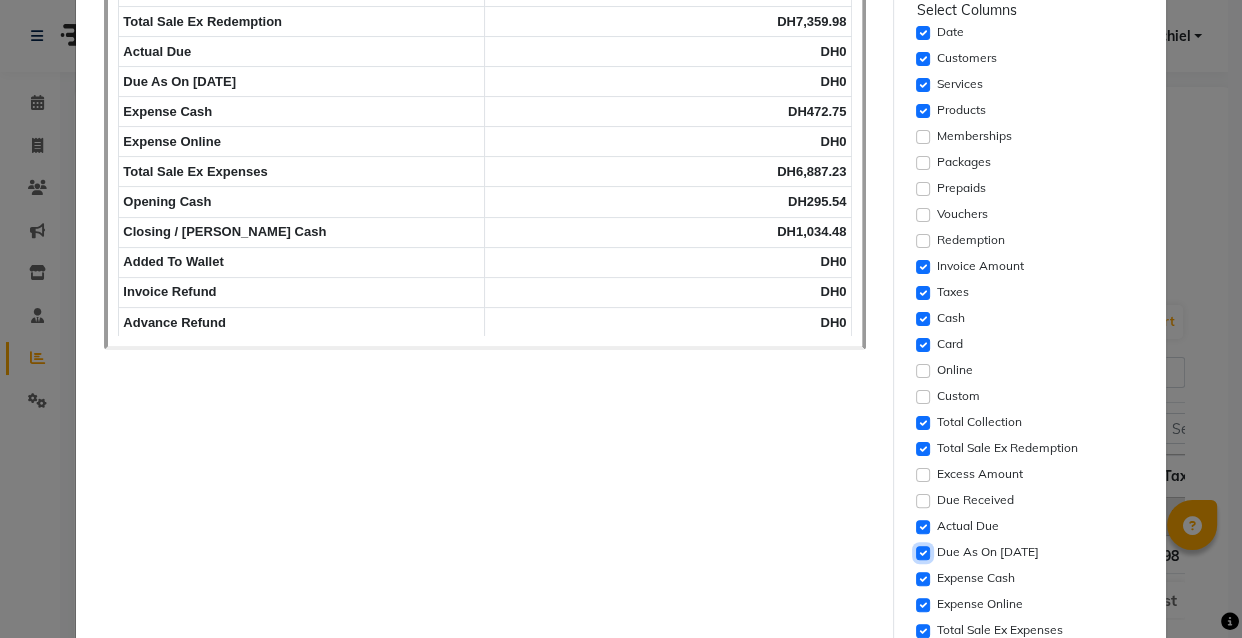 click 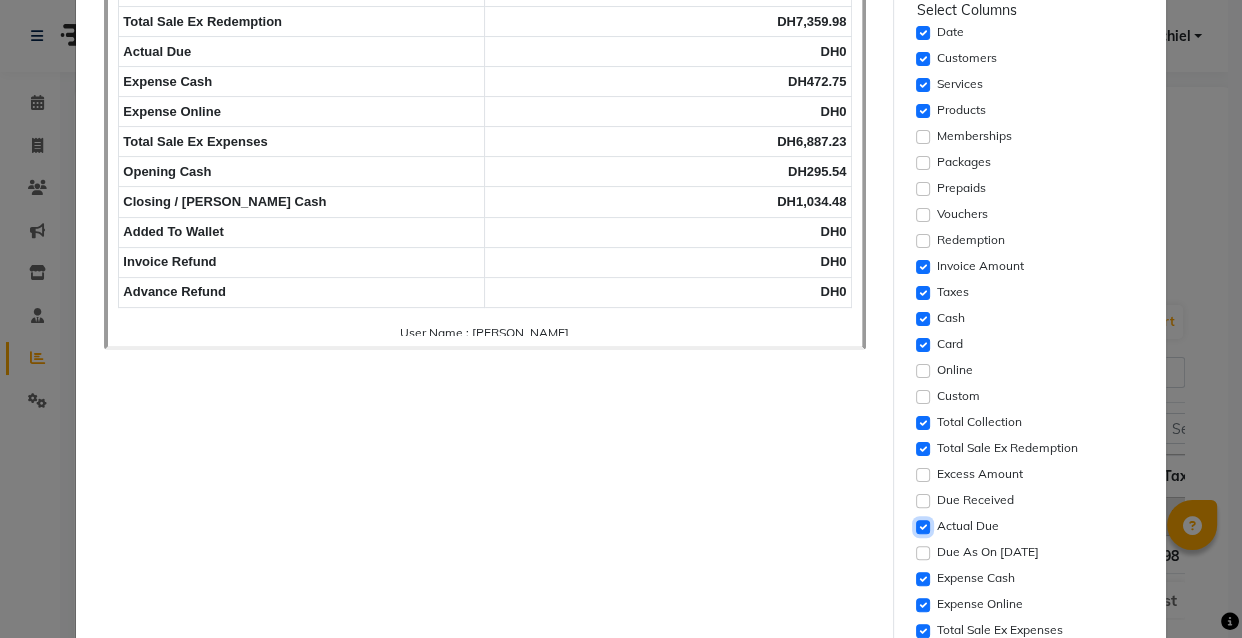 click 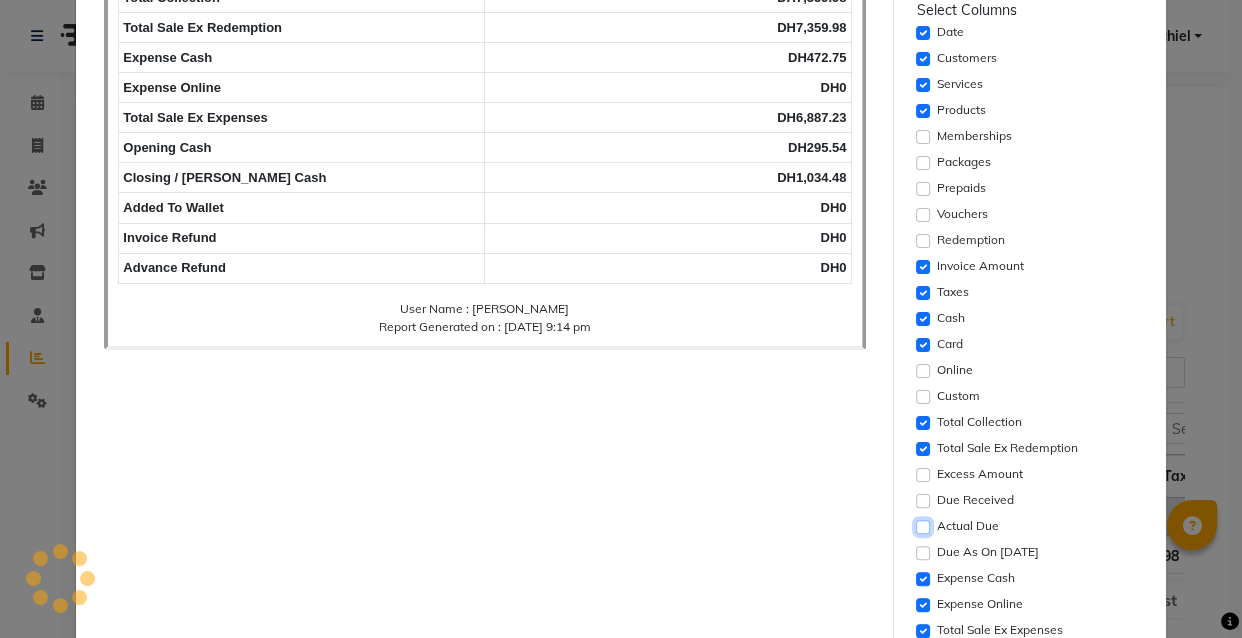 scroll, scrollTop: 72, scrollLeft: 0, axis: vertical 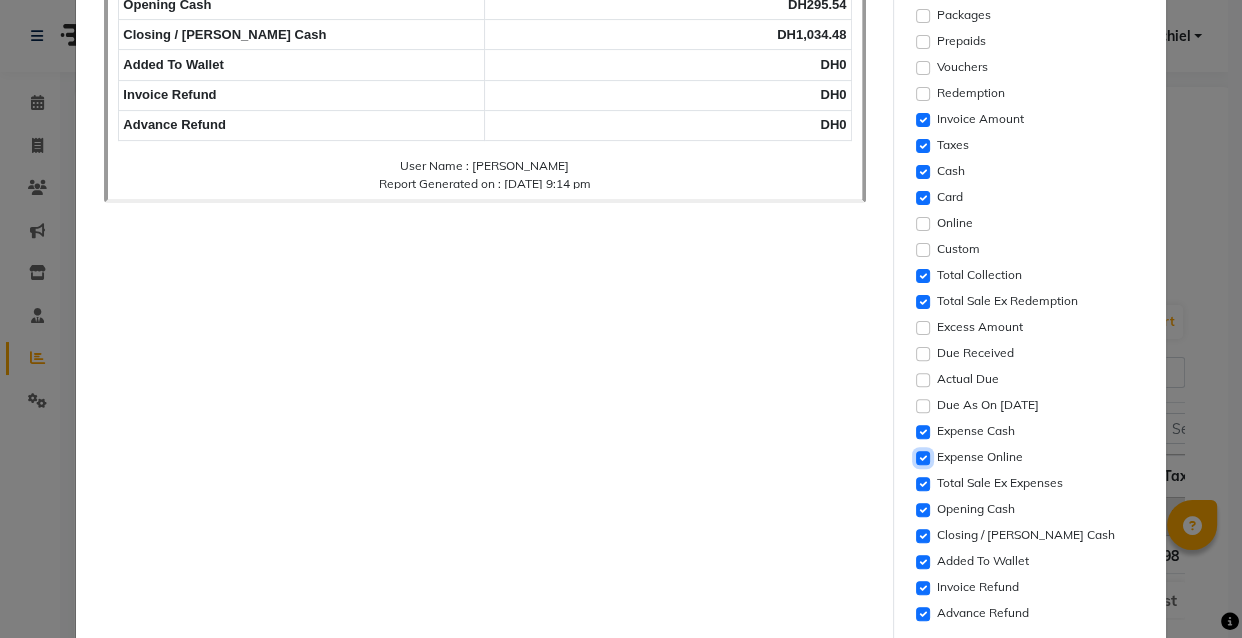 click 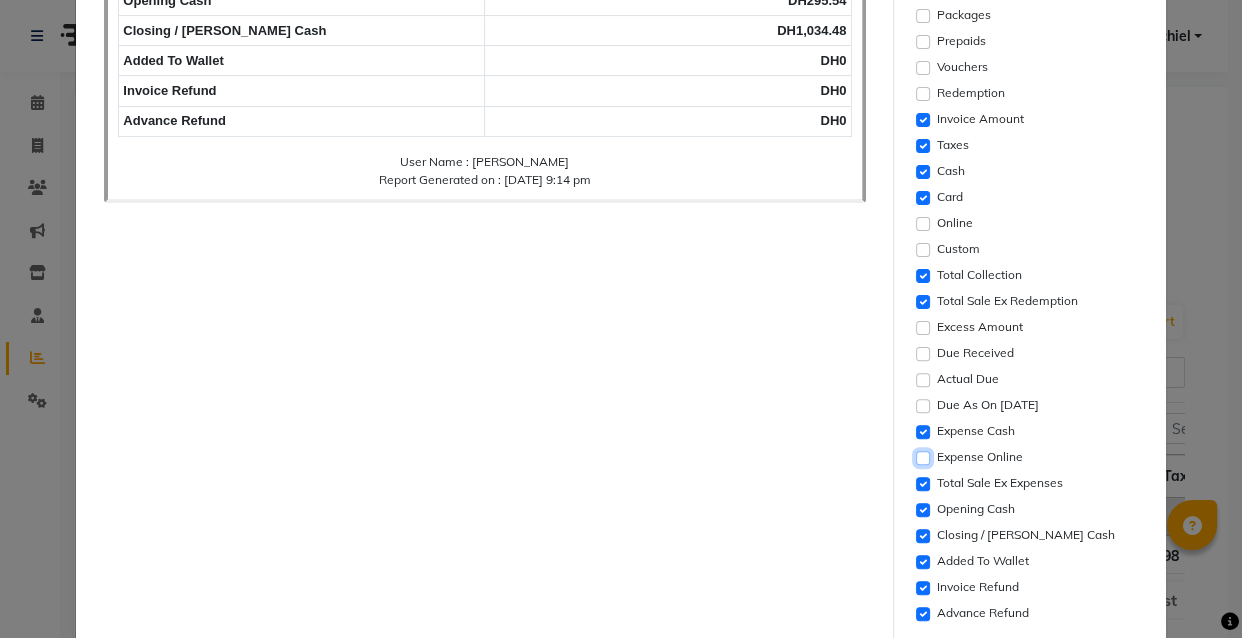scroll, scrollTop: 42, scrollLeft: 0, axis: vertical 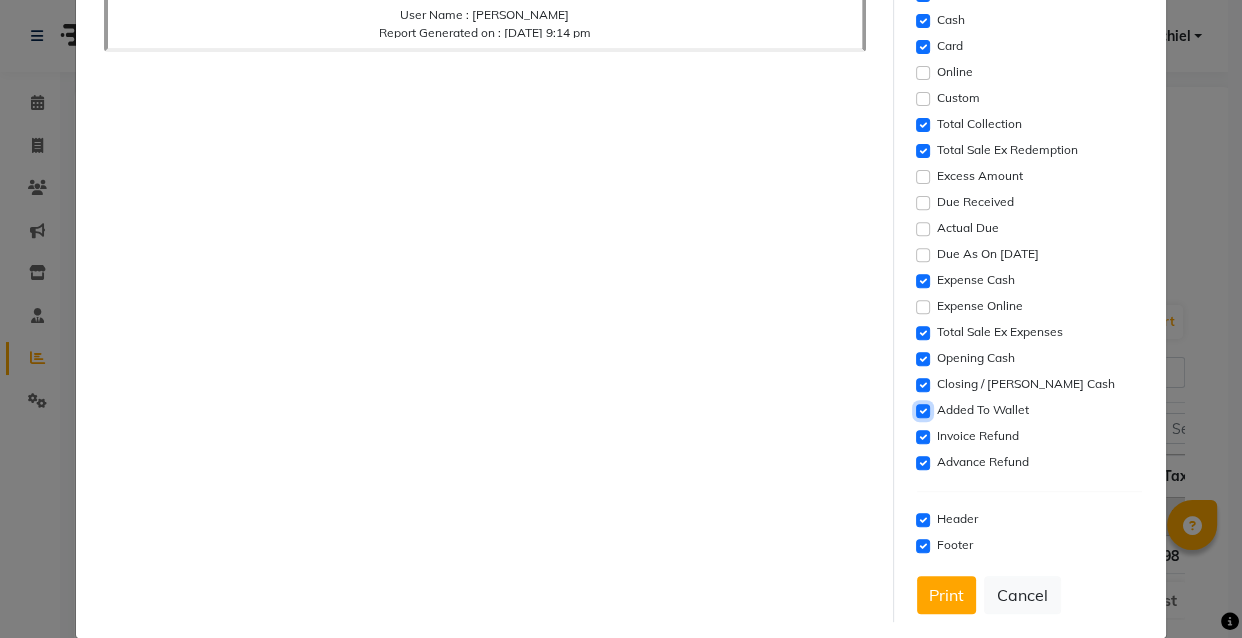 click 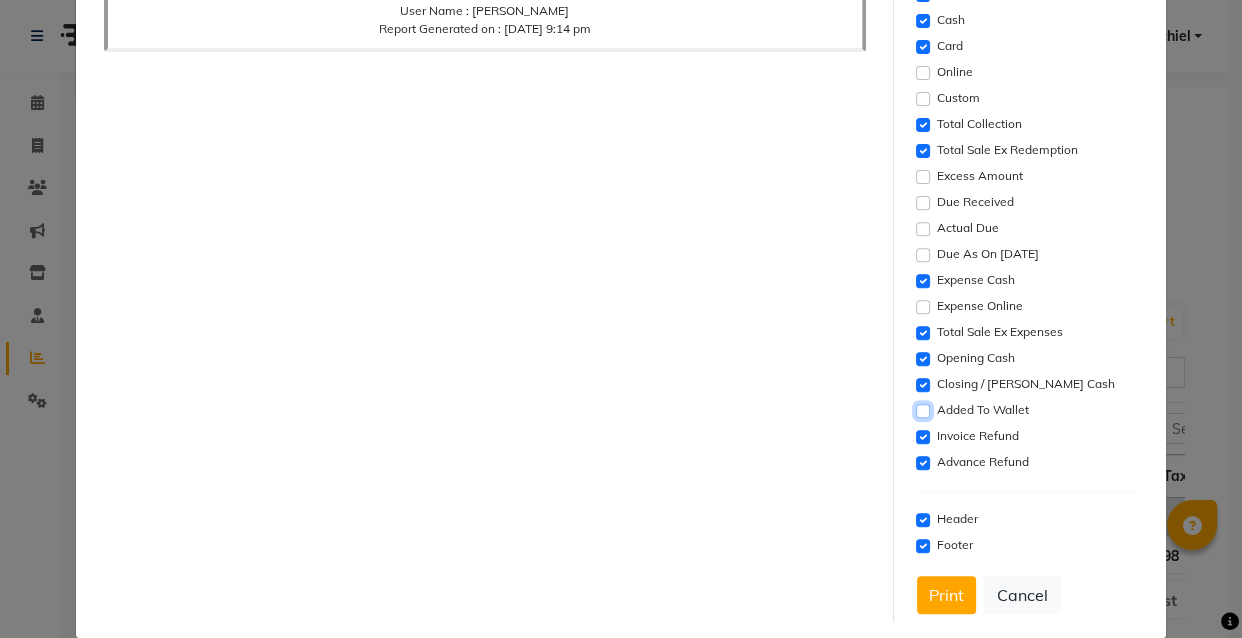 scroll, scrollTop: 12, scrollLeft: 0, axis: vertical 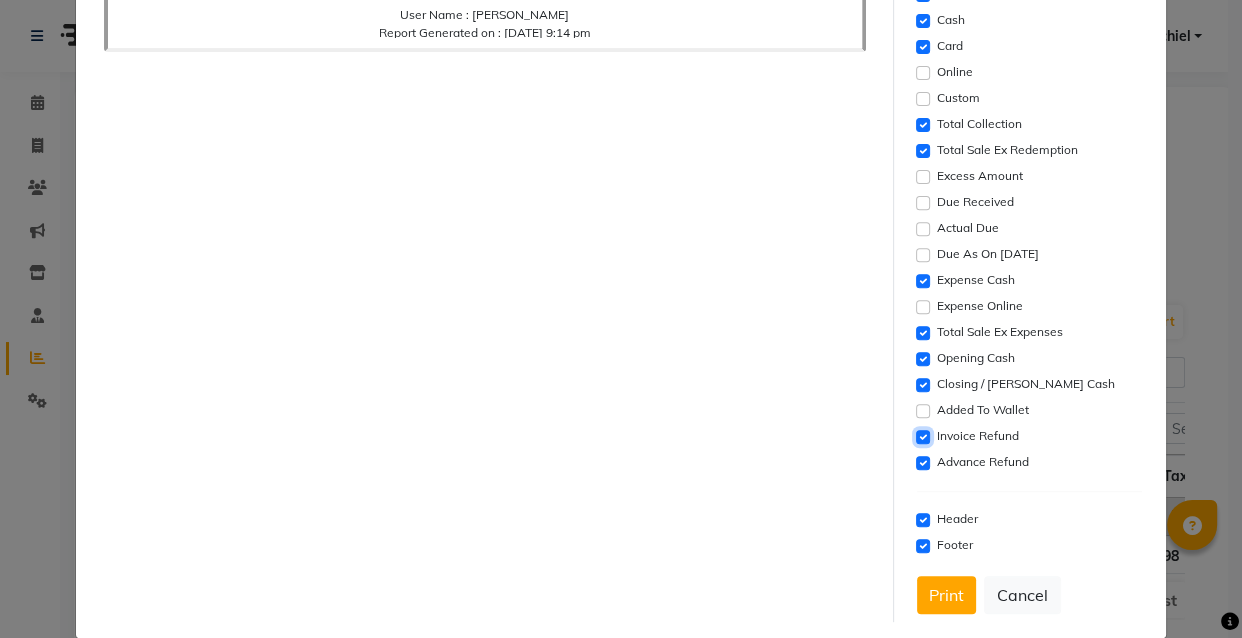 click 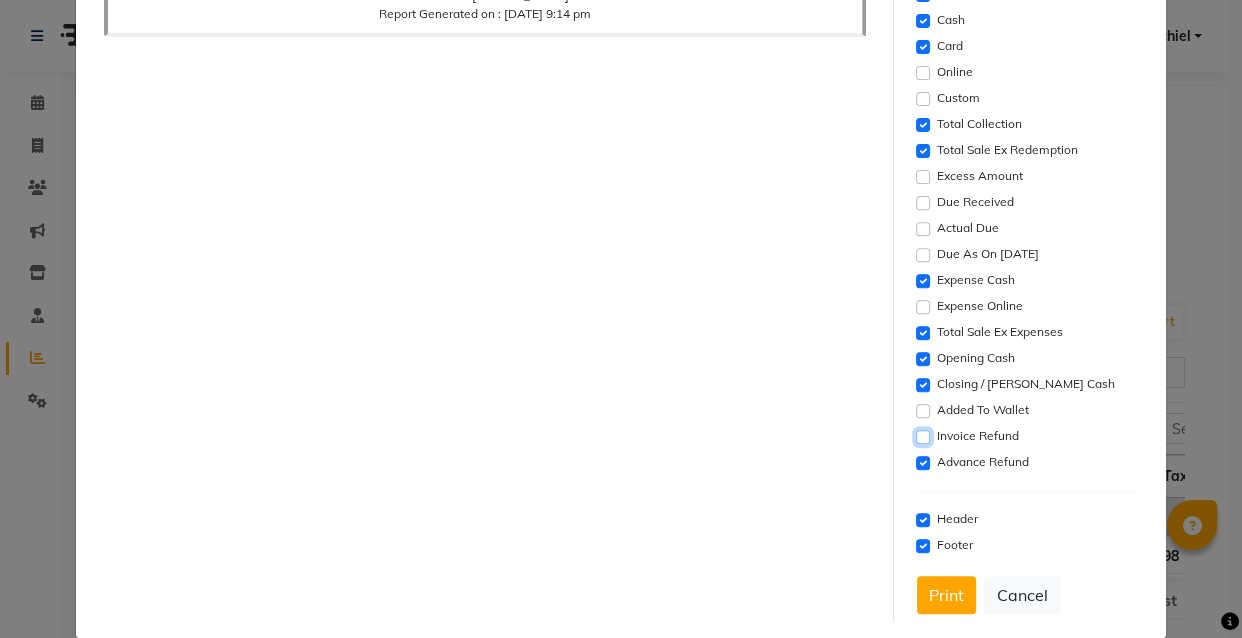 scroll, scrollTop: 0, scrollLeft: 0, axis: both 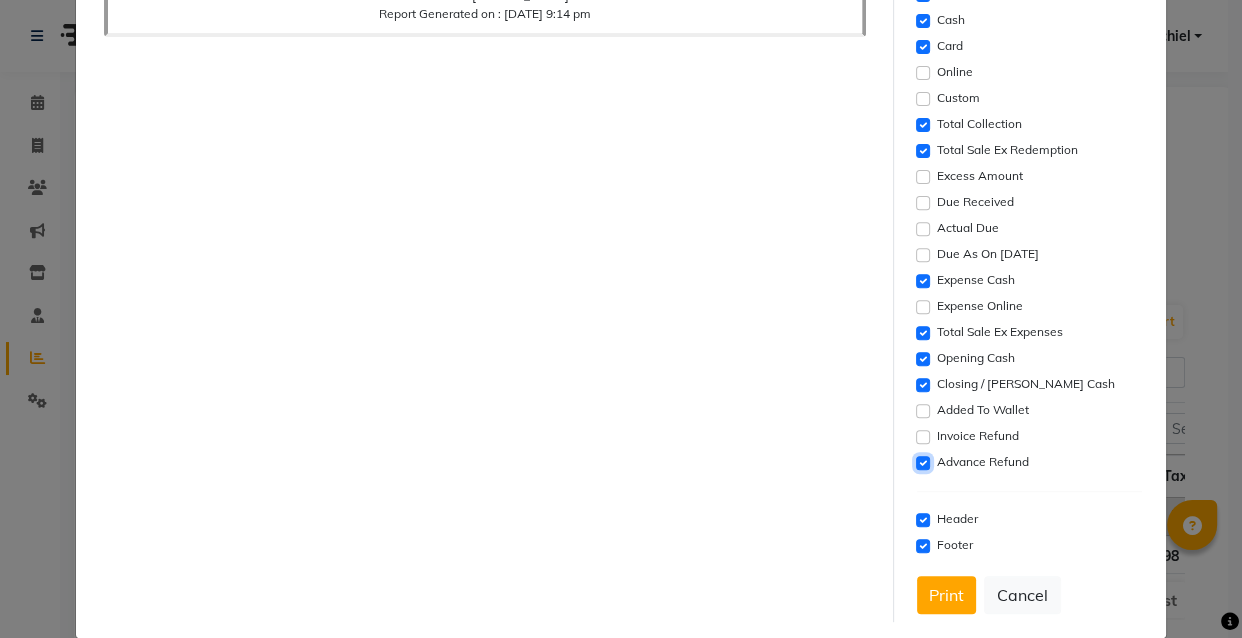 click 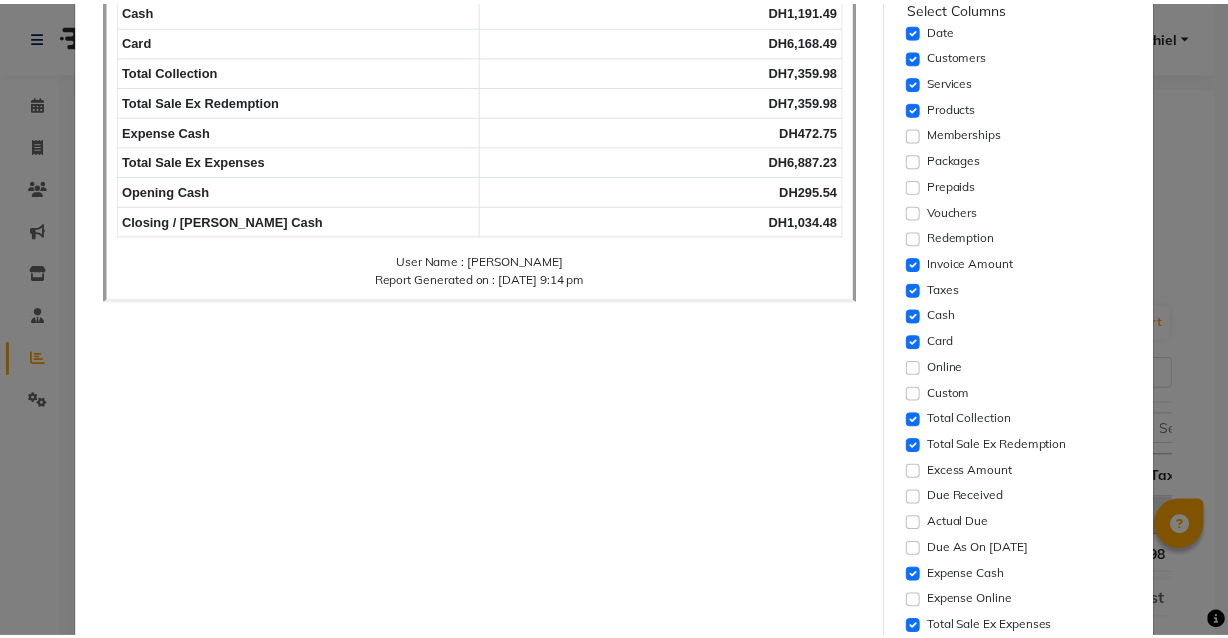 scroll, scrollTop: 680, scrollLeft: 0, axis: vertical 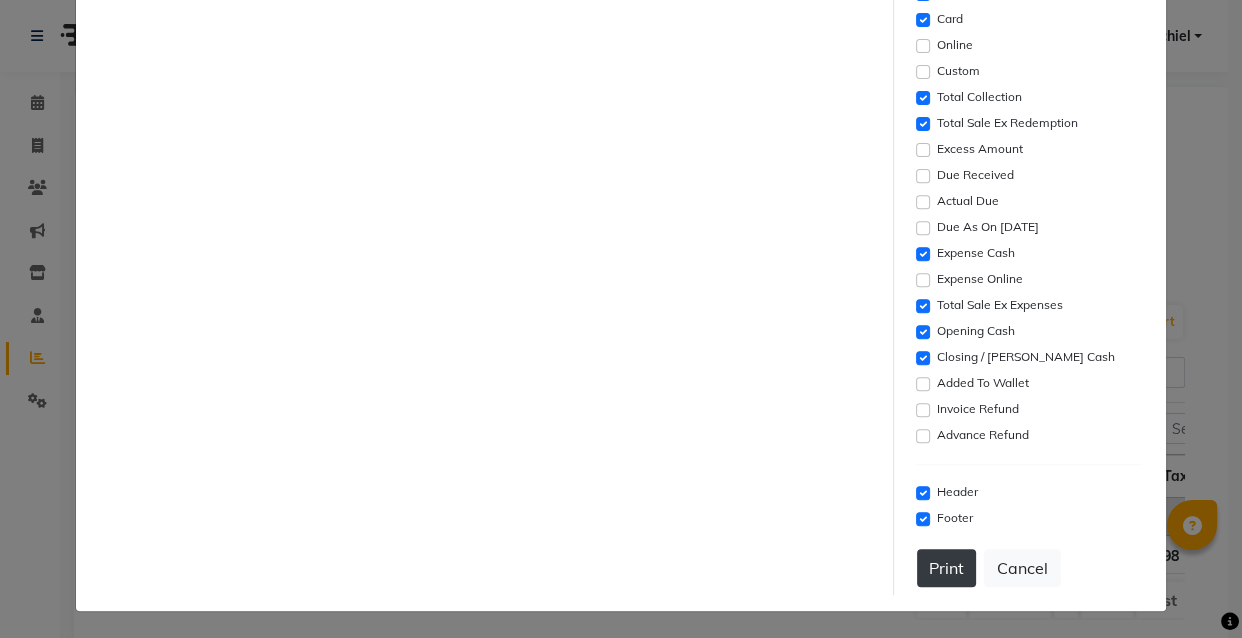click on "Print" 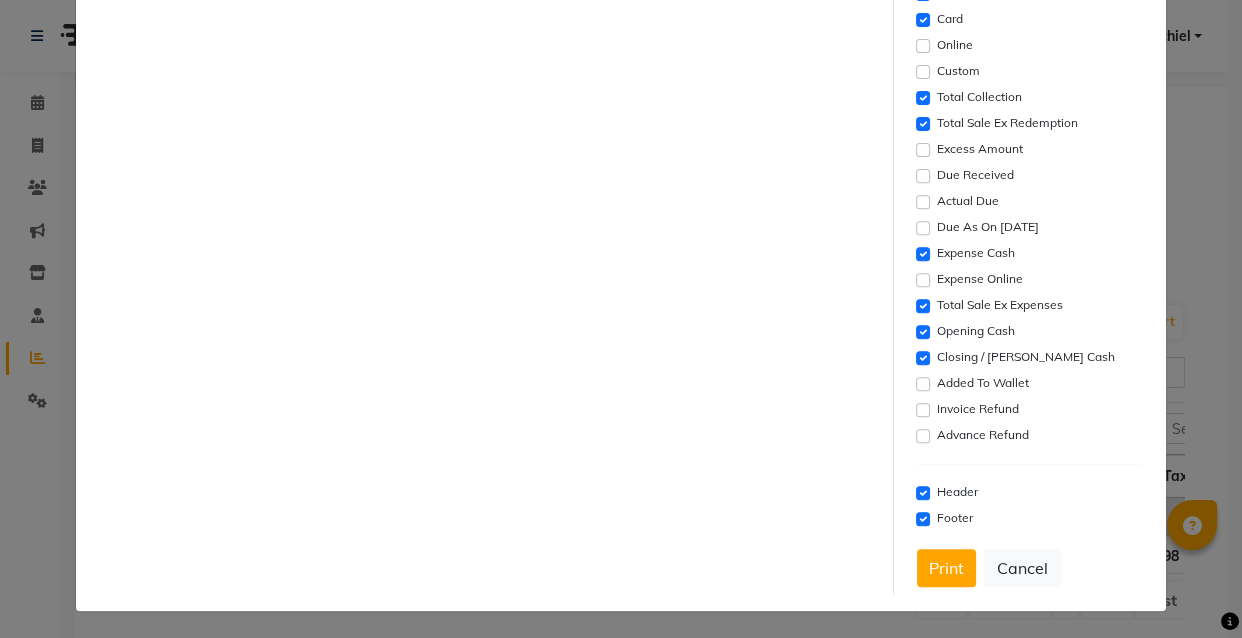 click on "× Report Preview
Report Name: Daily Sales
Report Duration: [DATE]
[GEOGRAPHIC_DATA][DEMOGRAPHIC_DATA]
[GEOGRAPHIC_DATA]
date
[DATE]
customers
32
services
DH7,307.48
8" 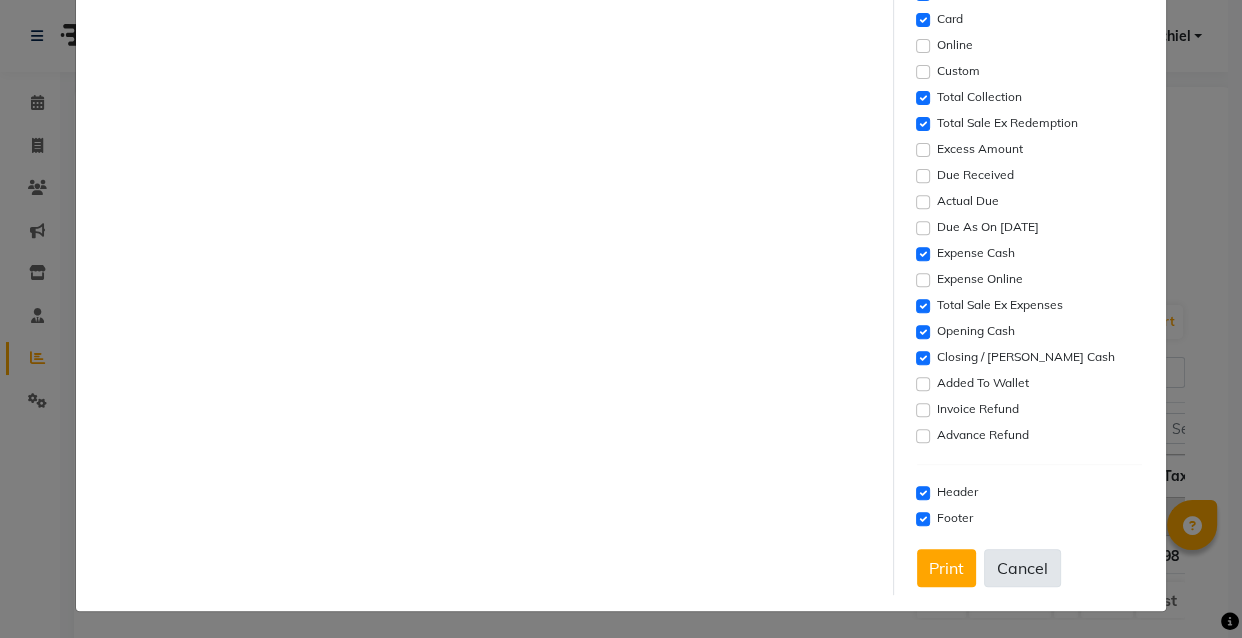 click on "Cancel" 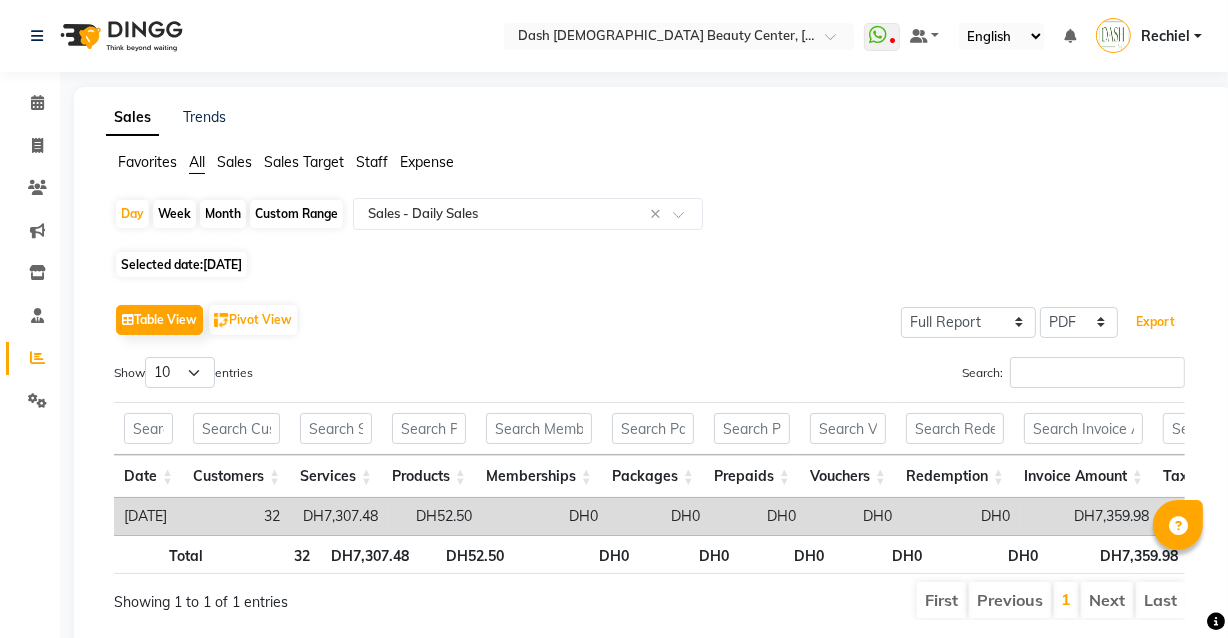 scroll, scrollTop: 0, scrollLeft: 0, axis: both 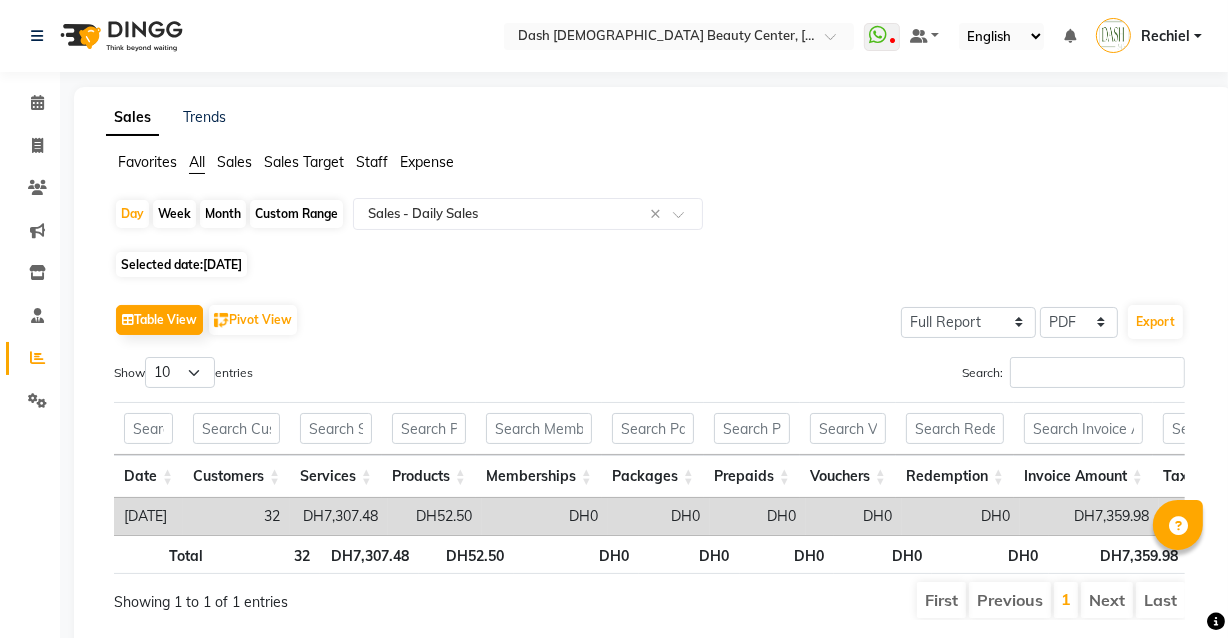 click on "Expense" 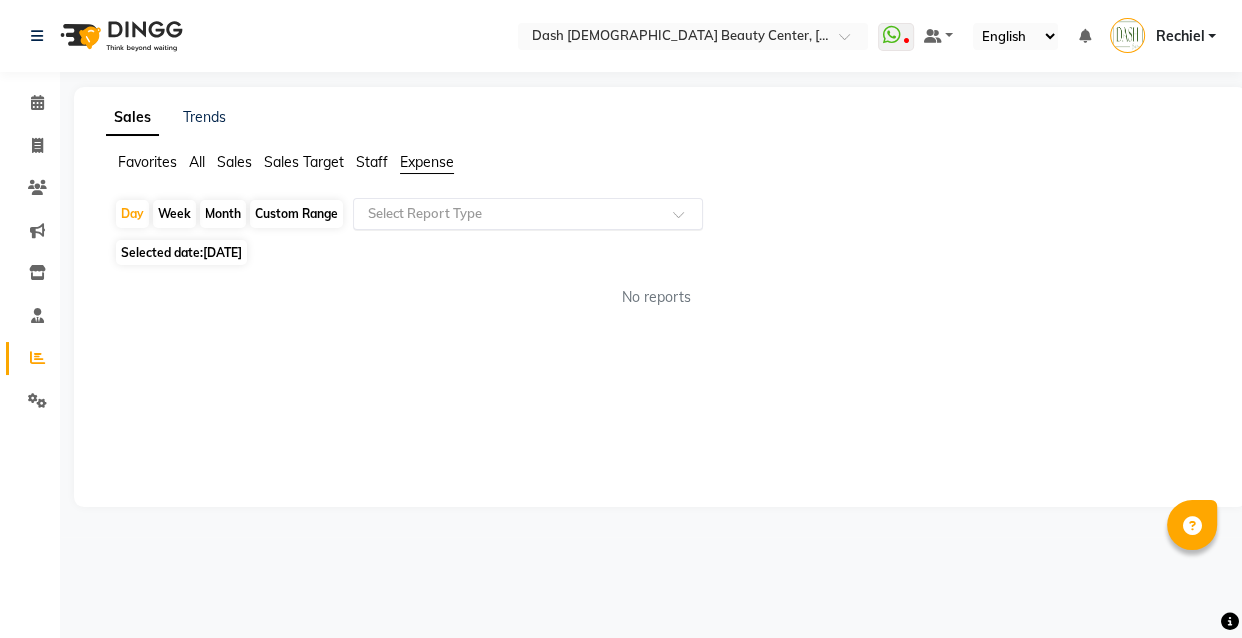 click 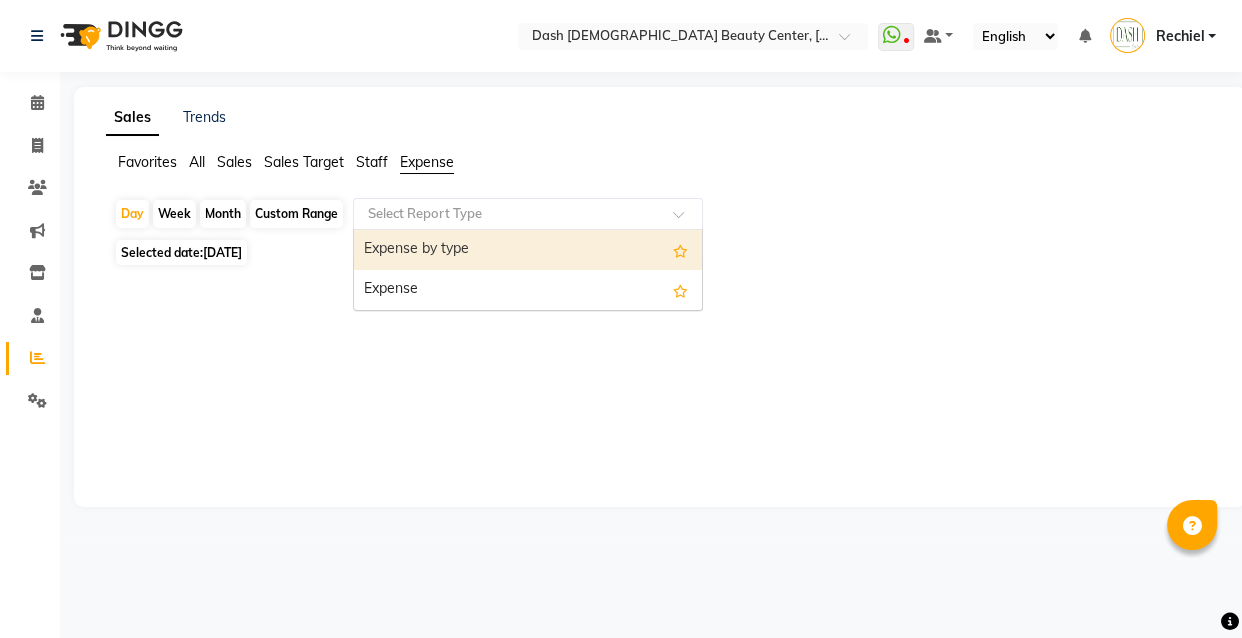 click on "Expense by type" at bounding box center [528, 250] 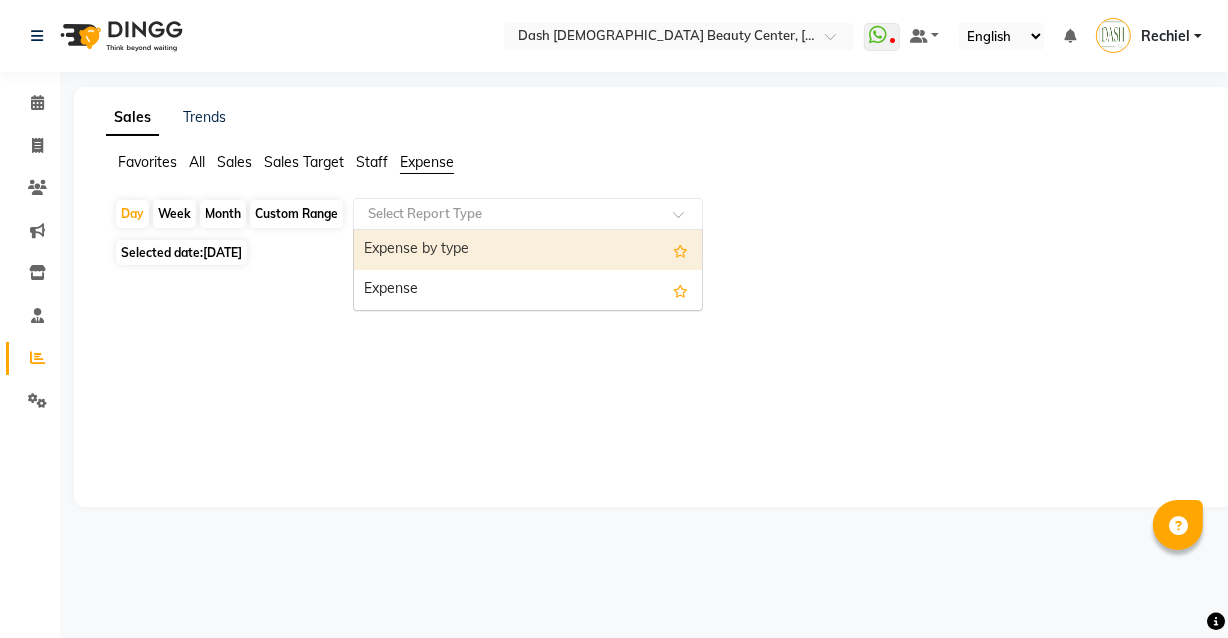 select on "full_report" 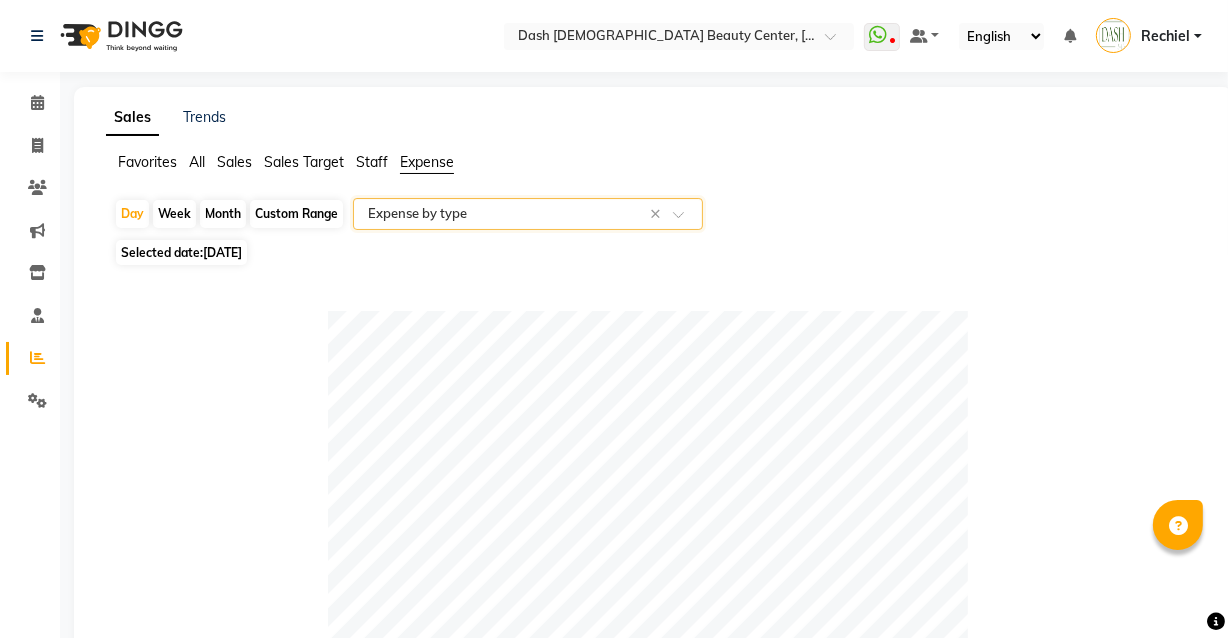 click 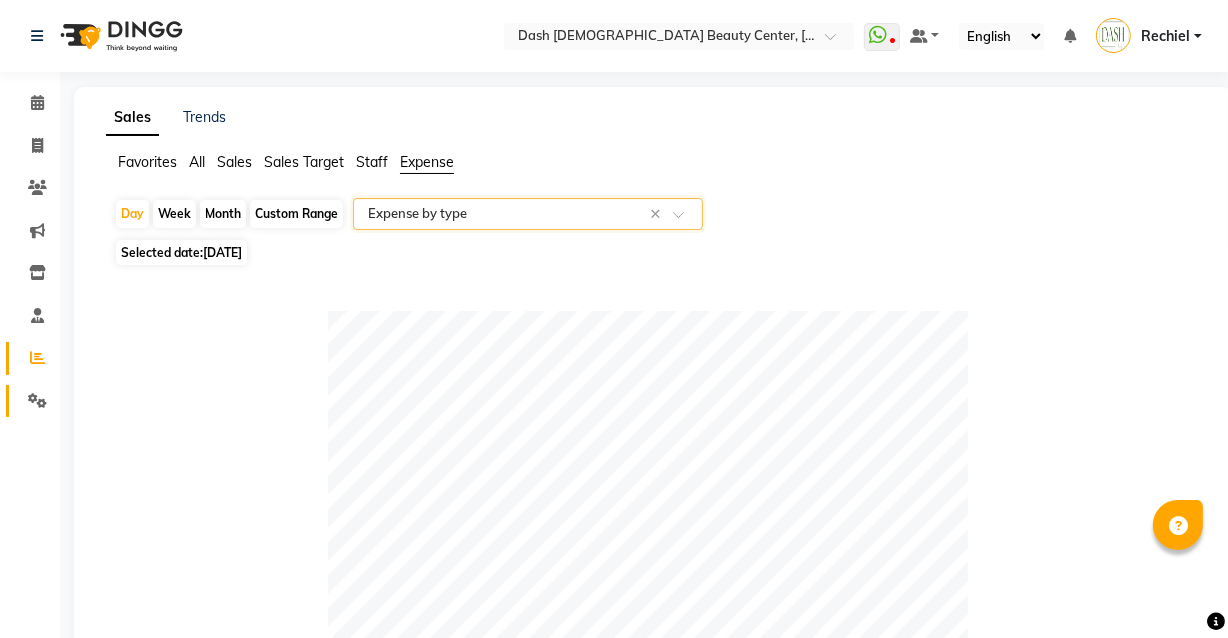 click 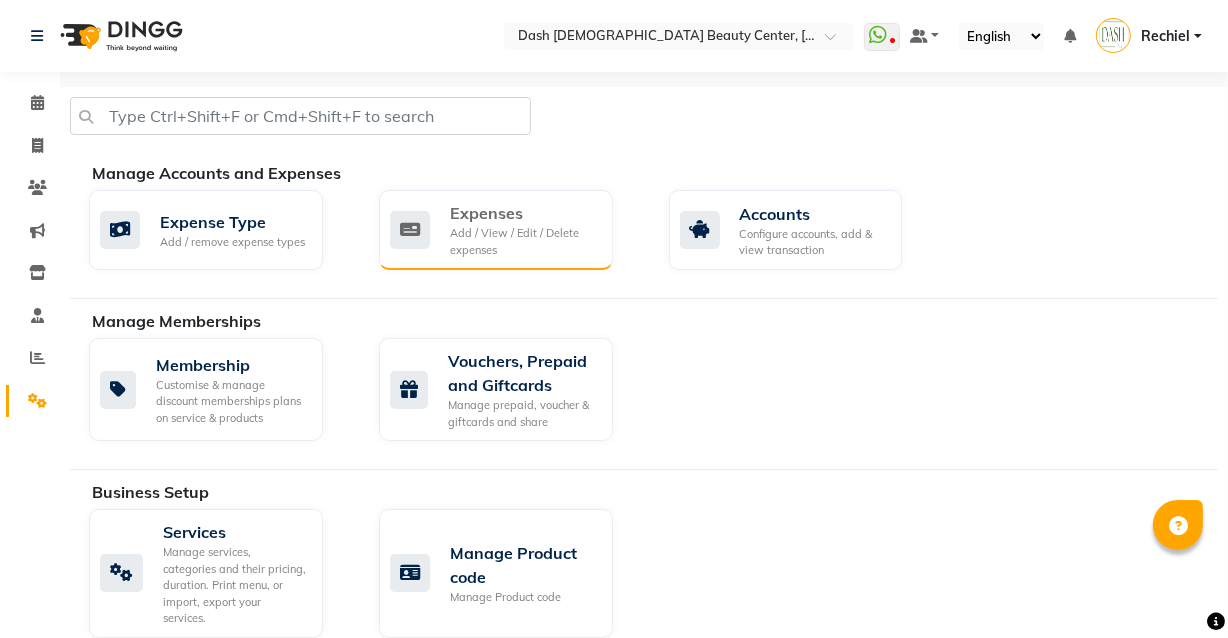 click on "Add / View / Edit / Delete expenses" 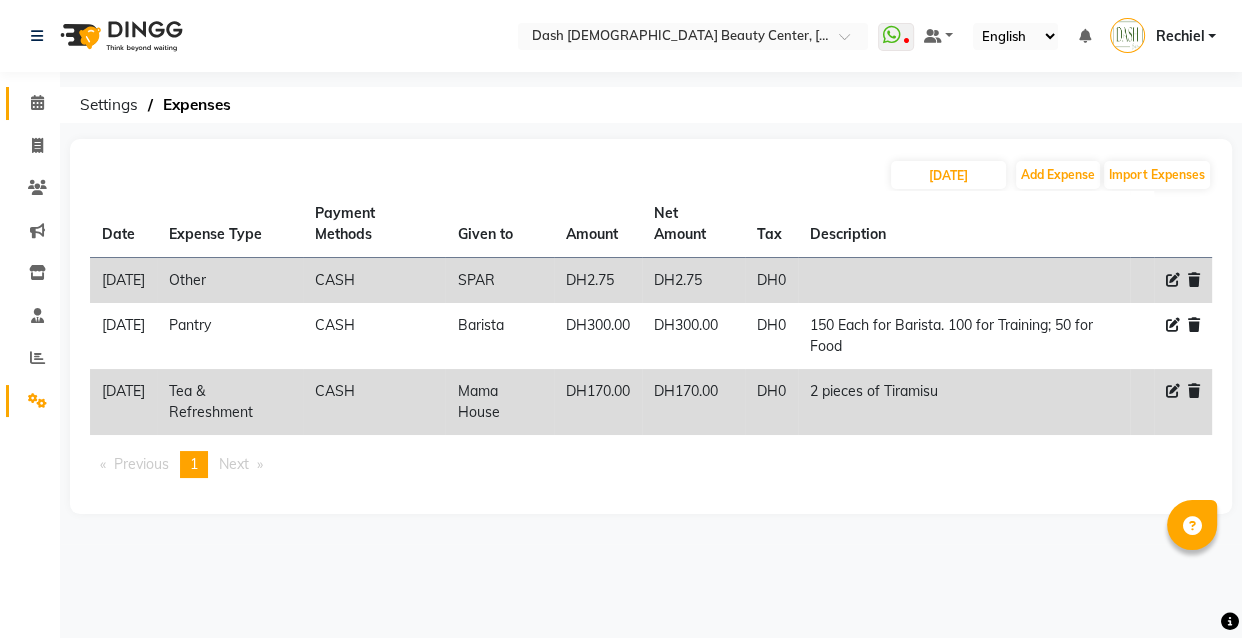 click 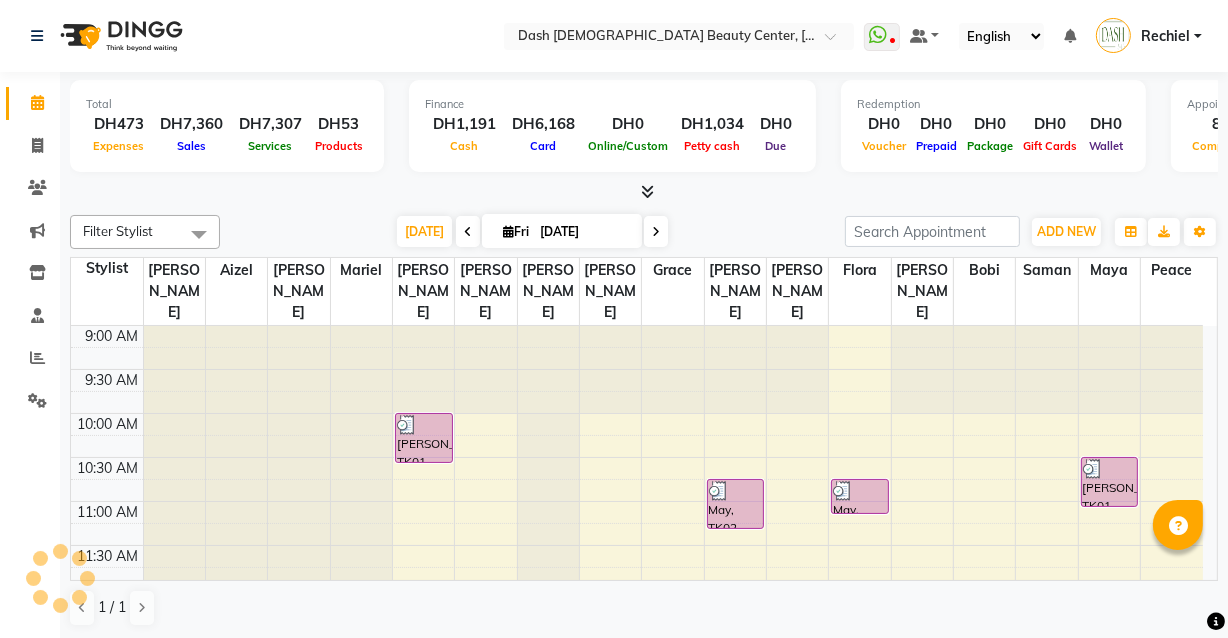scroll, scrollTop: 913, scrollLeft: 0, axis: vertical 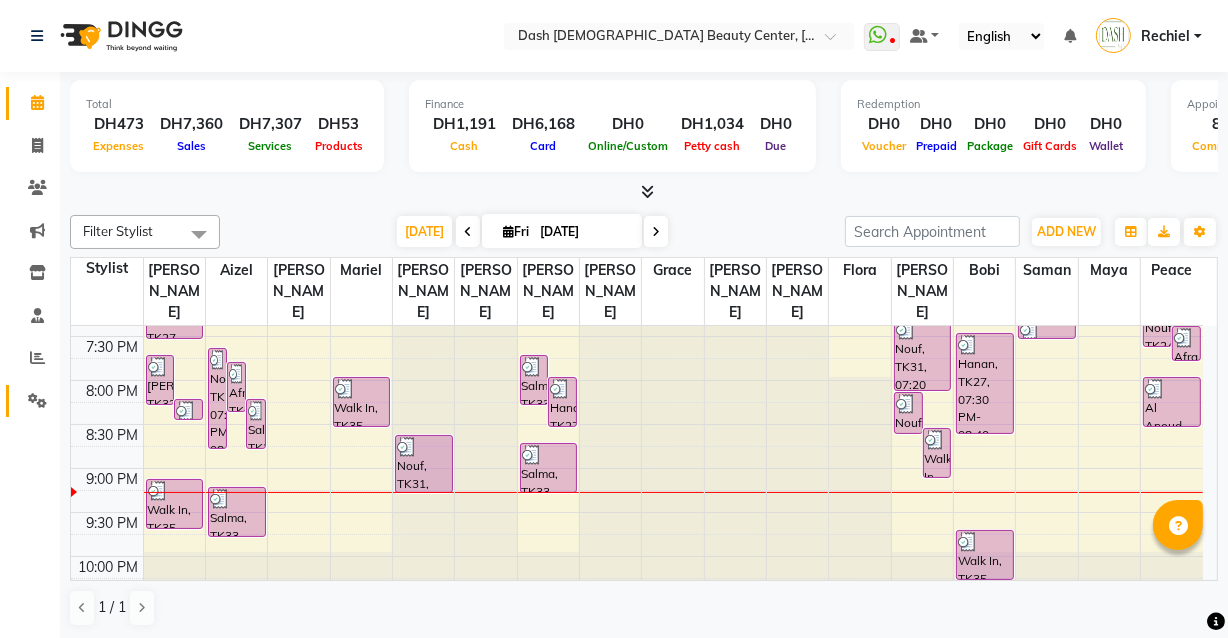click on "Settings" 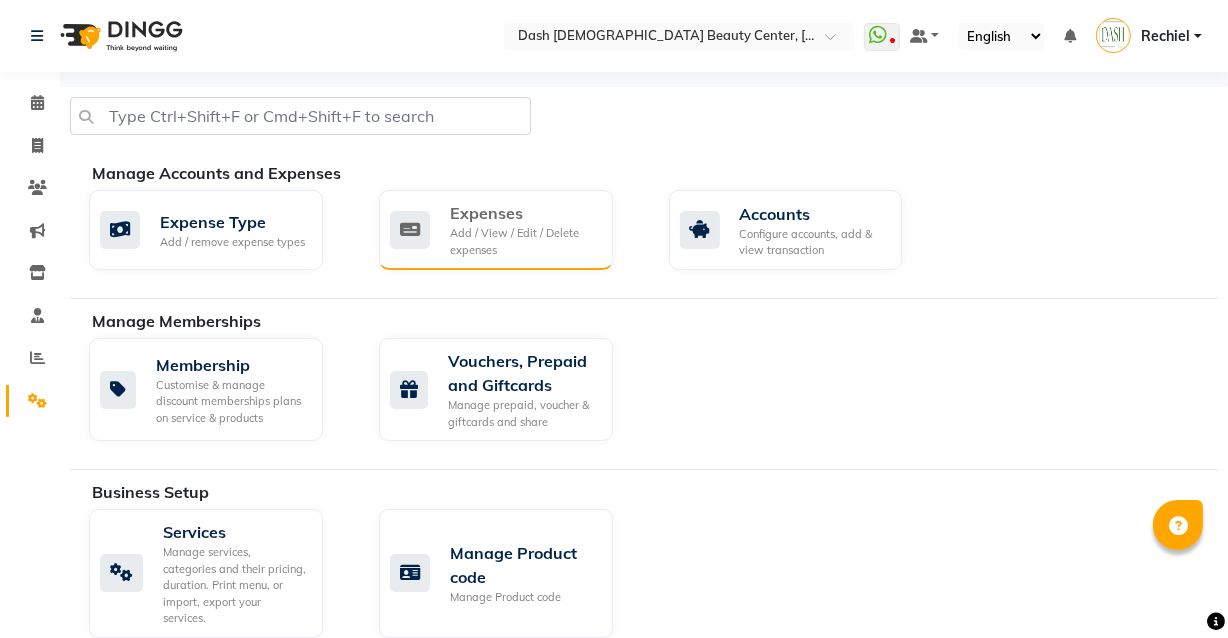 click on "Add / View / Edit / Delete expenses" 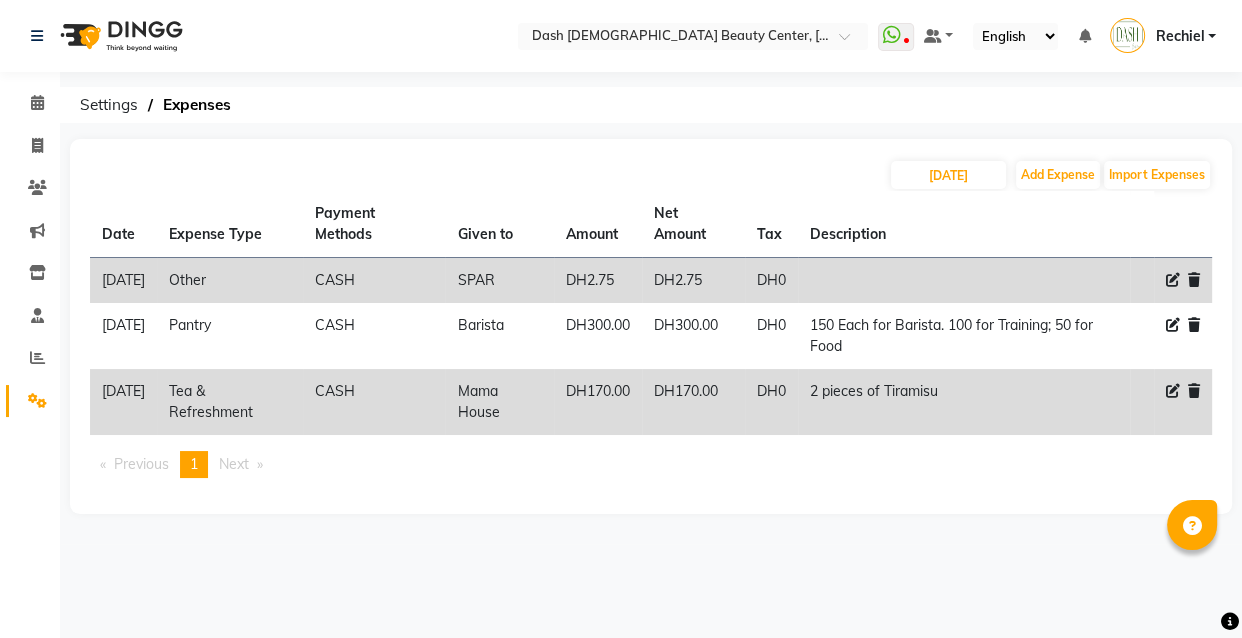 click on "Select Location × Dash [DEMOGRAPHIC_DATA] Beauty Center, [GEOGRAPHIC_DATA]  WhatsApp Status  ✕ Status:  Disconnected Most Recent Message: [DATE]     09:44 PM Recent Service Activity: [DATE]     09:59 PM  08047224946 Whatsapp Settings Default Panel My Panel English ENGLISH Español العربية मराठी हिंदी ગુજરાતી தமிழ் 中文 Notifications nothing to show Rechiel Manage Profile Change Password Sign out  Version:3.15.4  ☀ Dash [DEMOGRAPHIC_DATA] Beauty Center, Al Shabhat Plaza  Calendar  Invoice  Clients  Marketing  Inventory  Staff  Reports  Settings Completed InProgress Upcoming Dropped Tentative Check-In Confirm Bookings Segments Page Builder Settings  Expenses  [DATE] Add Expense Import Expenses Date Expense Type Payment Methods Given to Amount Net Amount Tax Description  [DATE]   Other   CASH   SPAR   DH2.75  DH2.75 DH0     [DATE]   Pantry   CASH   Barista   DH300.00  DH300.00 DH0  150 Each for Barista. 100 for Training; 50 for Food    [DATE]  DH0" at bounding box center (621, 319) 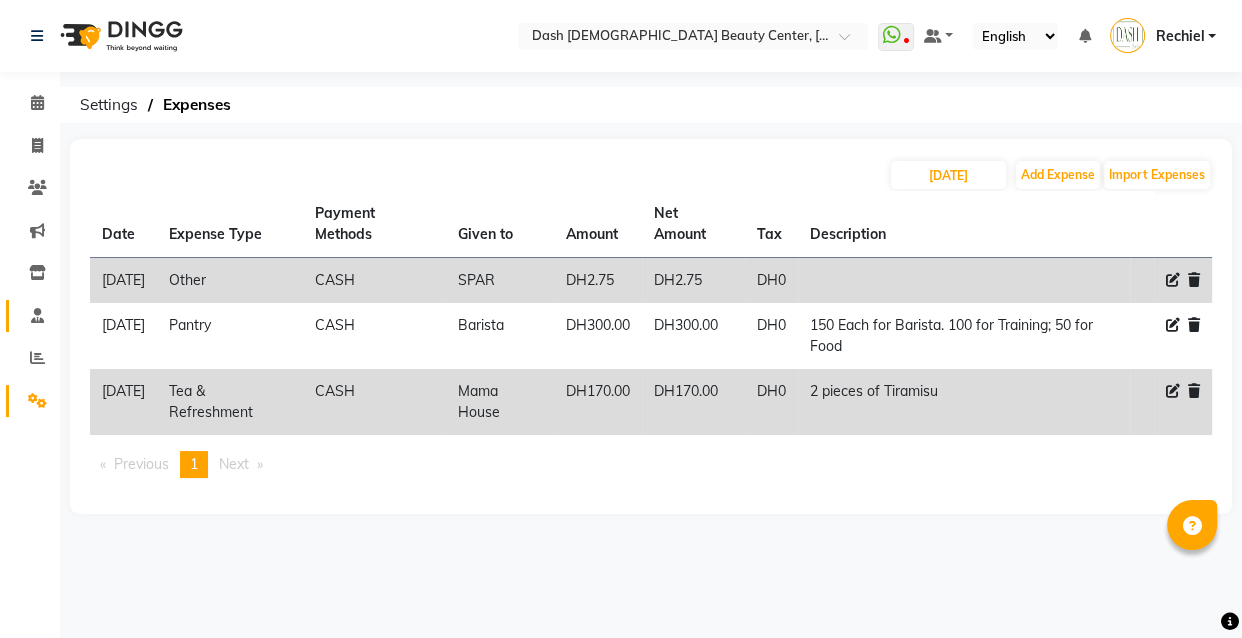 click 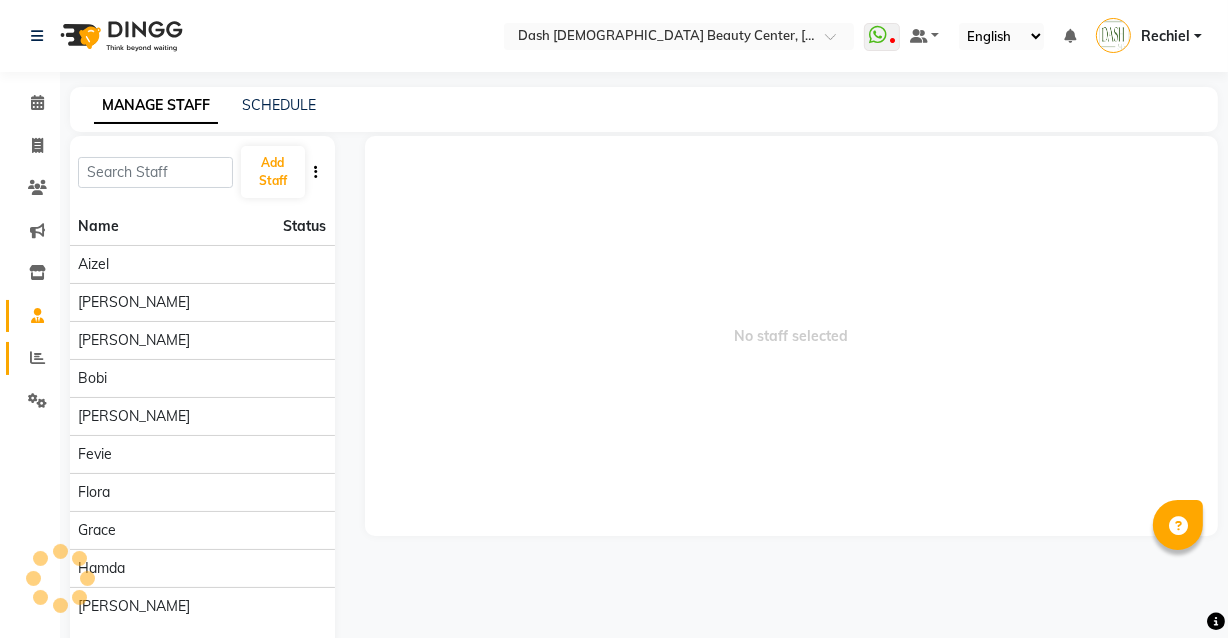 click 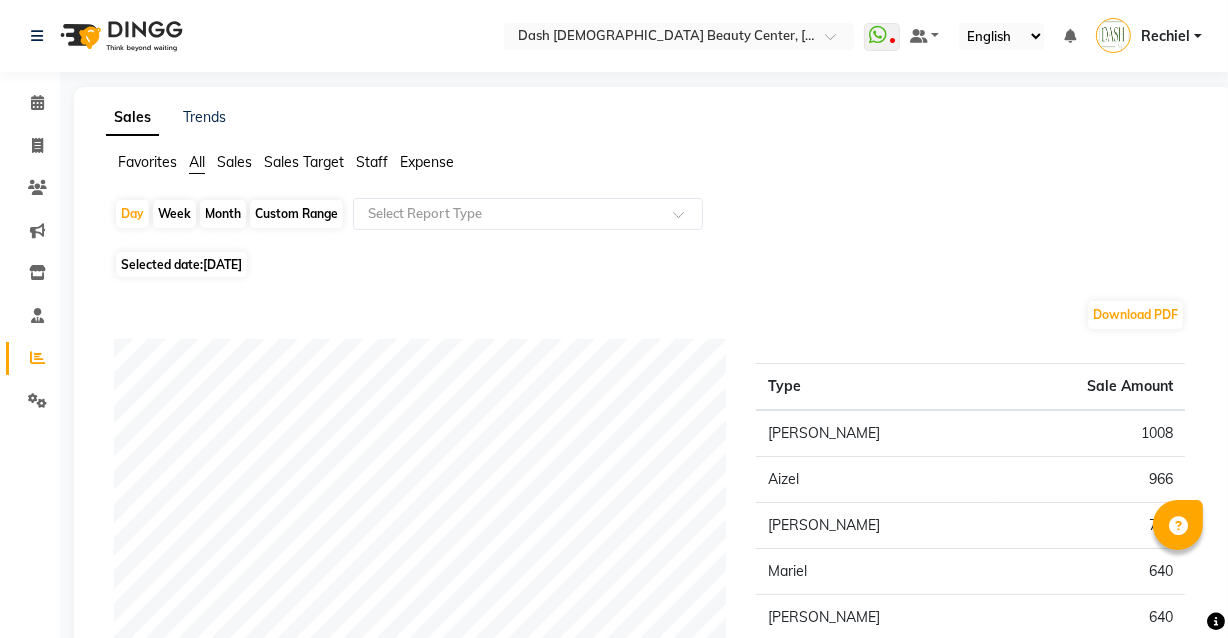 click on "Sales" 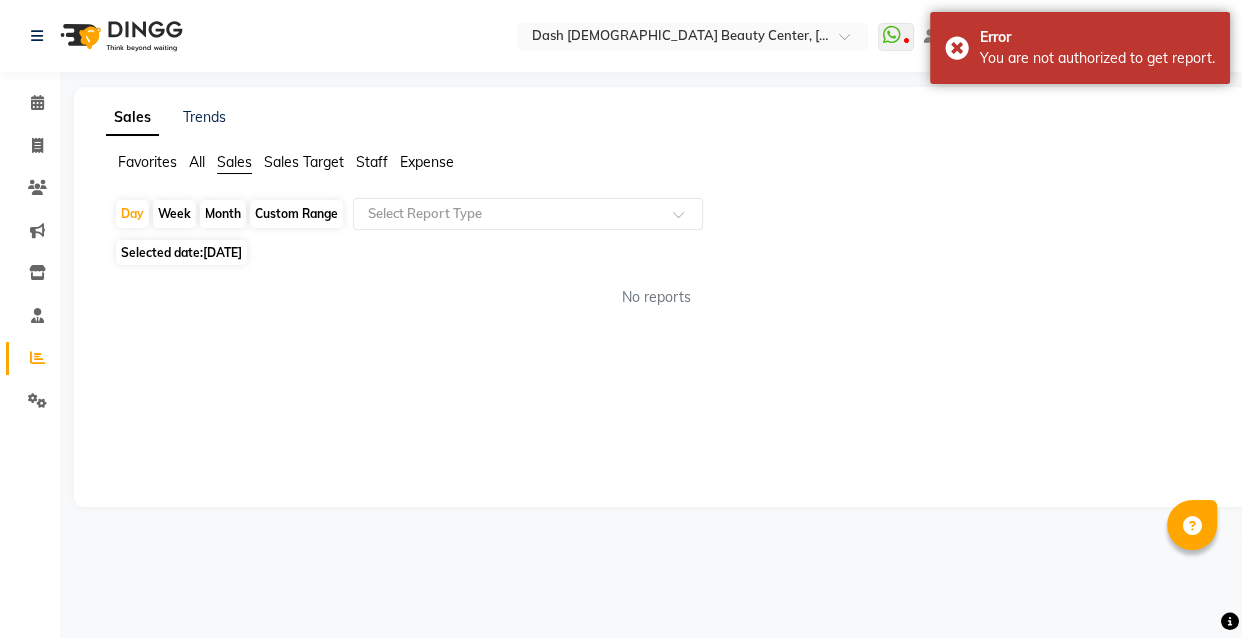 click on "Staff" 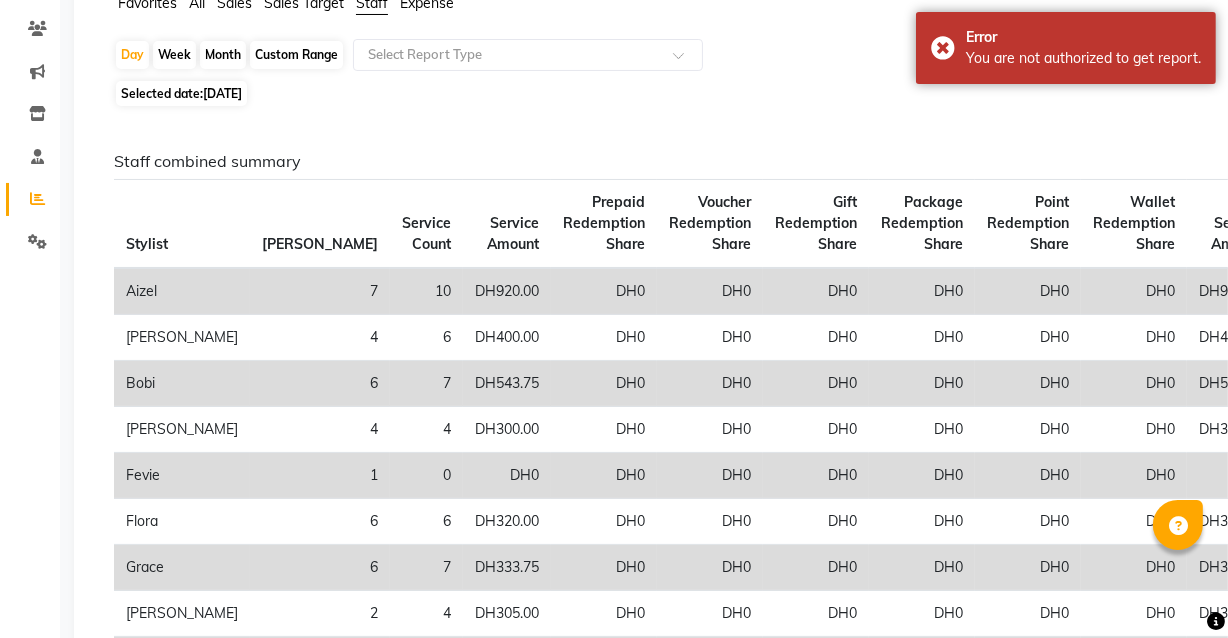 scroll, scrollTop: 0, scrollLeft: 0, axis: both 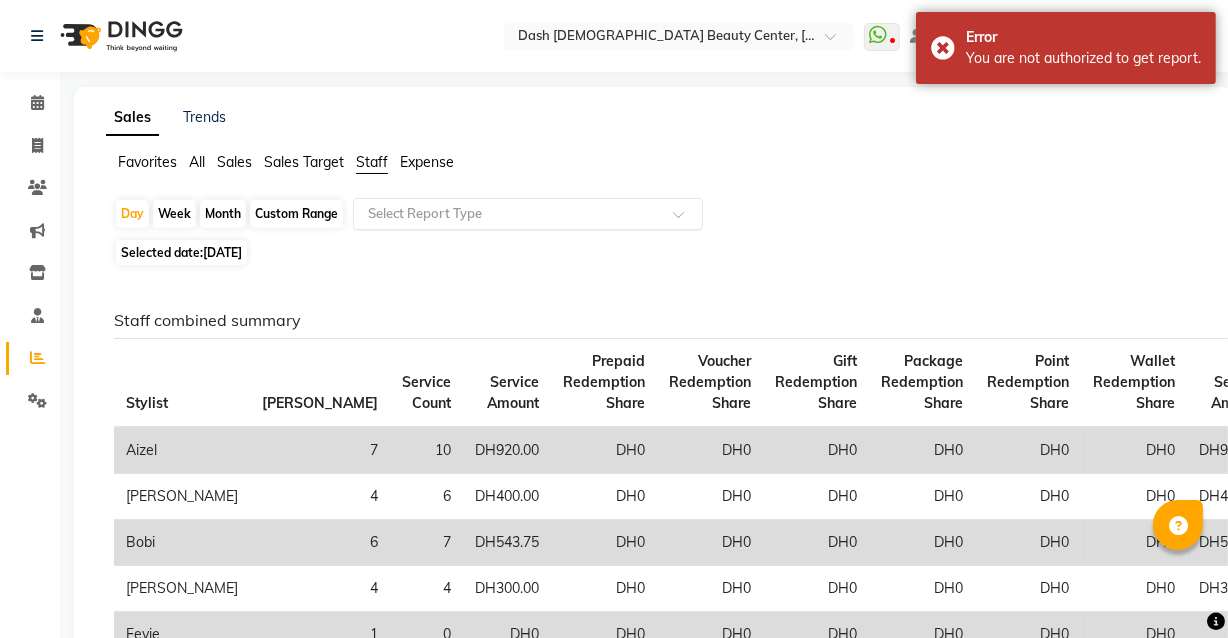 click 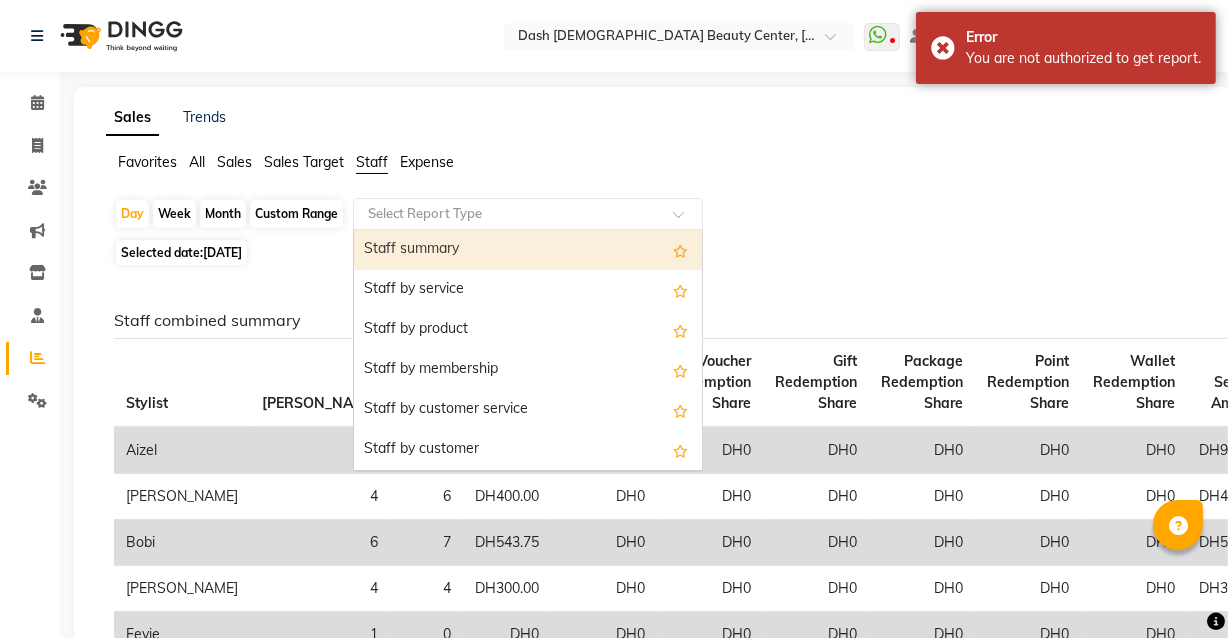 click on "Staff summary" at bounding box center [528, 250] 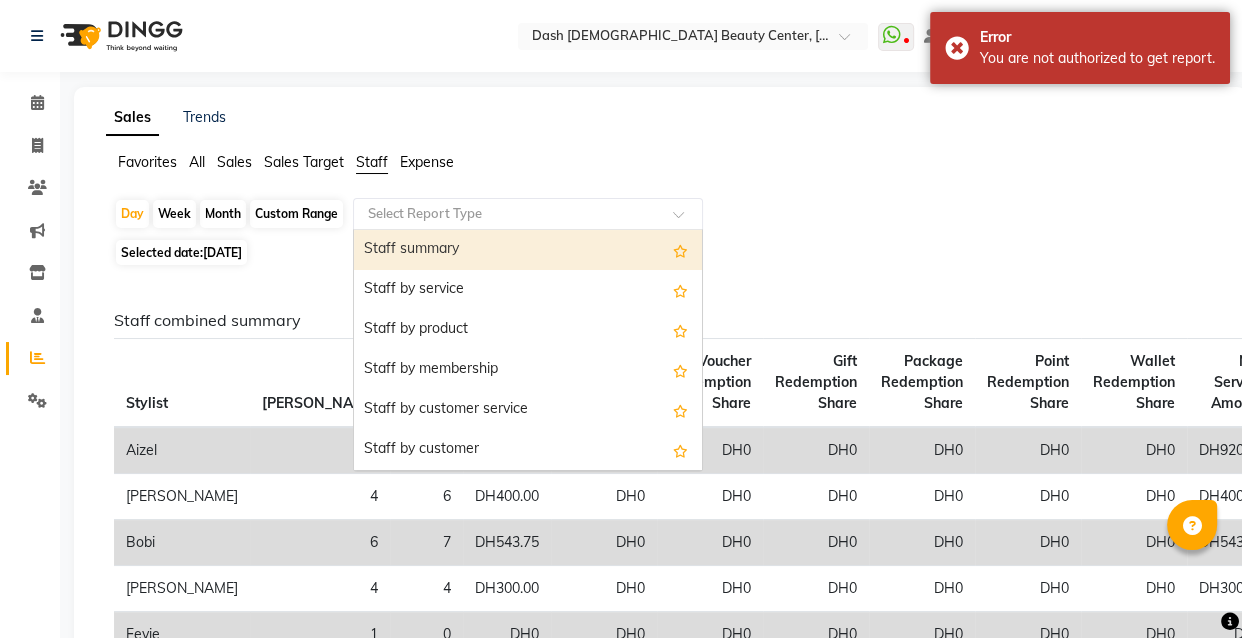 select on "full_report" 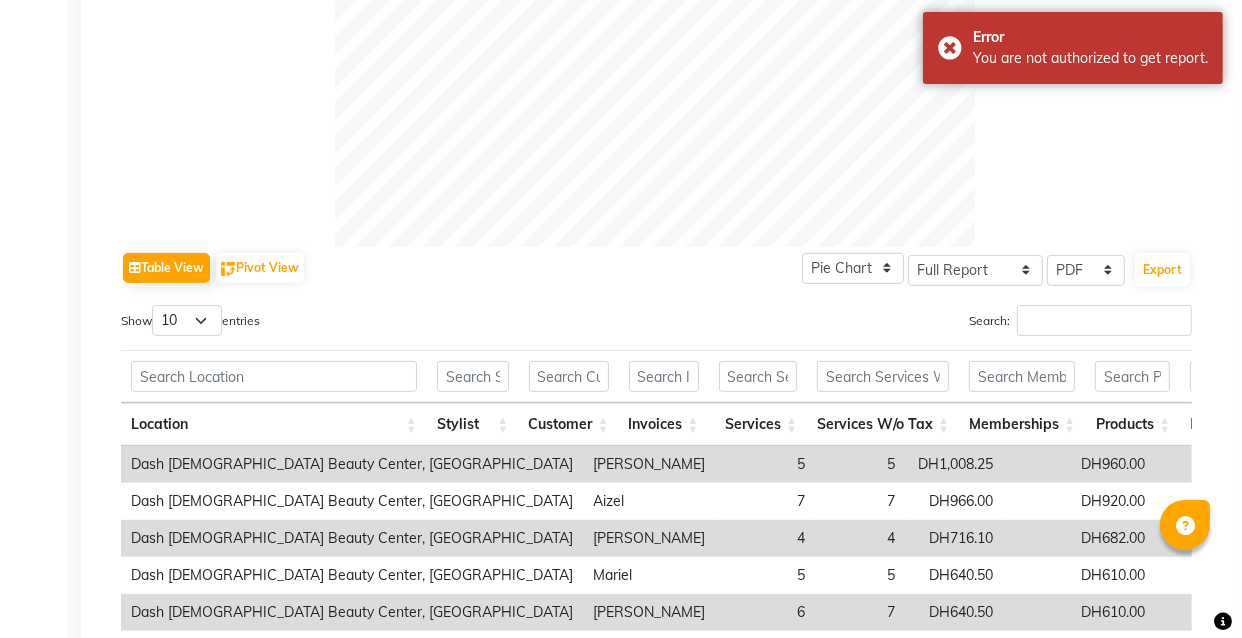 scroll, scrollTop: 700, scrollLeft: 0, axis: vertical 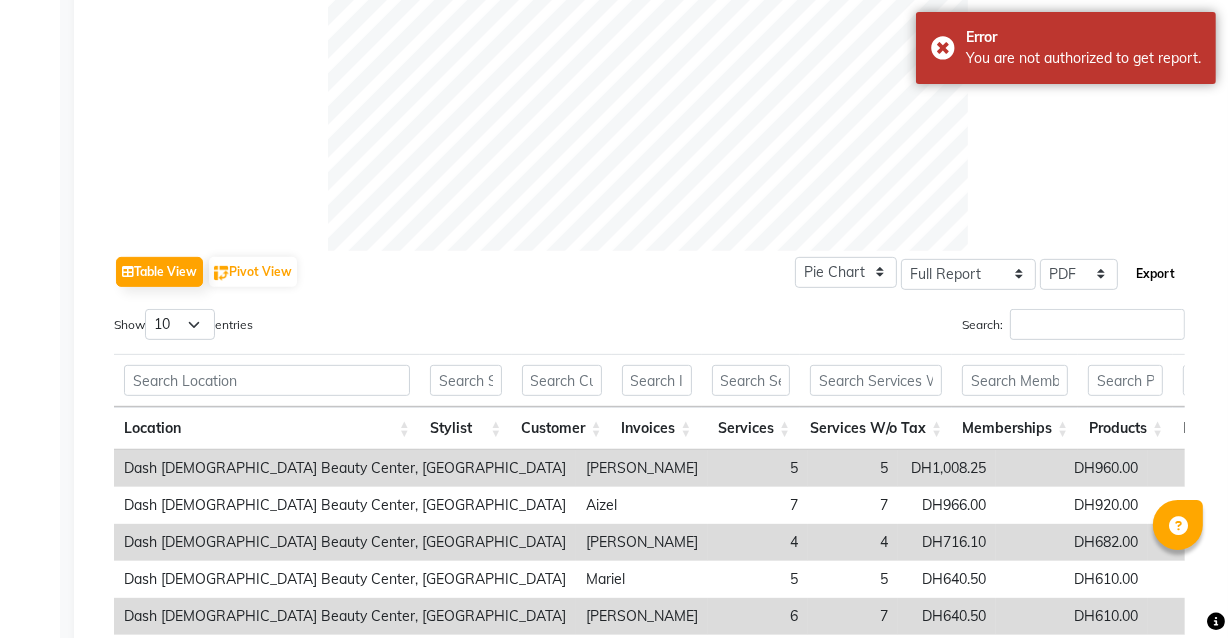 click on "Export" 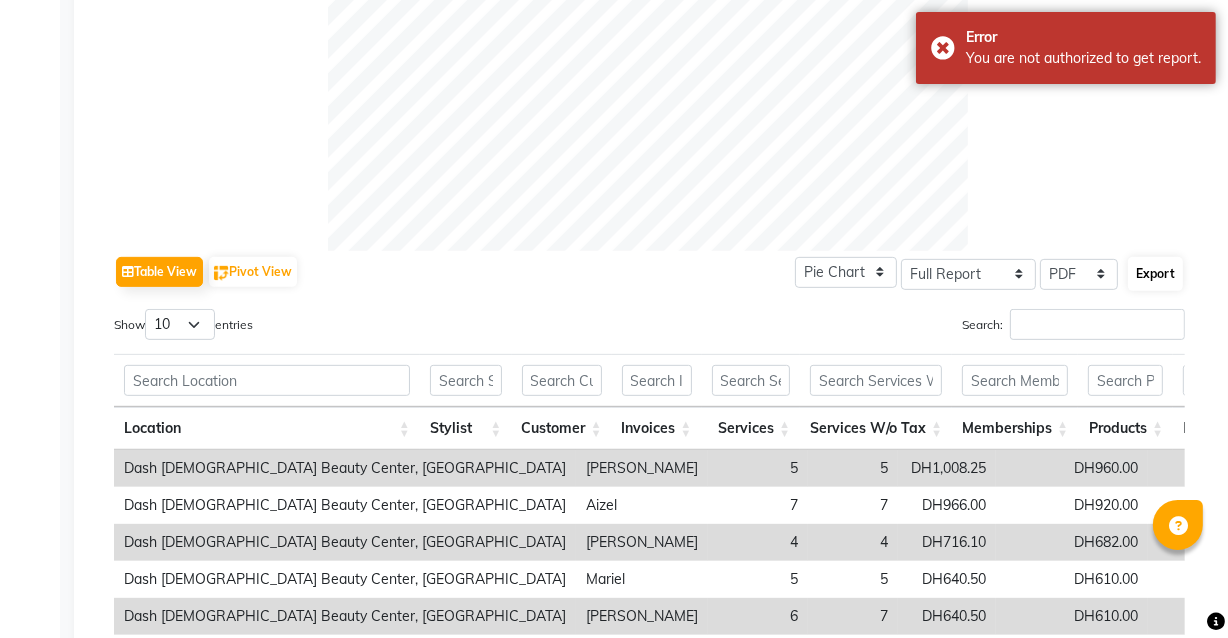 select on "sans-serif" 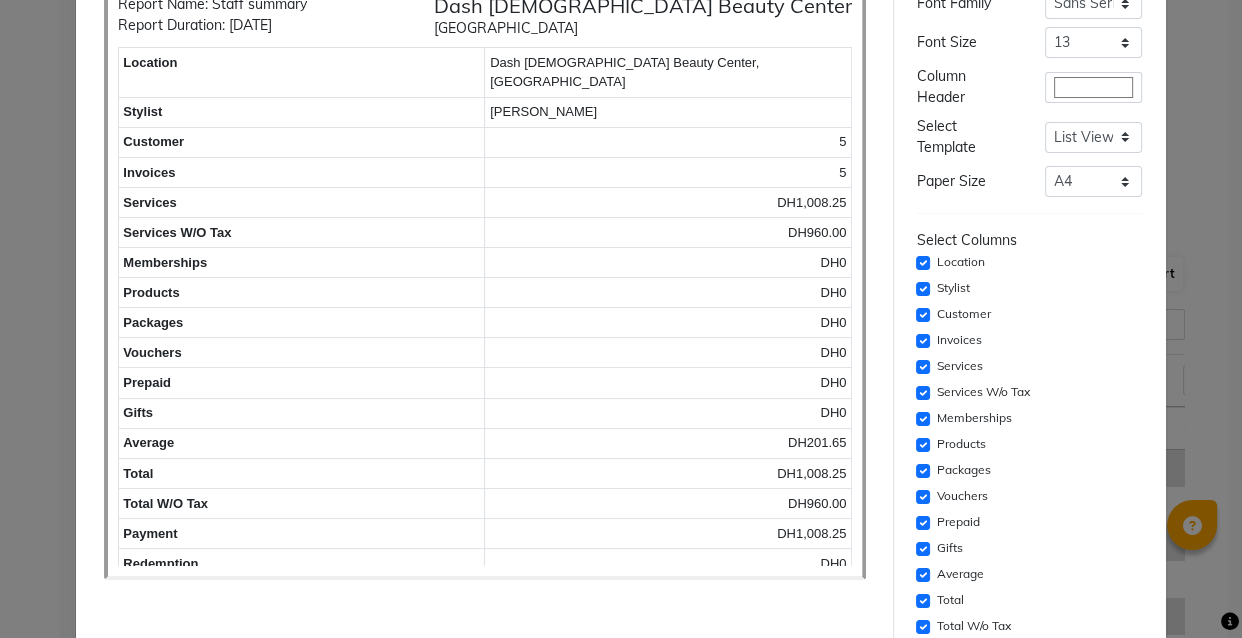 scroll, scrollTop: 113, scrollLeft: 0, axis: vertical 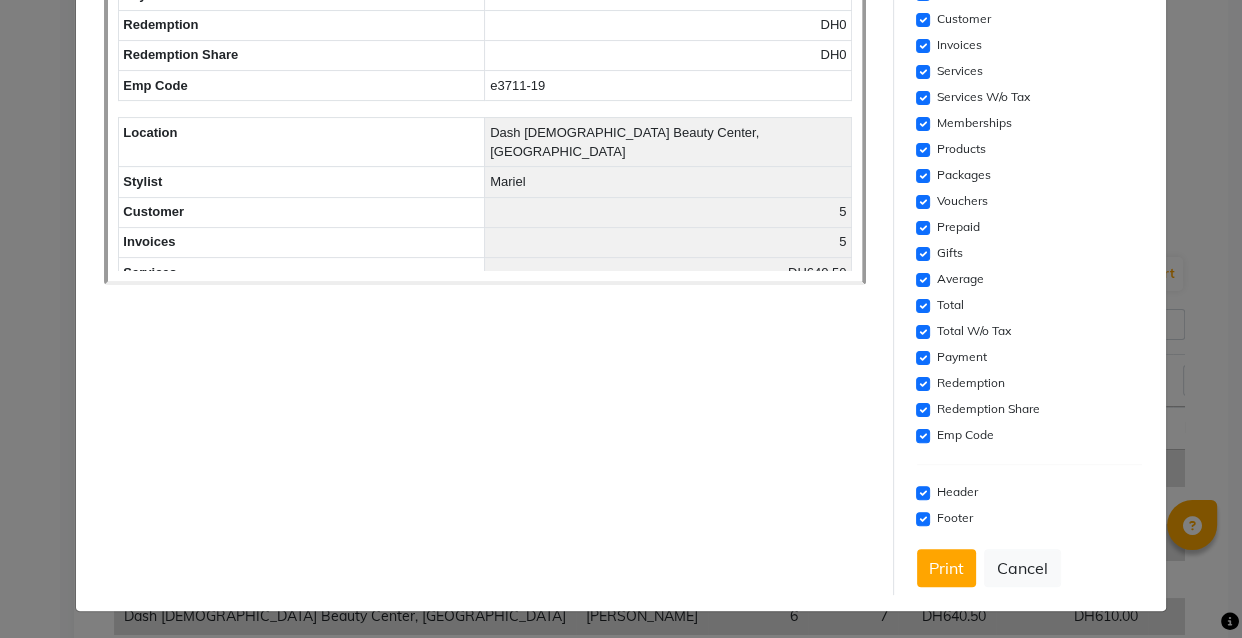 click on "Report Preview
Report Name: Staff summary
Report Duration: [DATE]
[GEOGRAPHIC_DATA][DEMOGRAPHIC_DATA]
[GEOGRAPHIC_DATA]
location
[GEOGRAPHIC_DATA][DEMOGRAPHIC_DATA], [GEOGRAPHIC_DATA]
stylist
[GEOGRAPHIC_DATA]
customer
5" 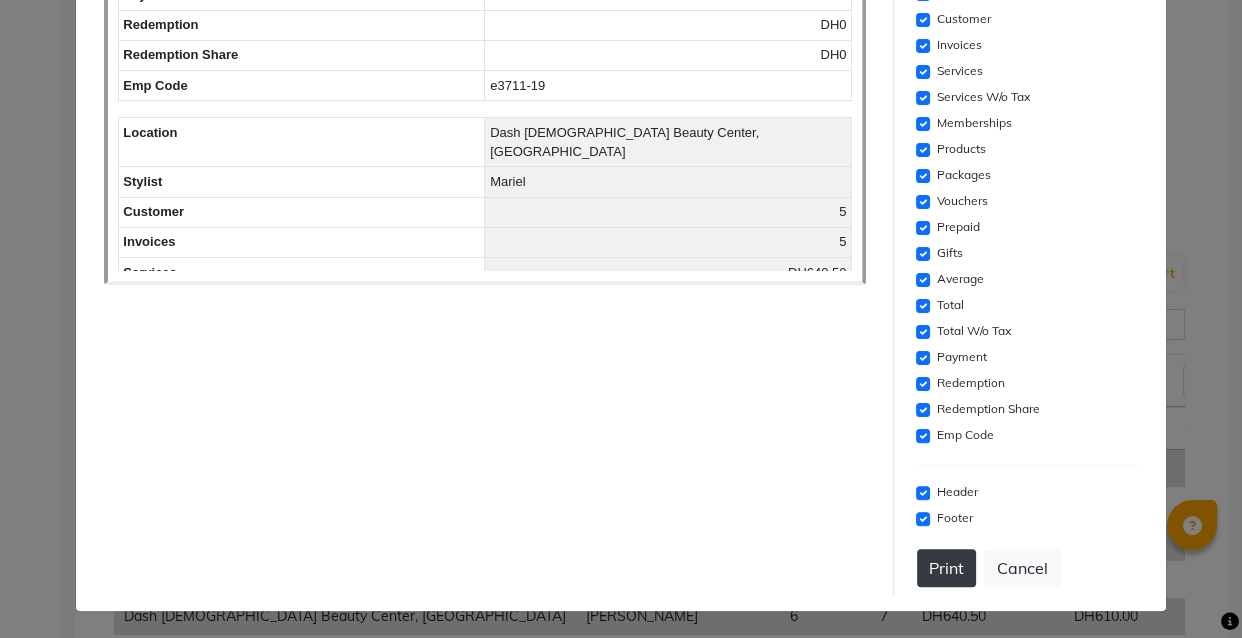 click on "Print" 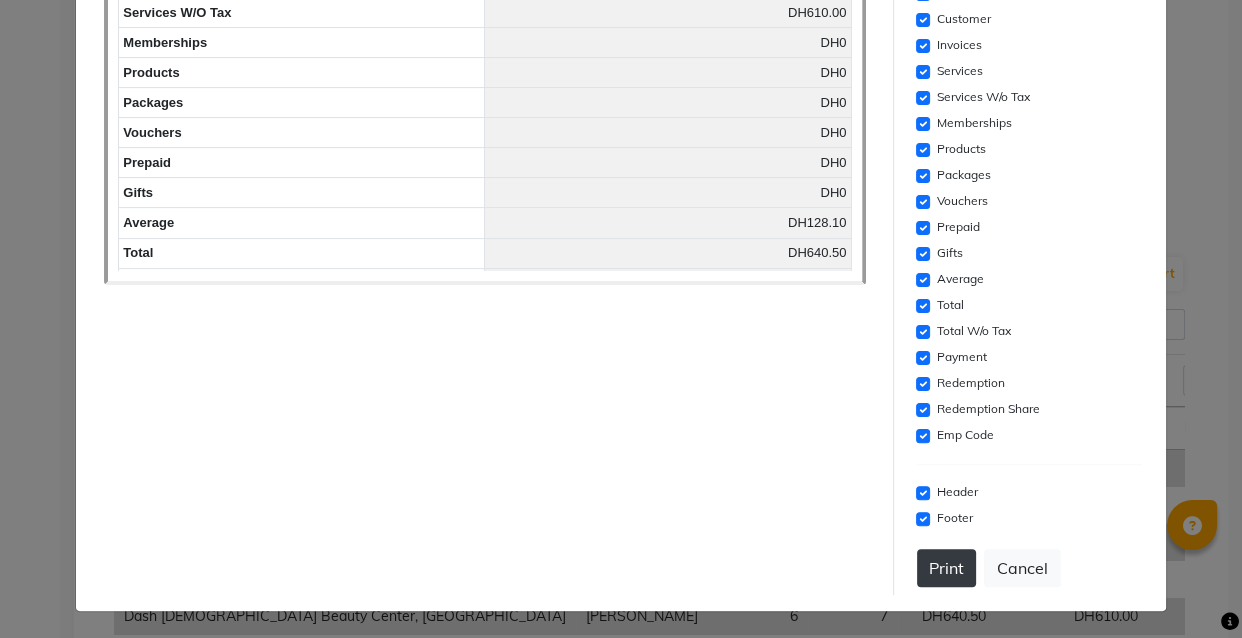 scroll, scrollTop: 1849, scrollLeft: 0, axis: vertical 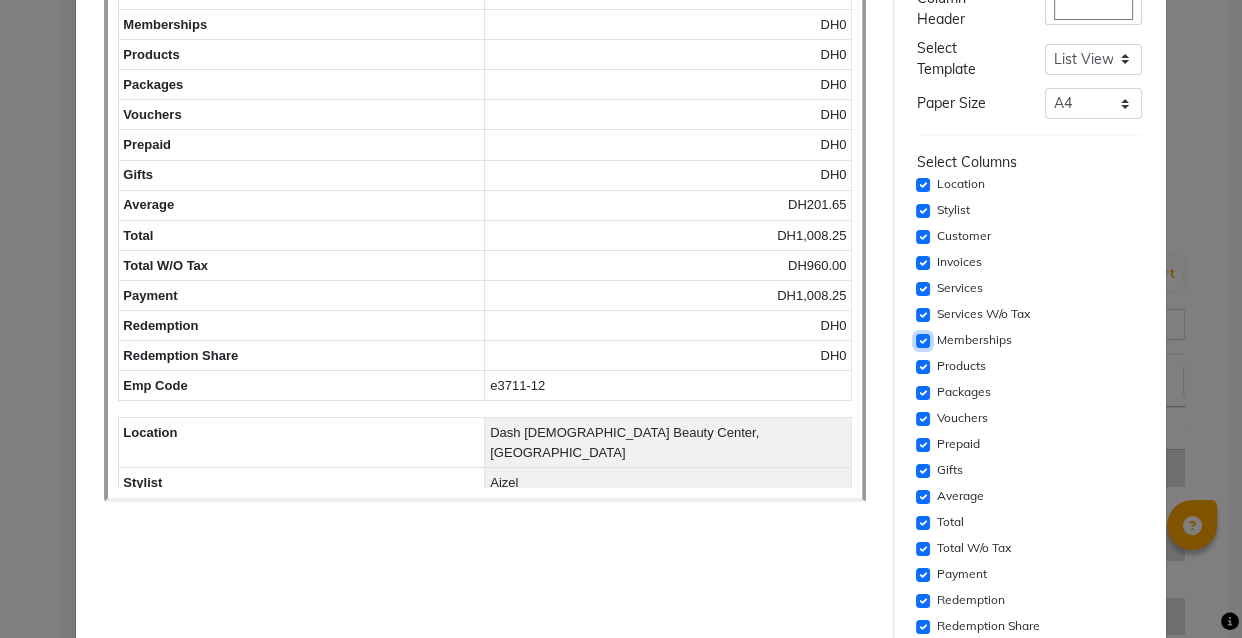 click 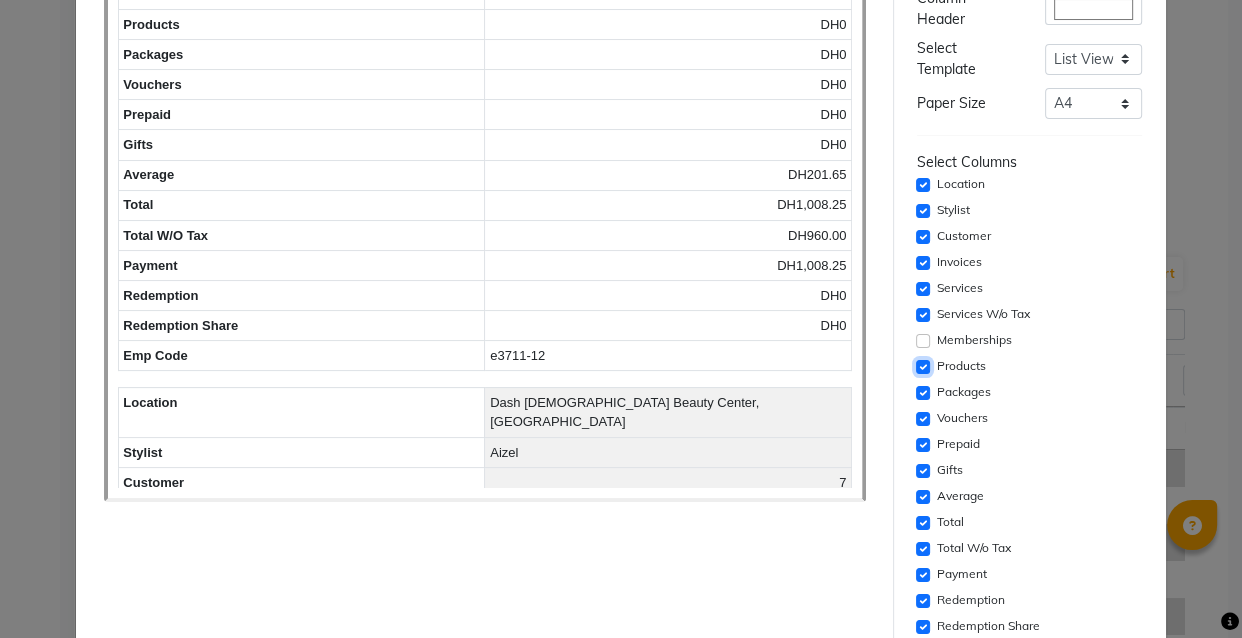 click 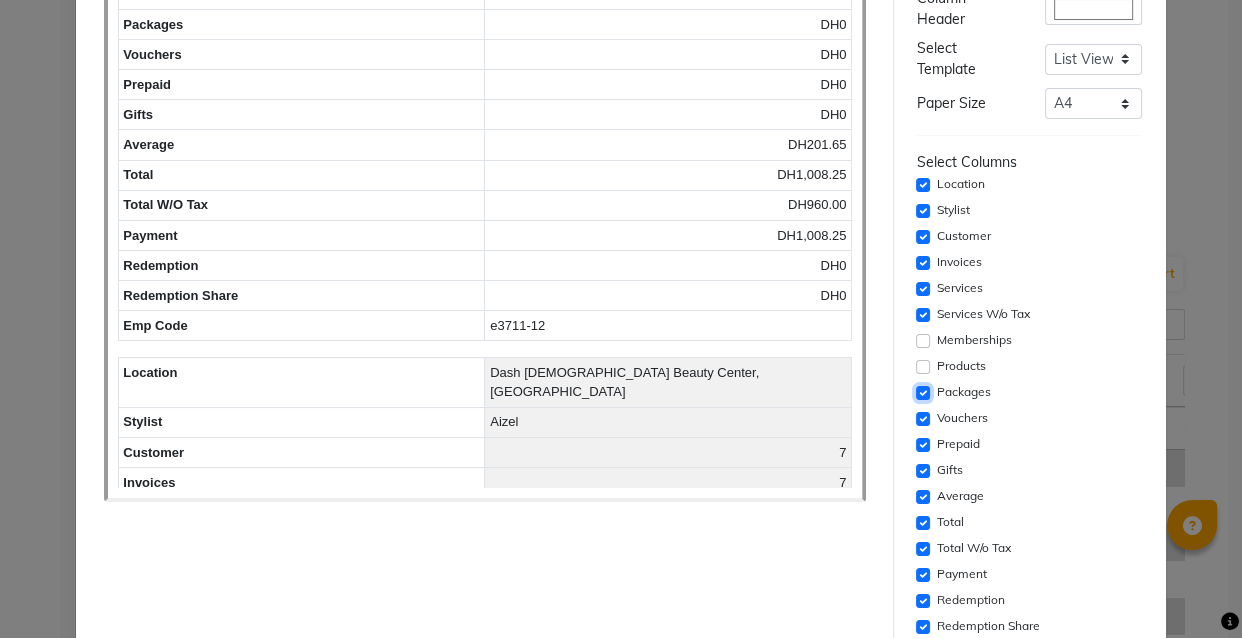 click 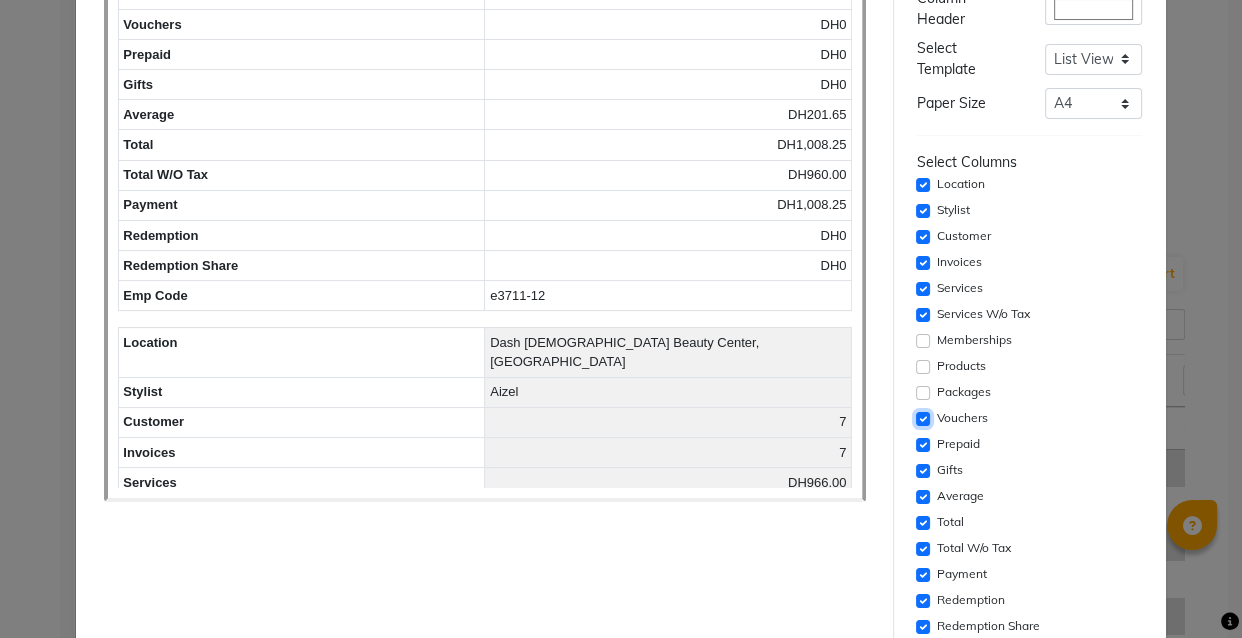 click 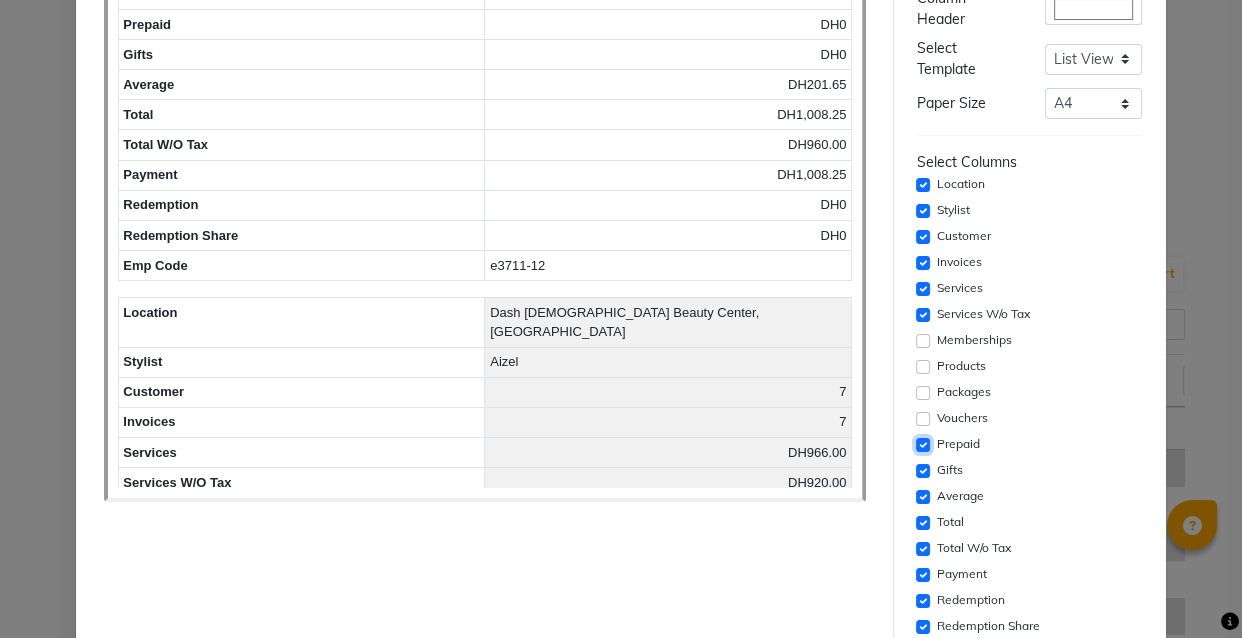click 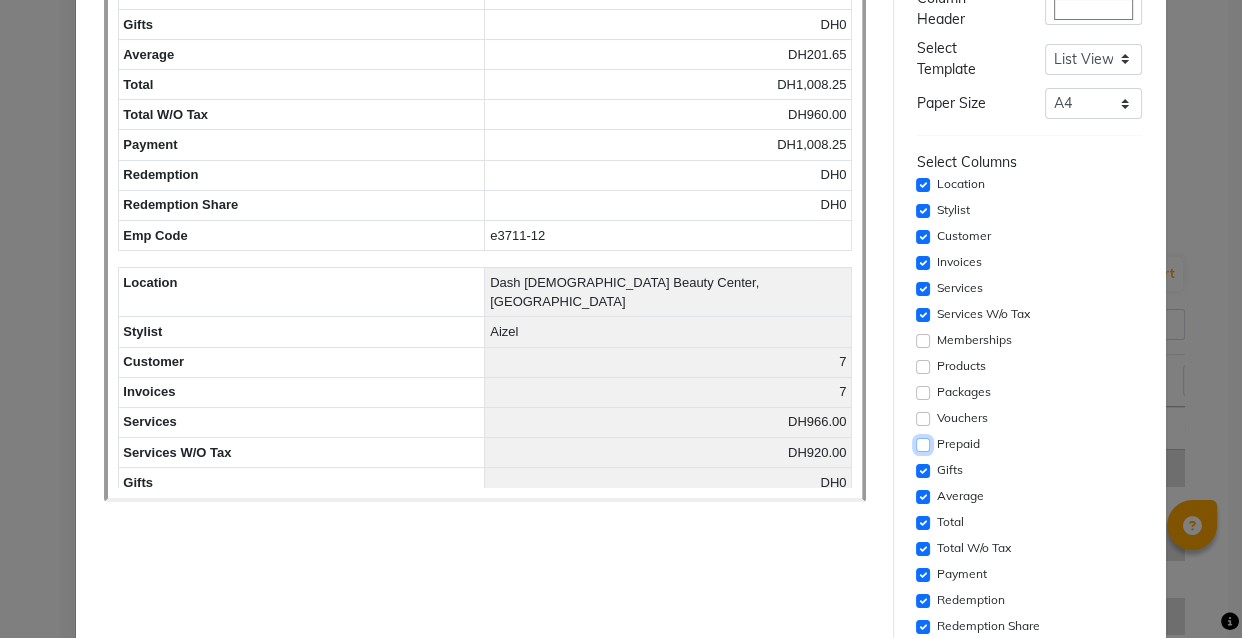 scroll, scrollTop: 0, scrollLeft: 0, axis: both 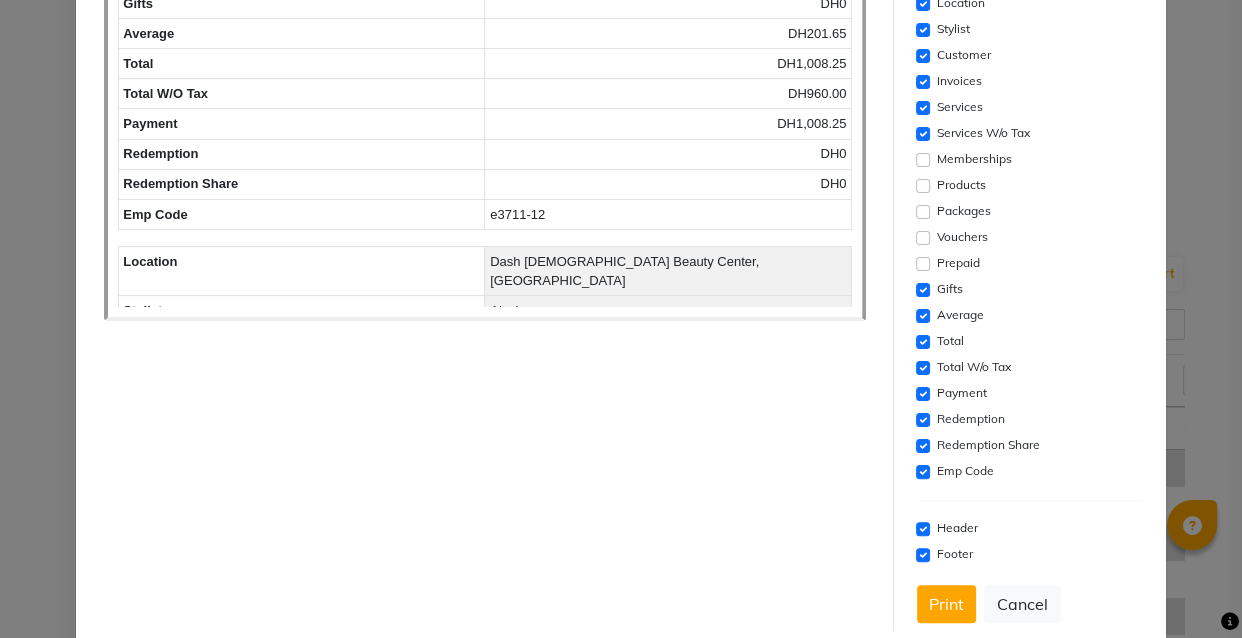 click on "Gifts" 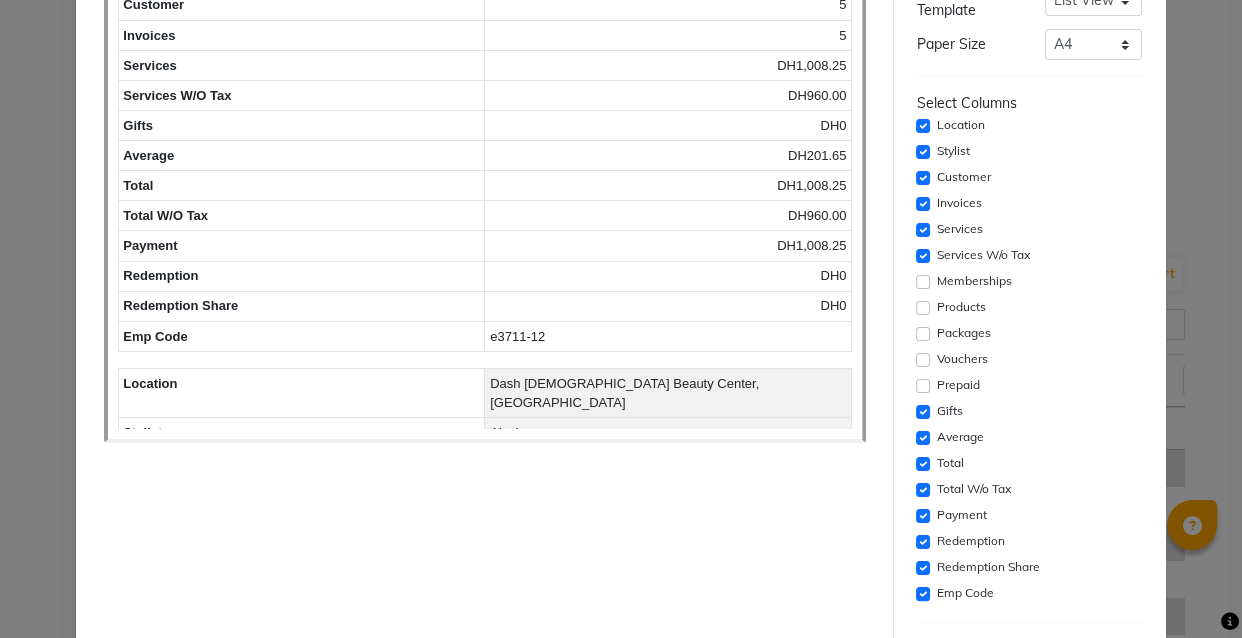 scroll, scrollTop: 263, scrollLeft: 0, axis: vertical 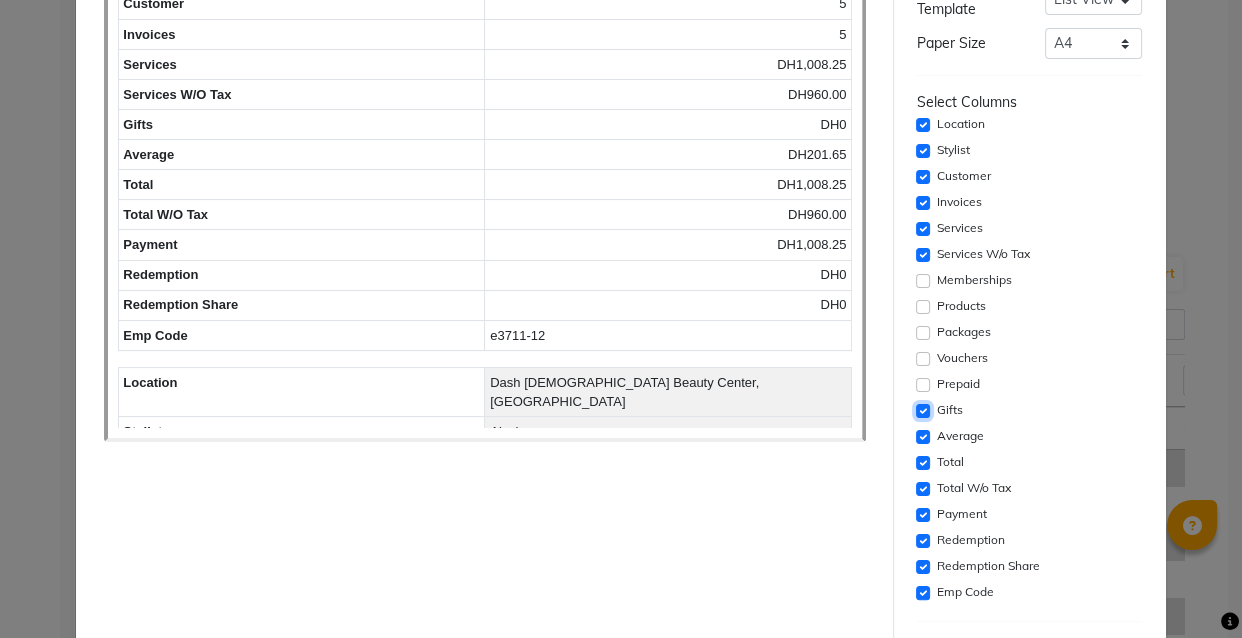click 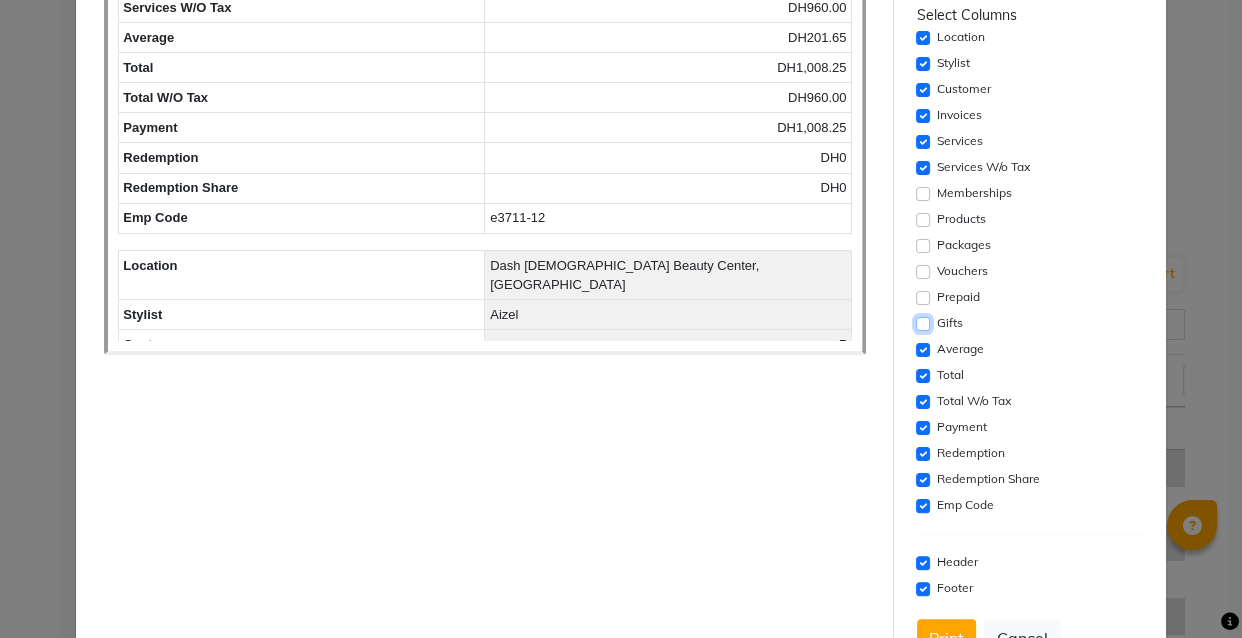 scroll, scrollTop: 353, scrollLeft: 0, axis: vertical 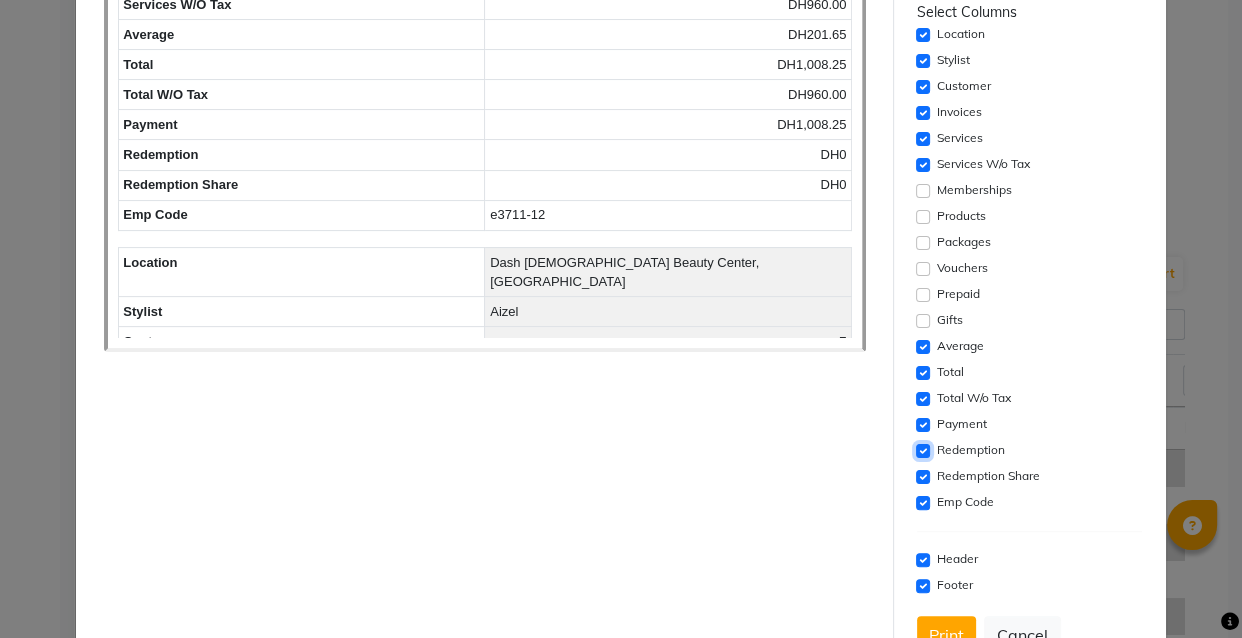 click 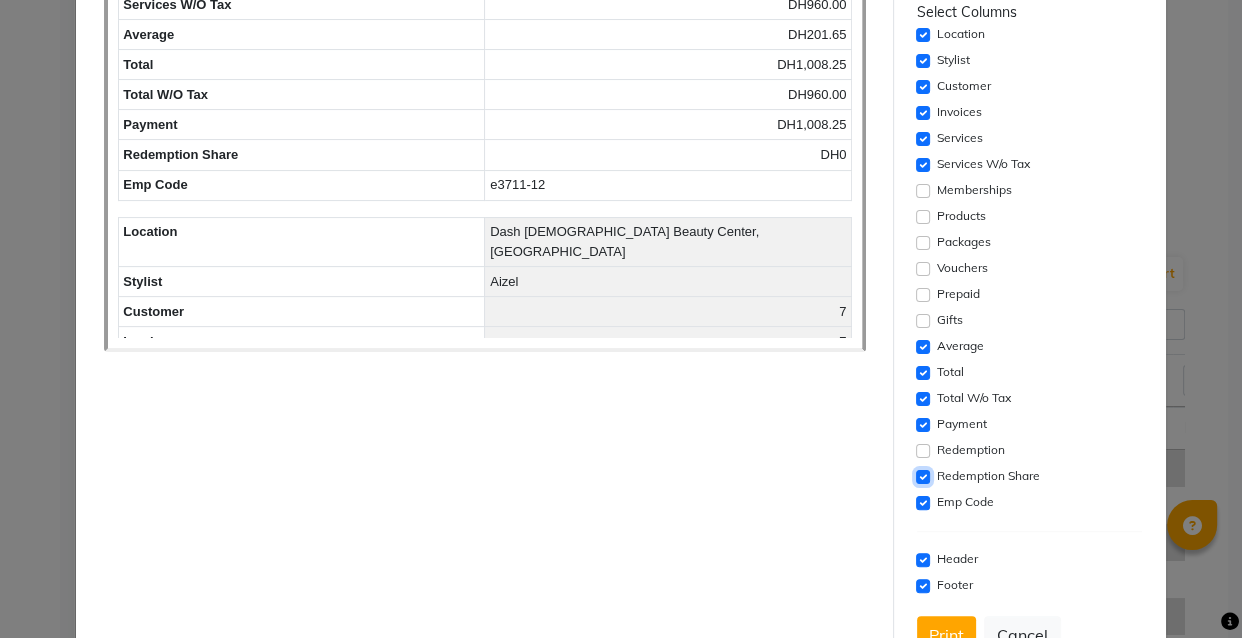 click 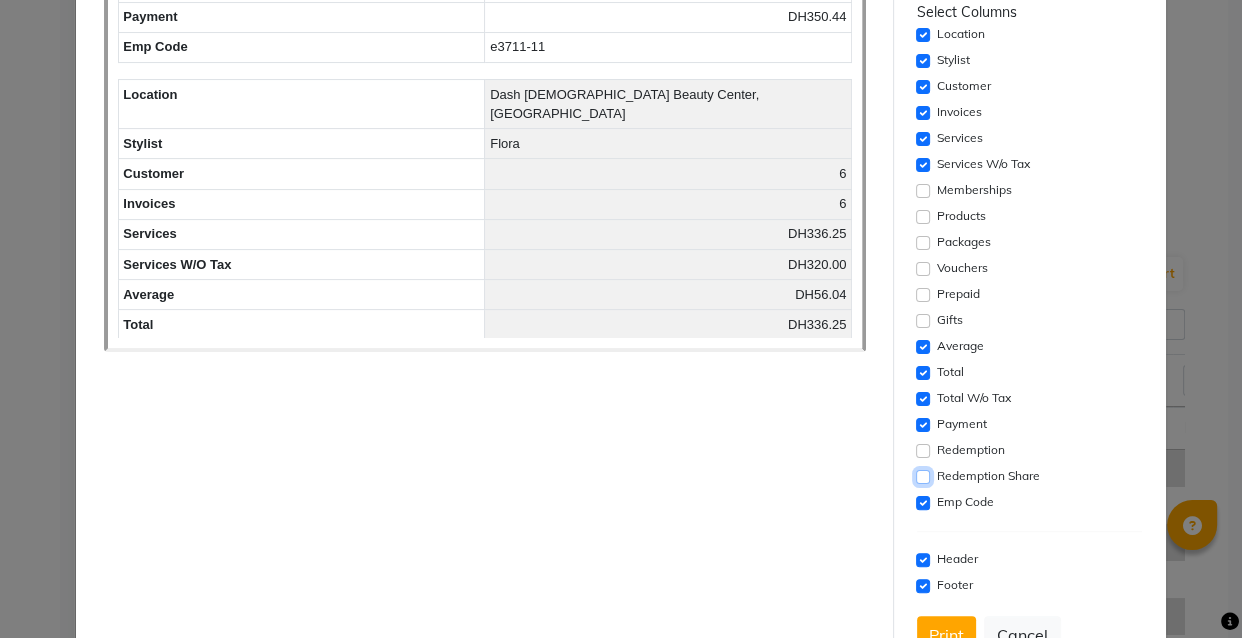 scroll, scrollTop: 3062, scrollLeft: 0, axis: vertical 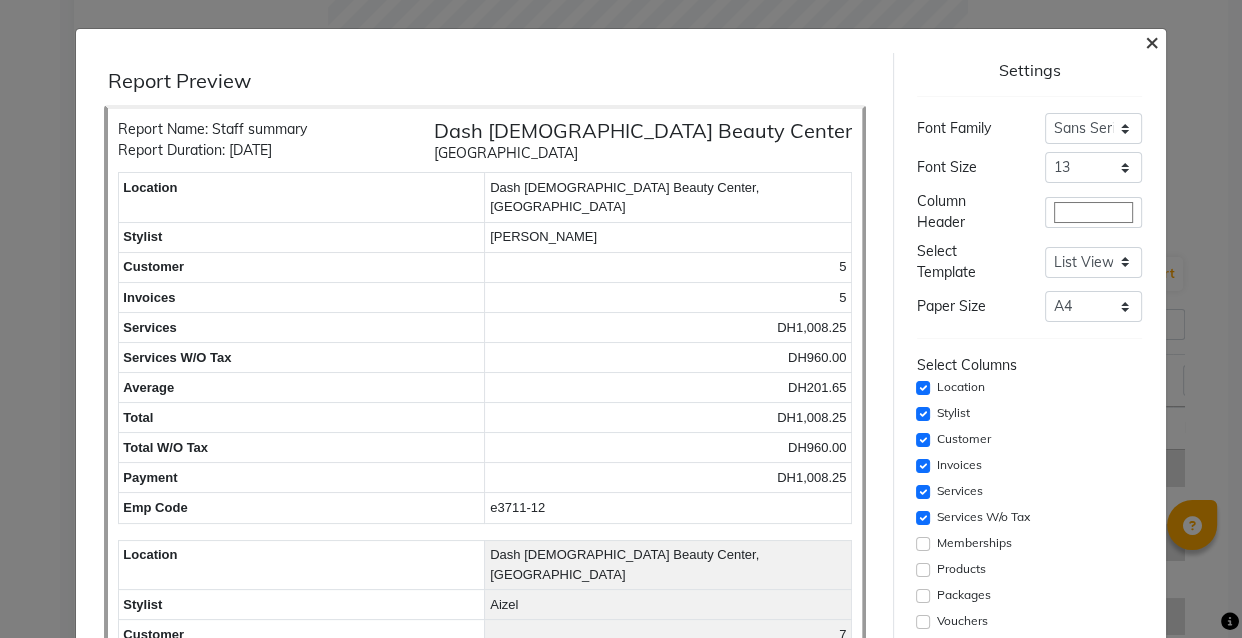 click on "×" 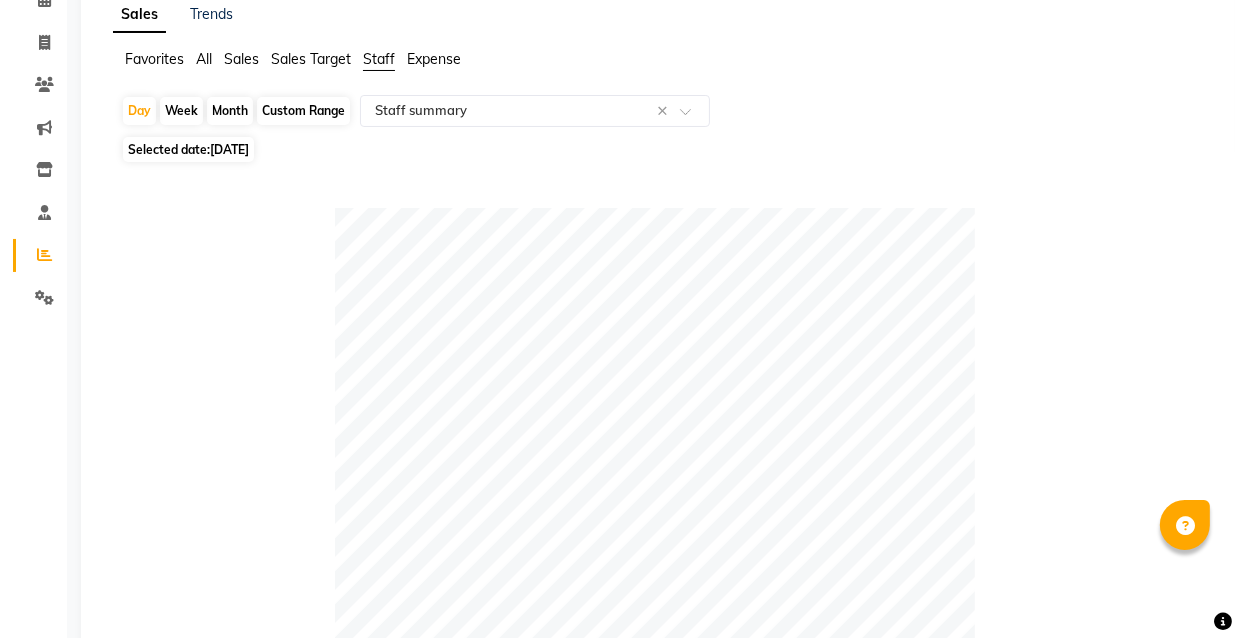 scroll, scrollTop: 0, scrollLeft: 0, axis: both 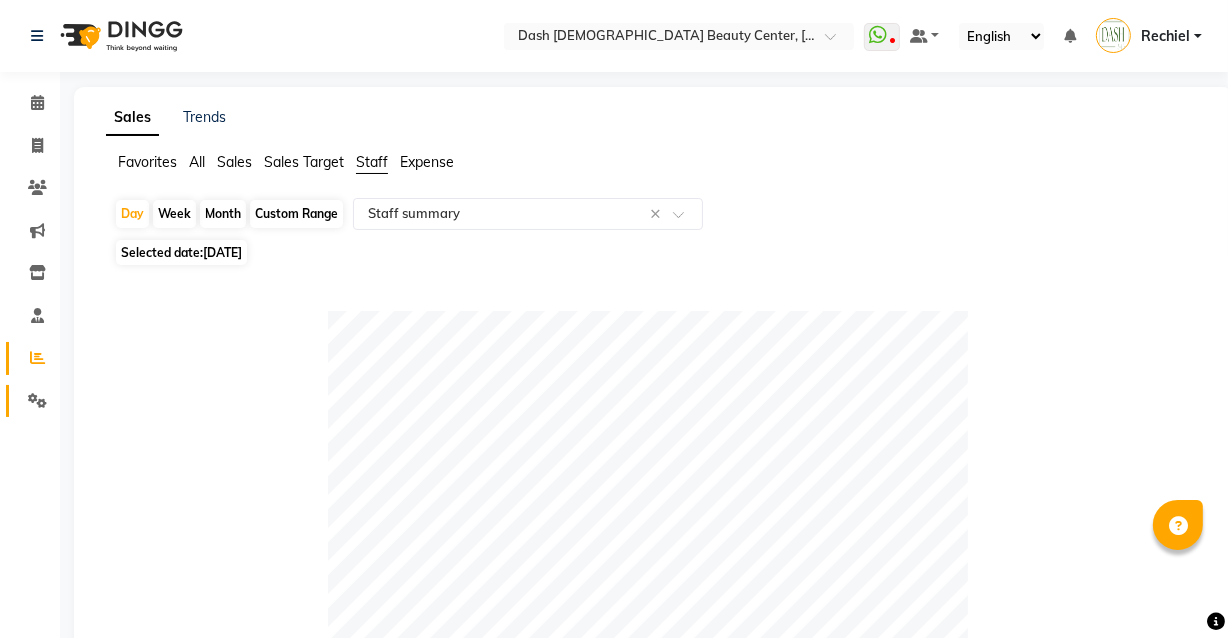 click on "Settings" 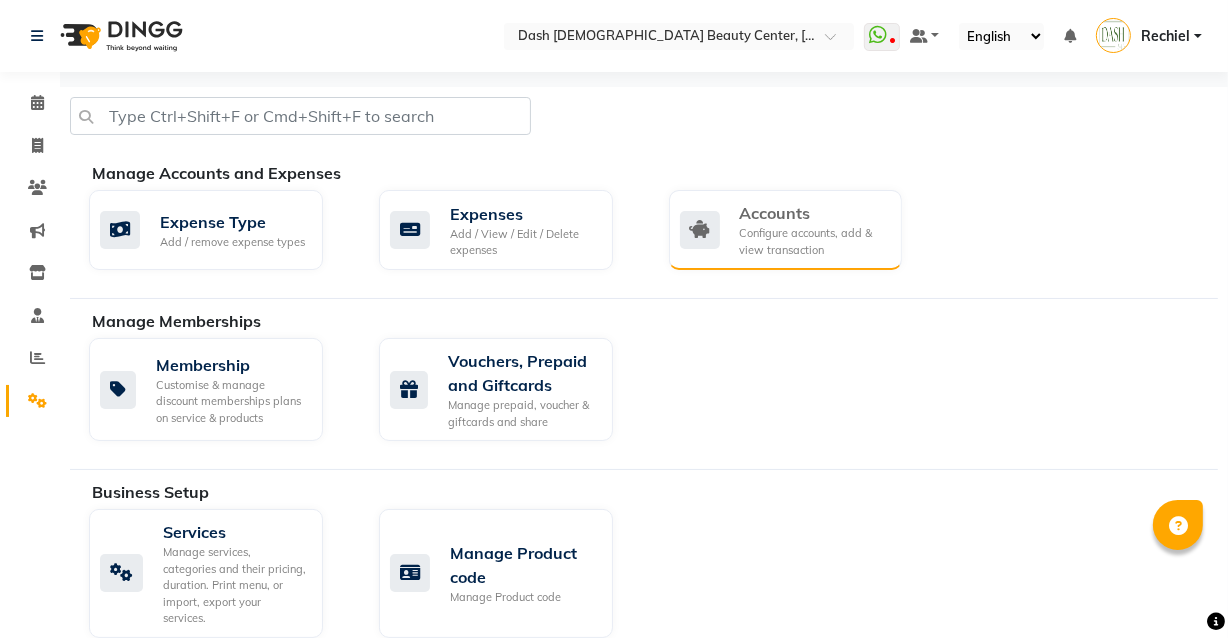 click on "Configure accounts, add & view transaction" 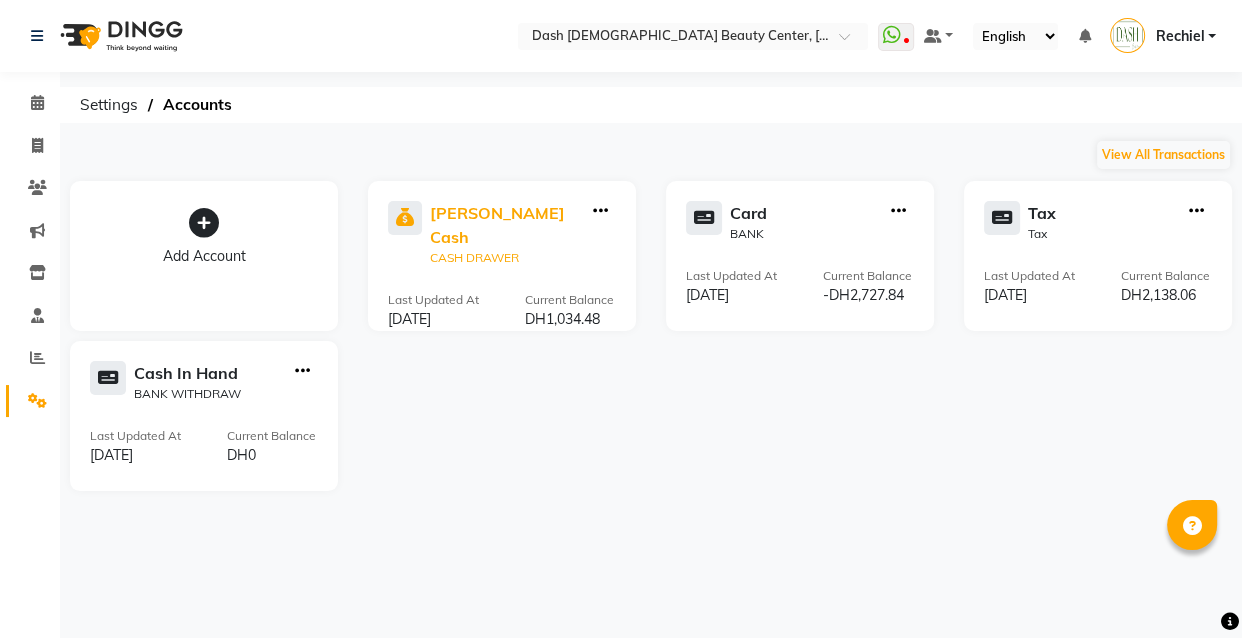click on "CASH DRAWER" 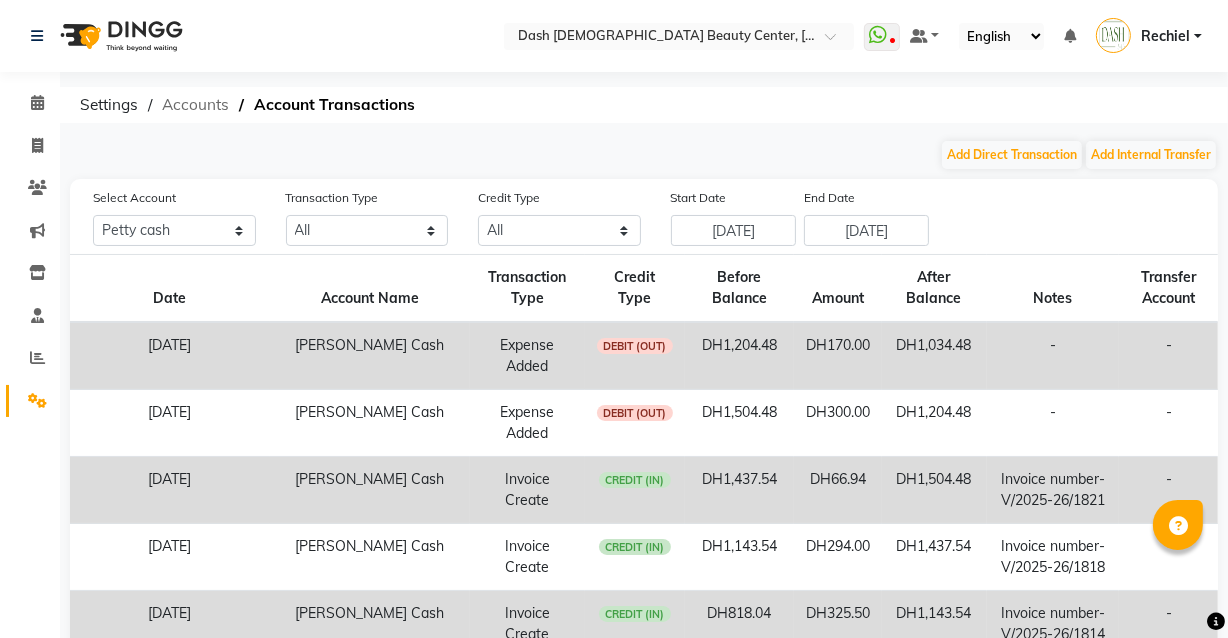 click on "Accounts" 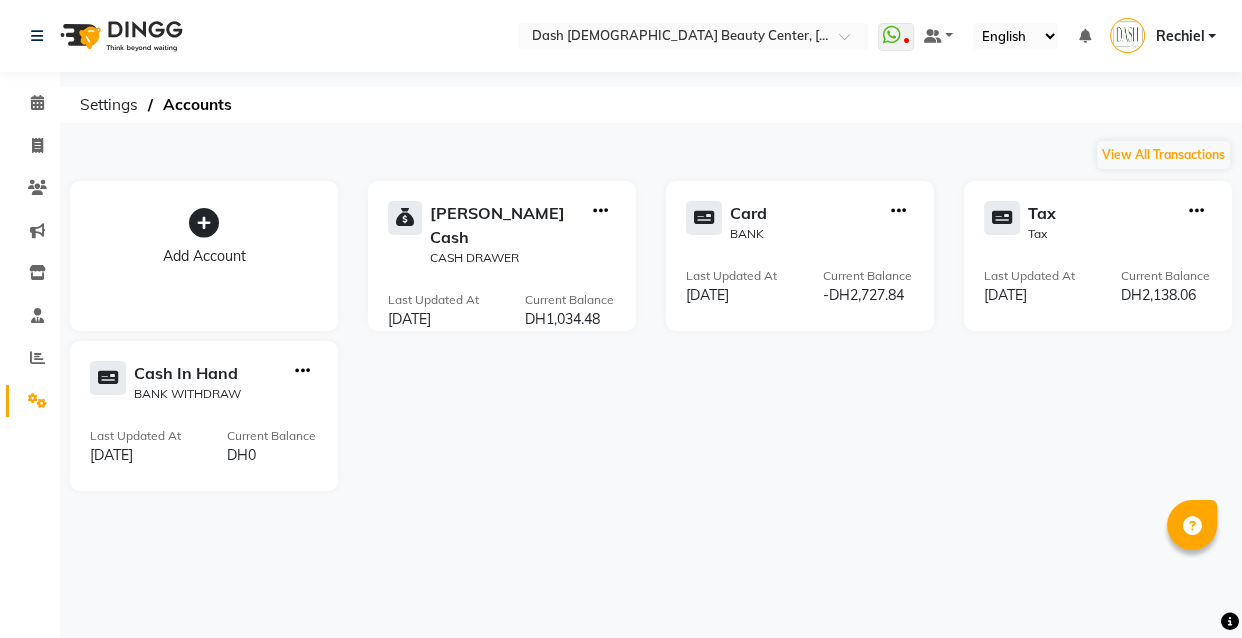 click 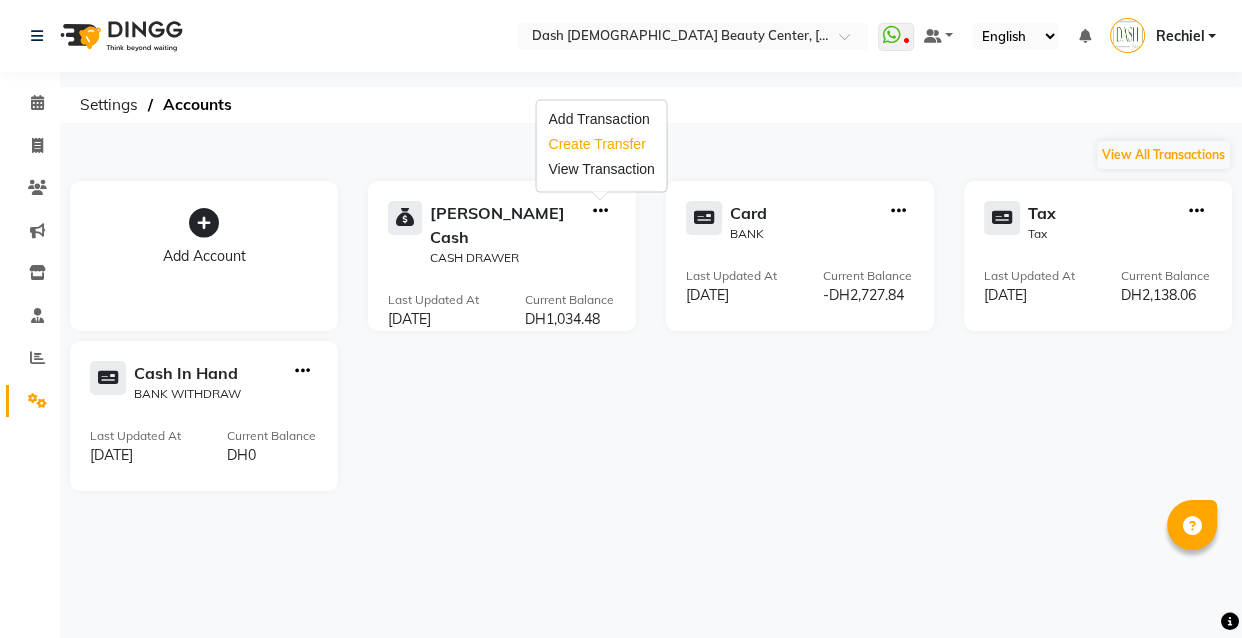 click on "Create Transfer" at bounding box center (601, 144) 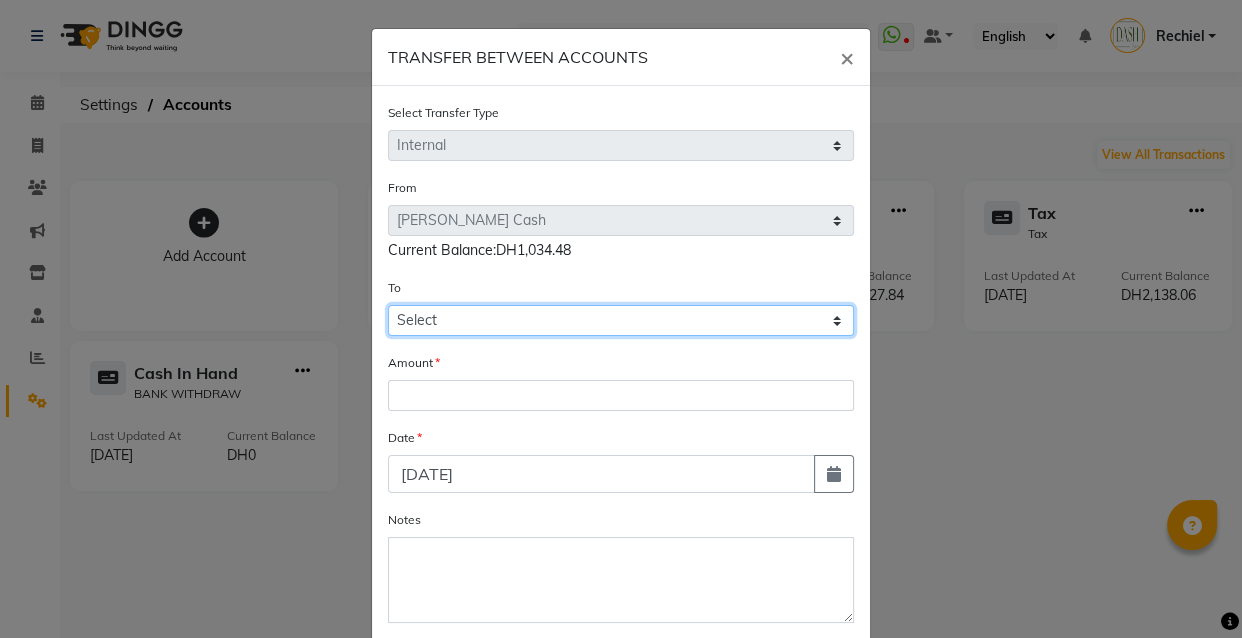 click on "Select [PERSON_NAME] Cash Card Tax Cash In Hand" 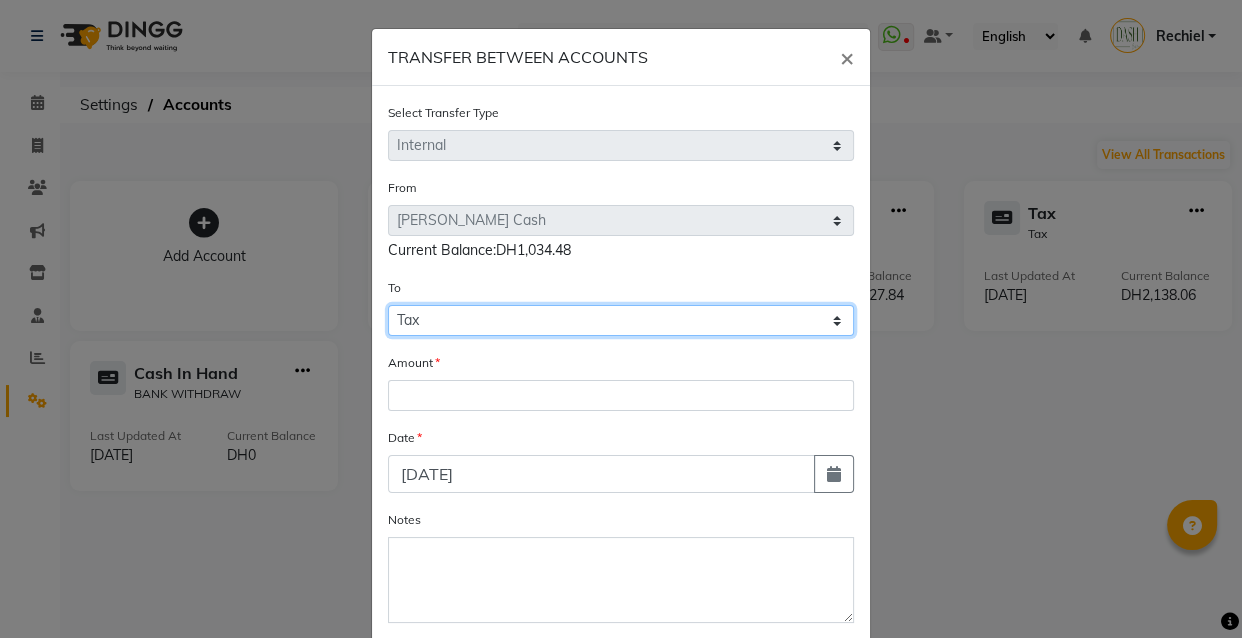 click on "Select [PERSON_NAME] Cash Card Tax Cash In Hand" 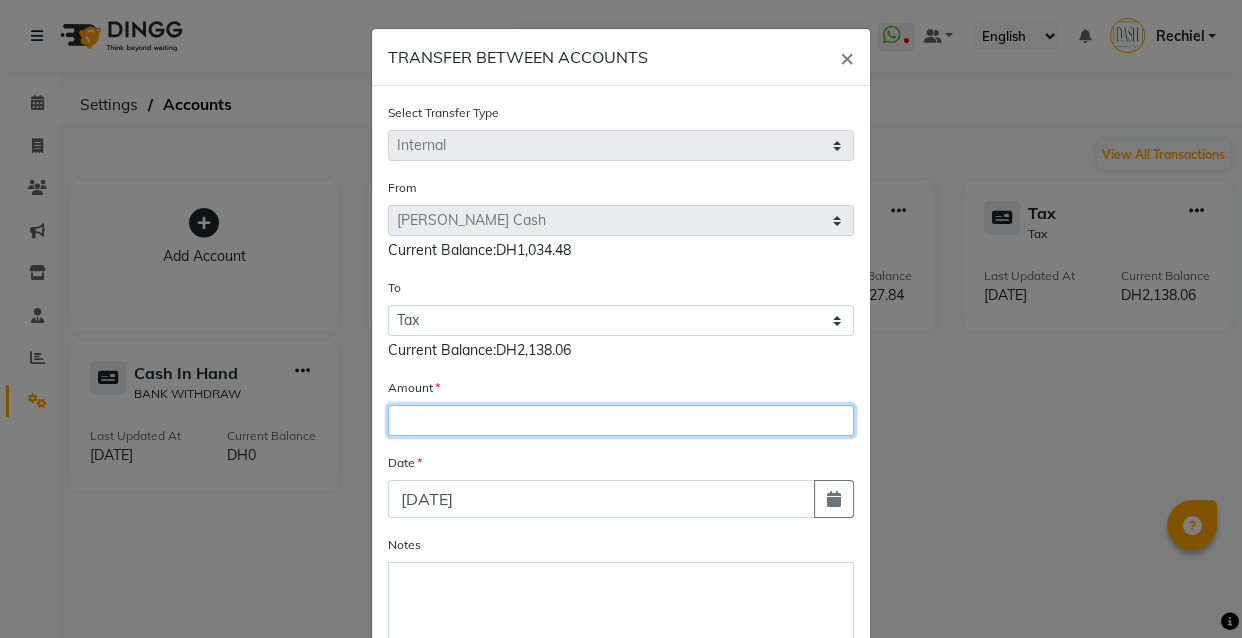 click 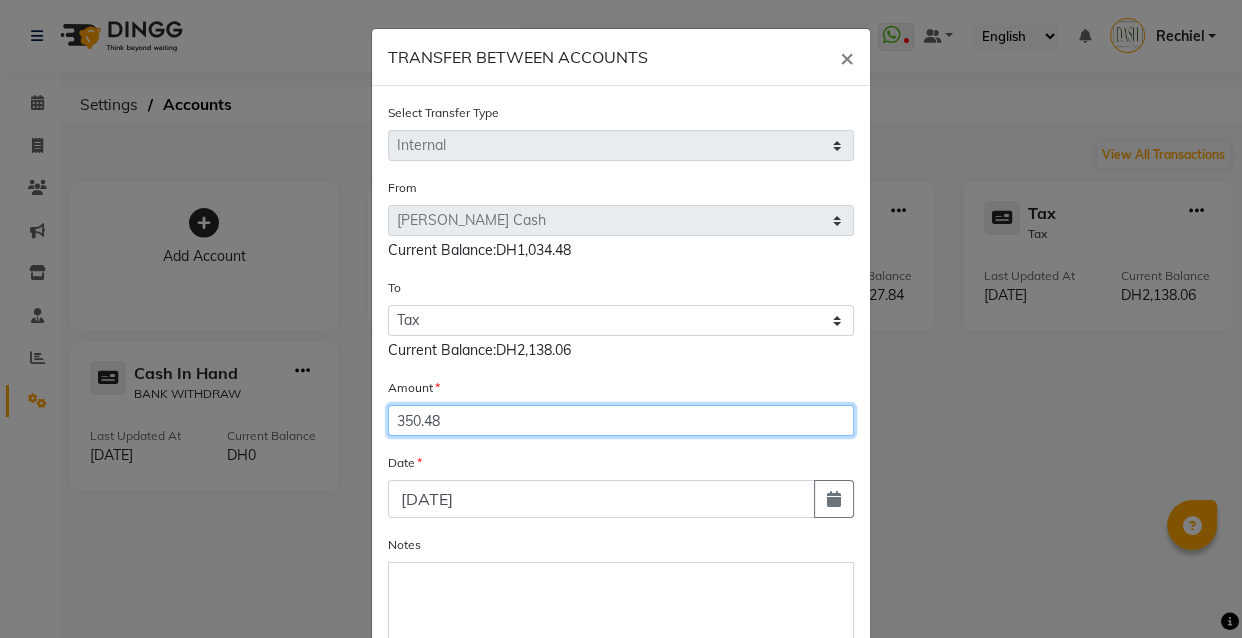 scroll, scrollTop: 128, scrollLeft: 0, axis: vertical 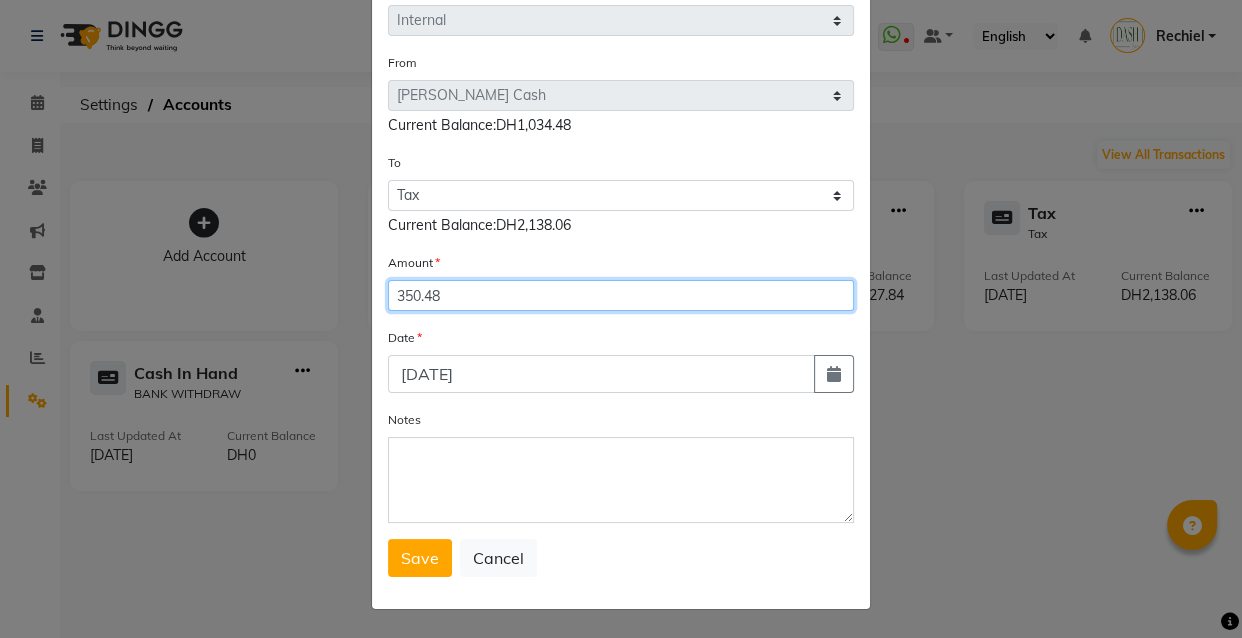 type on "350.48" 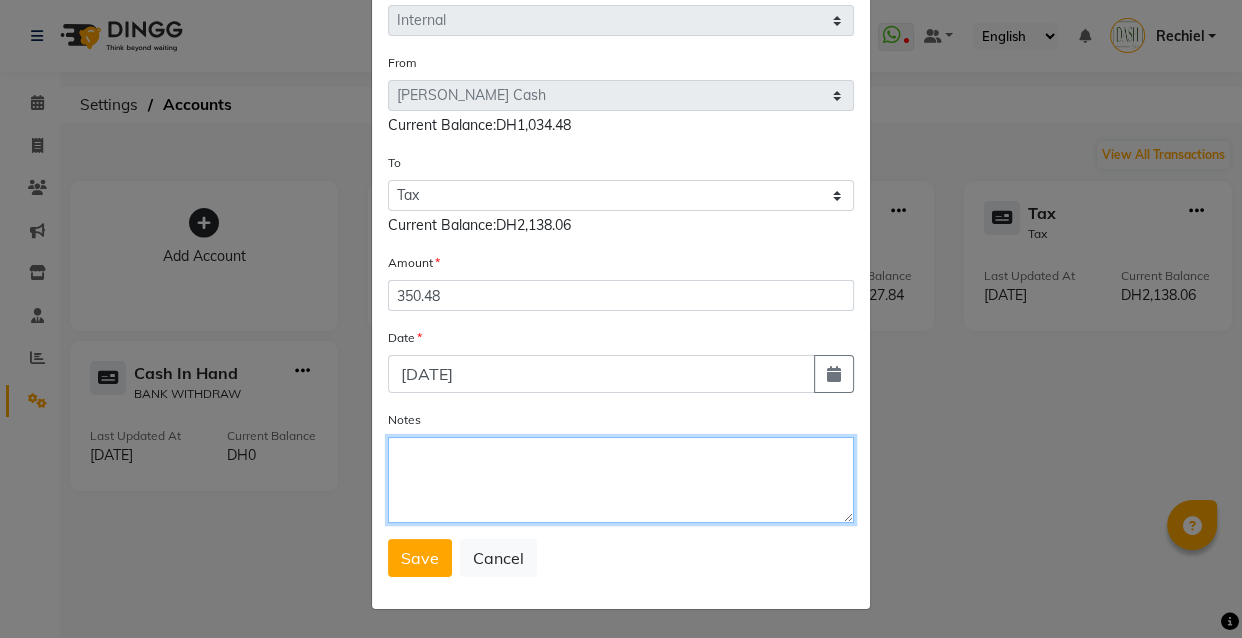 click on "Notes" at bounding box center [621, 480] 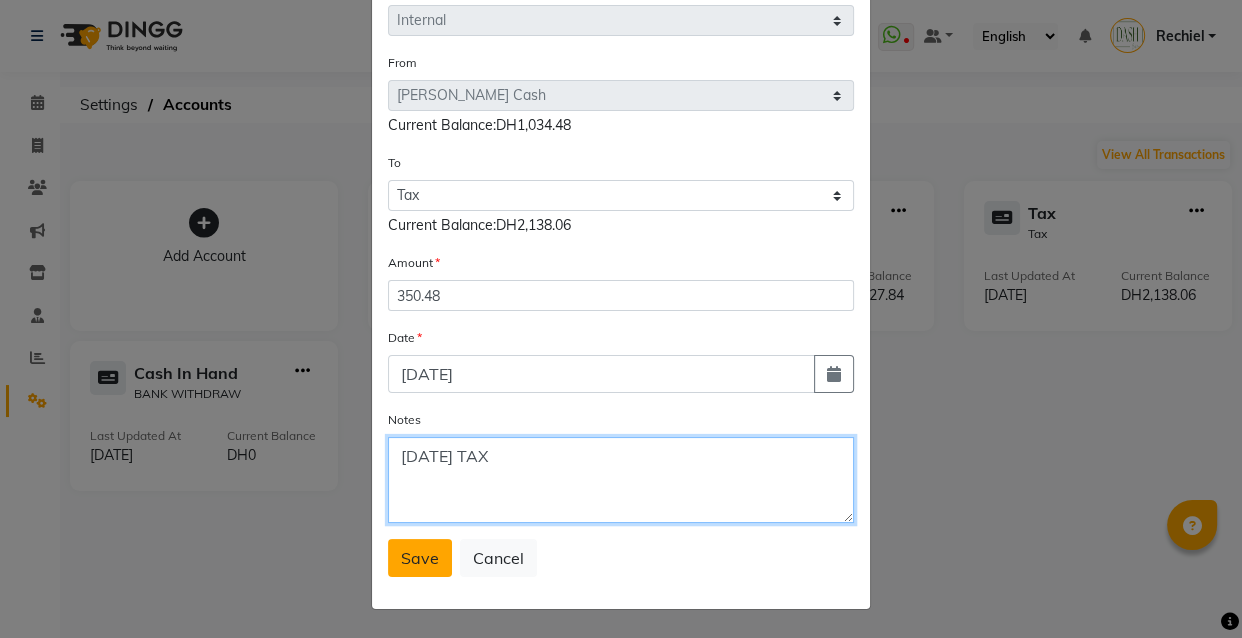 type on "[DATE] TAX" 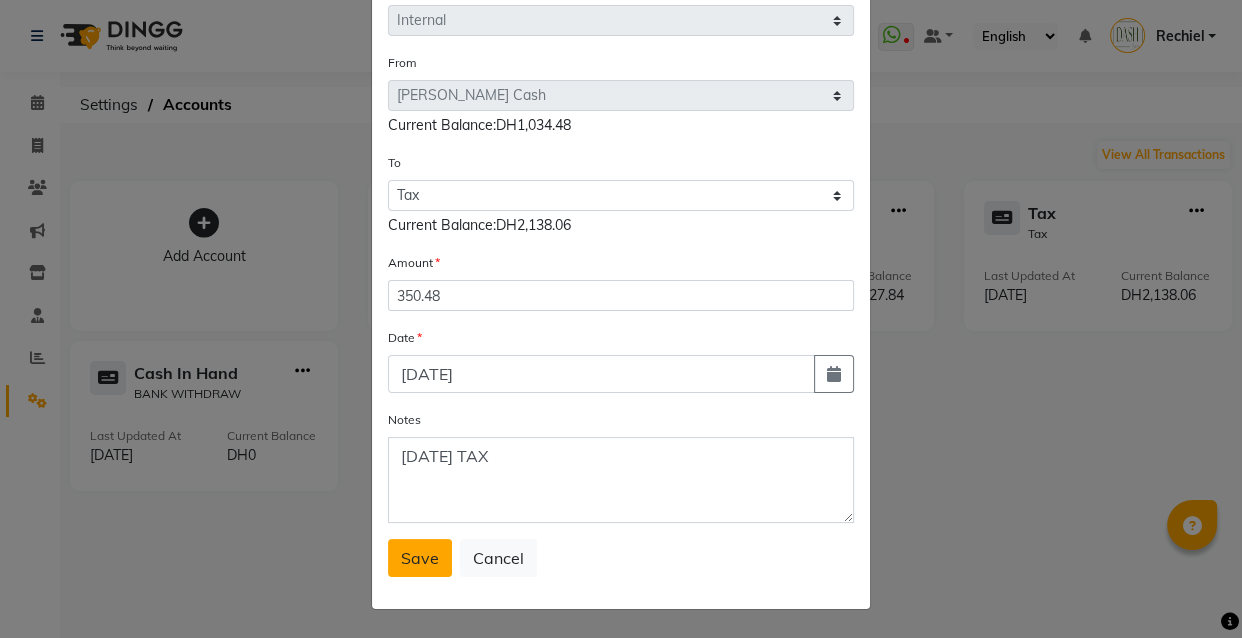 click on "Save" at bounding box center (420, 558) 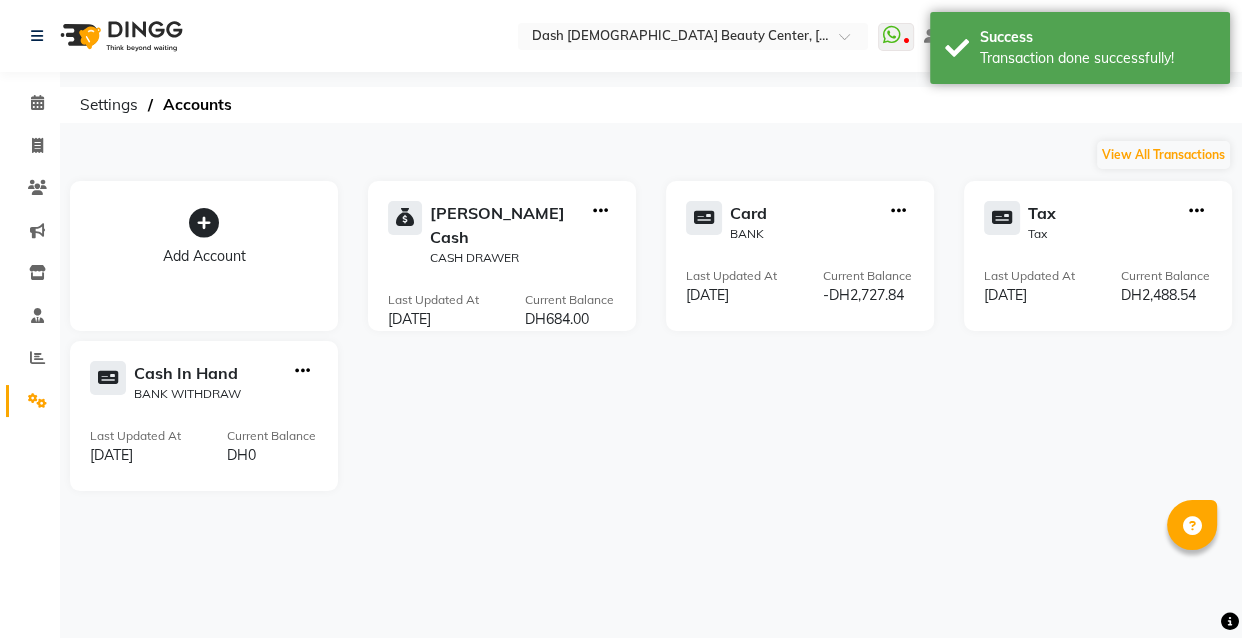 click 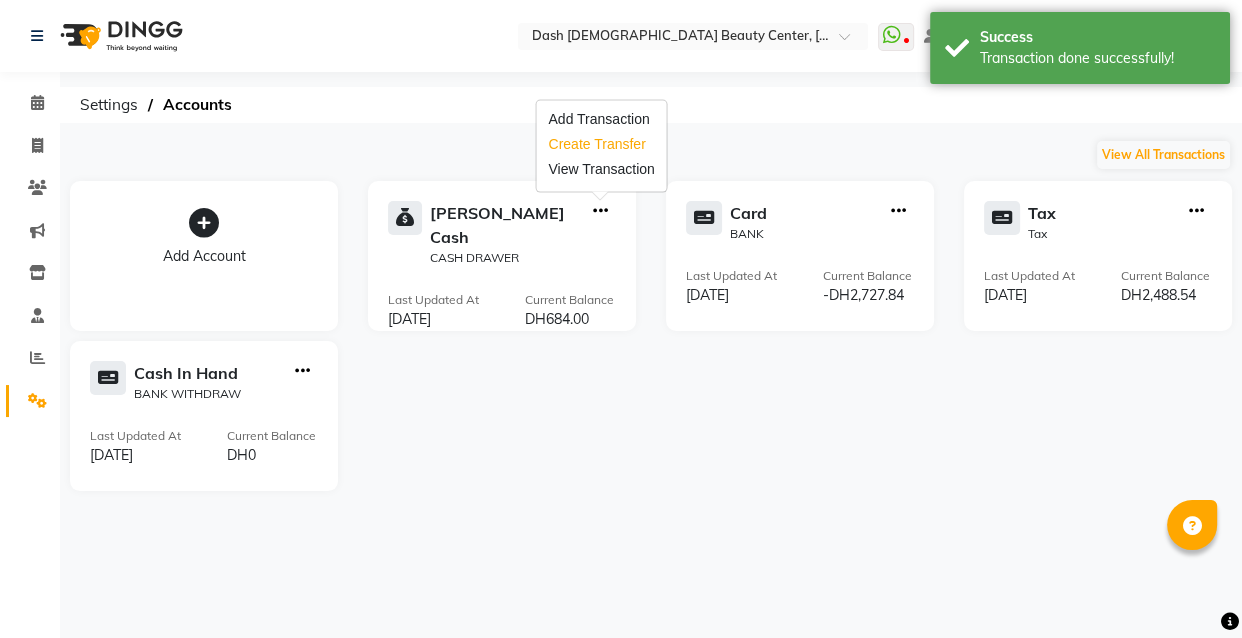 click on "Create Transfer" at bounding box center (601, 144) 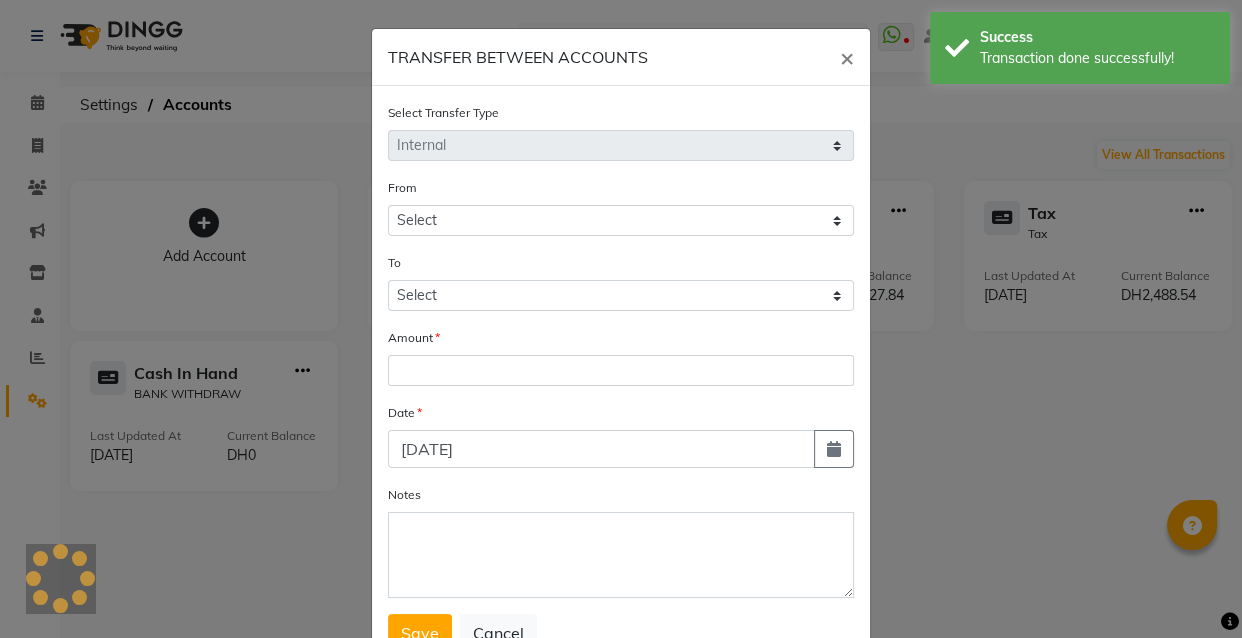 select on "7494" 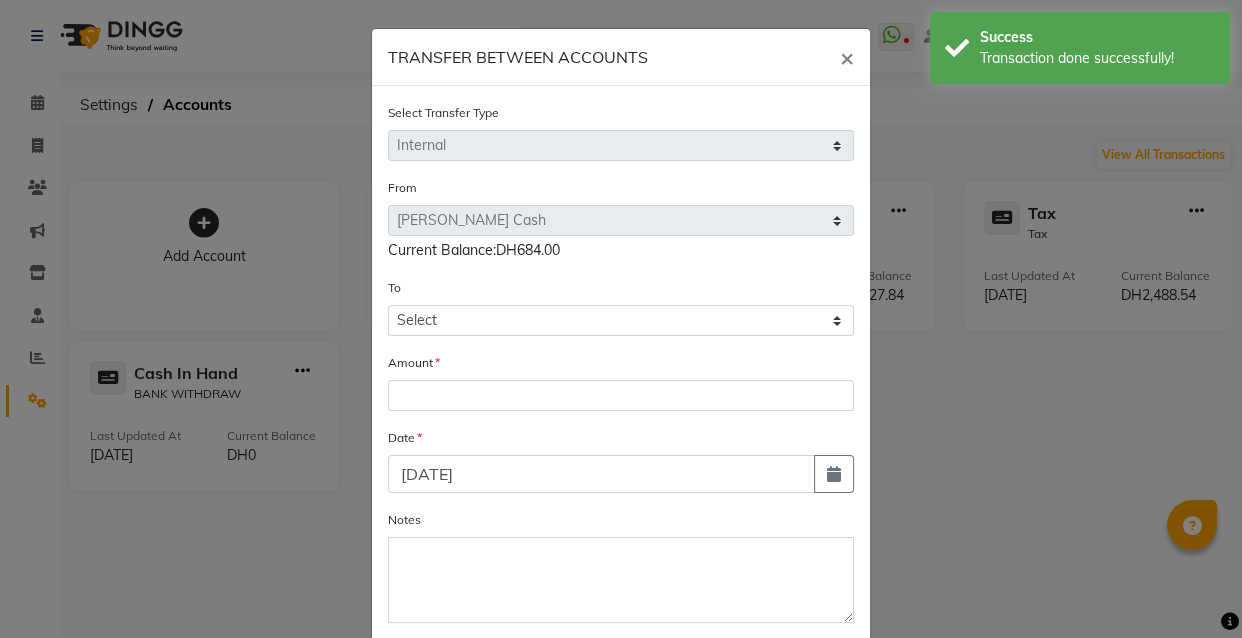 click on "×" 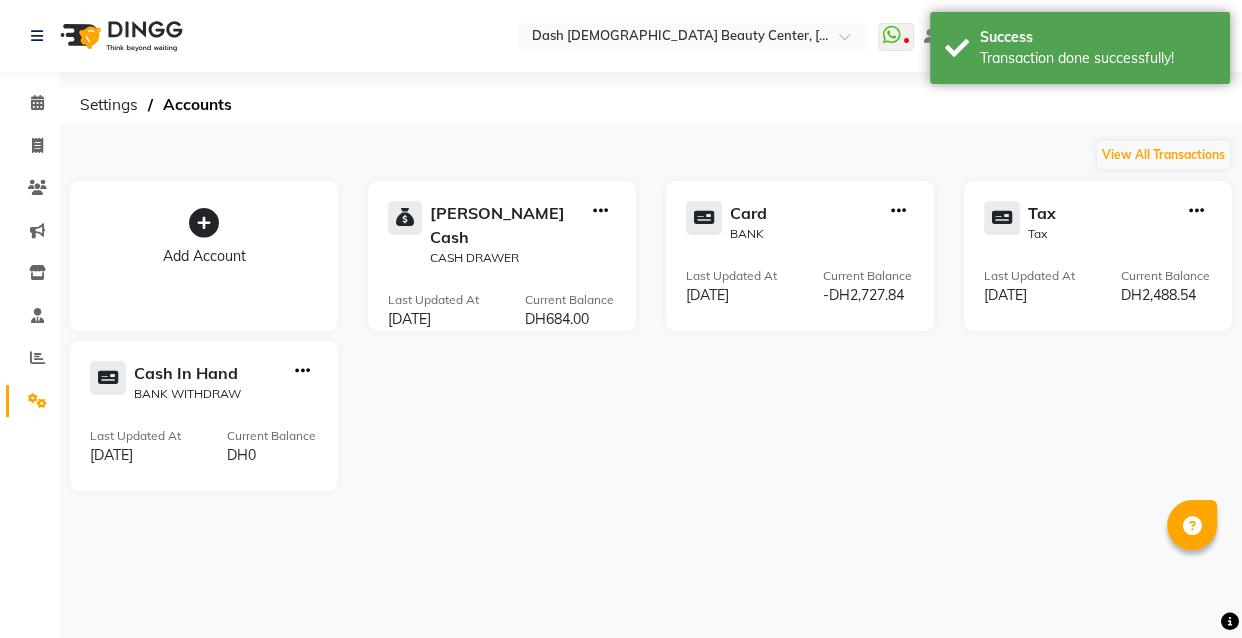 click 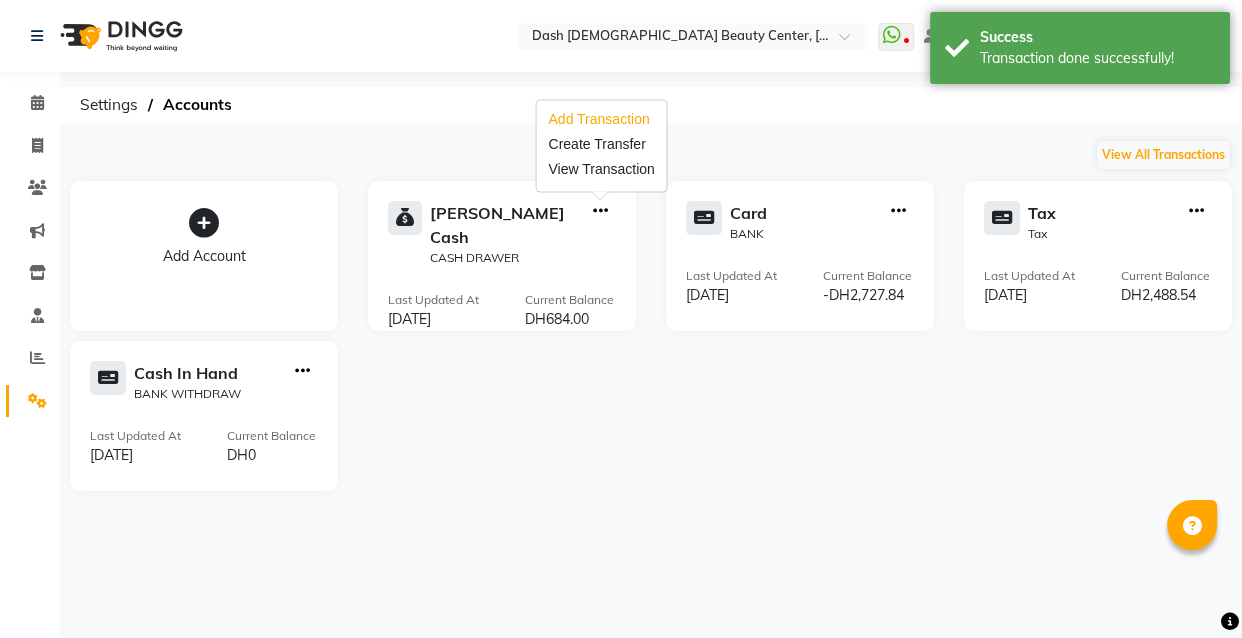 click on "Add Transaction" at bounding box center [601, 119] 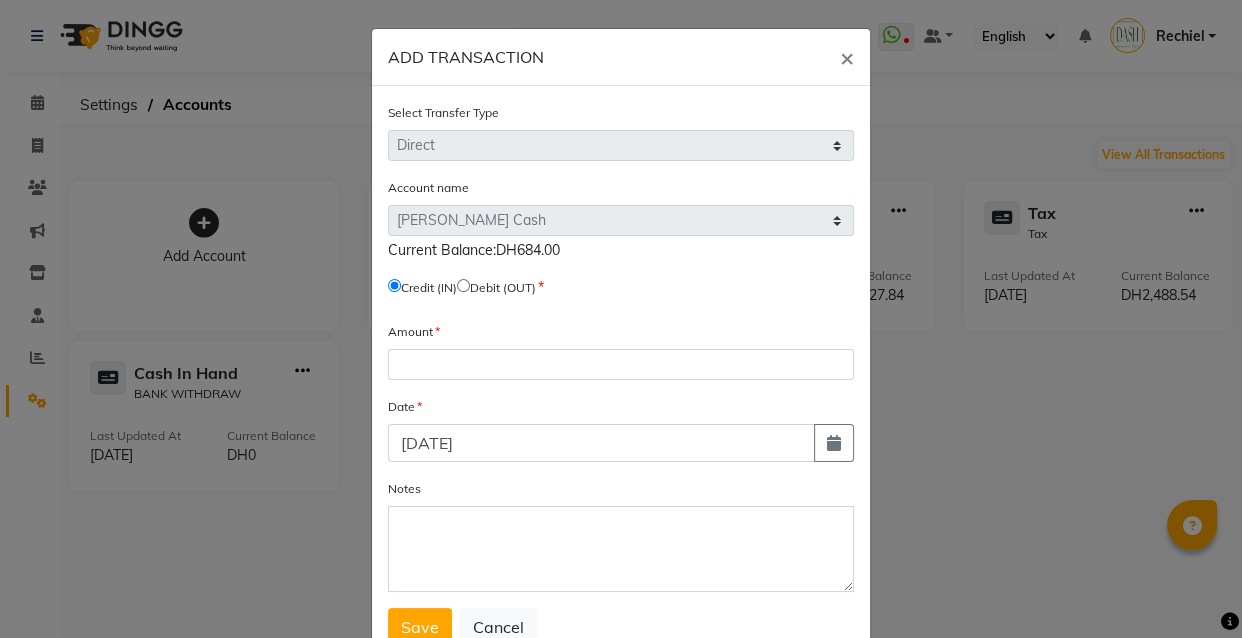 click 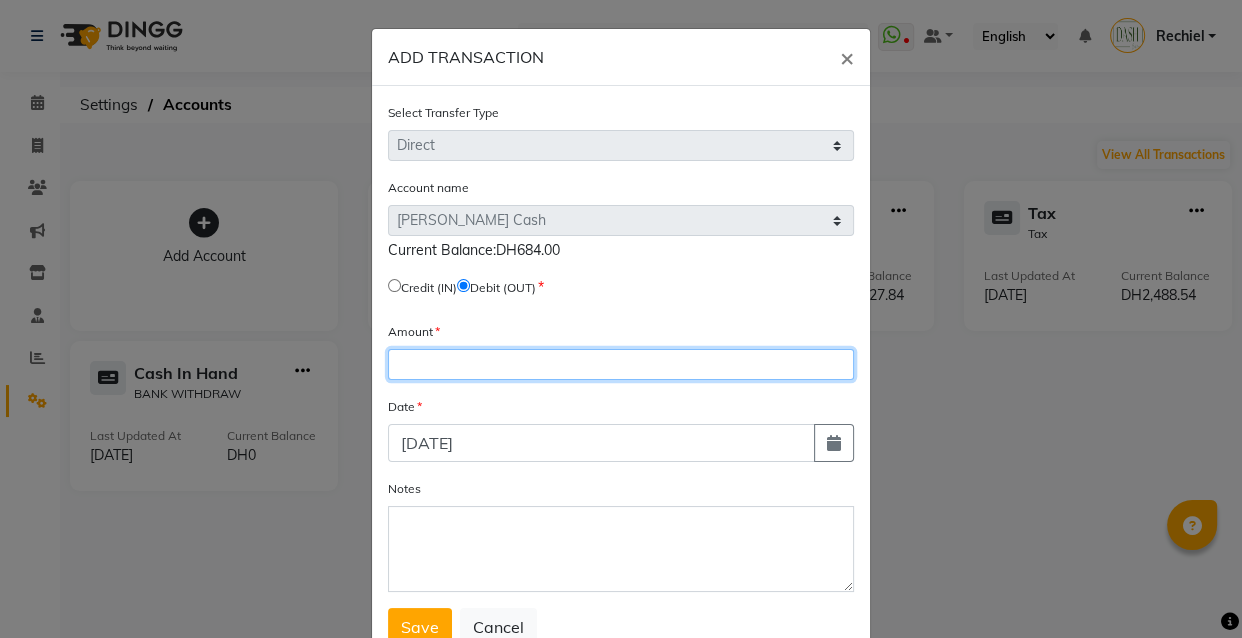 click 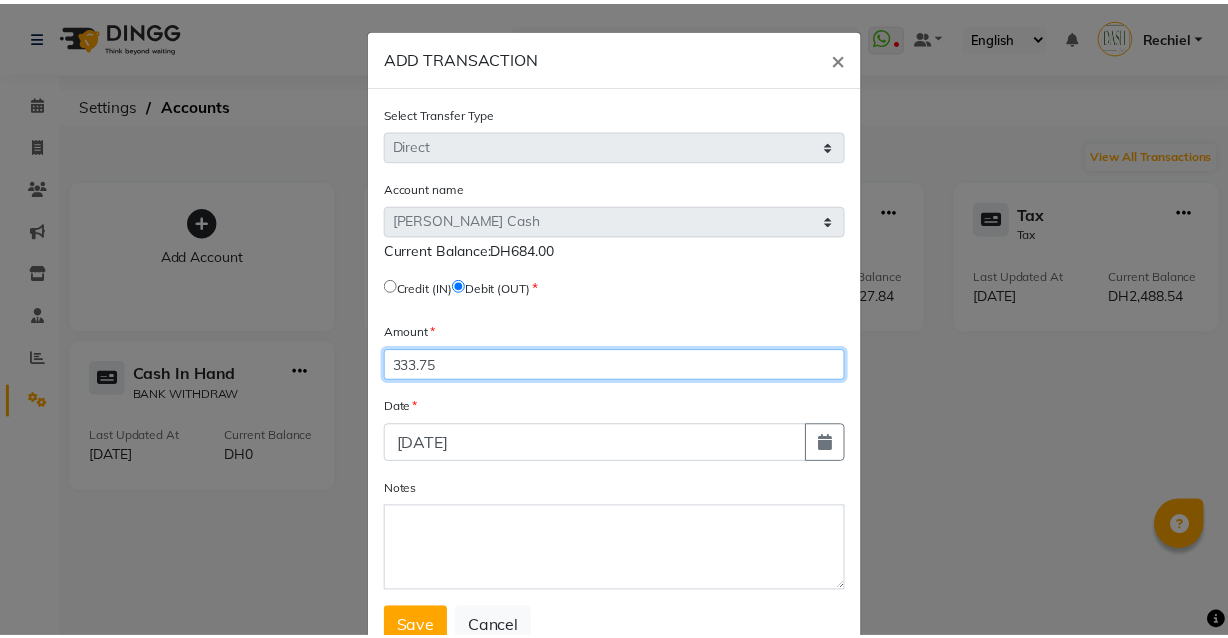scroll, scrollTop: 72, scrollLeft: 0, axis: vertical 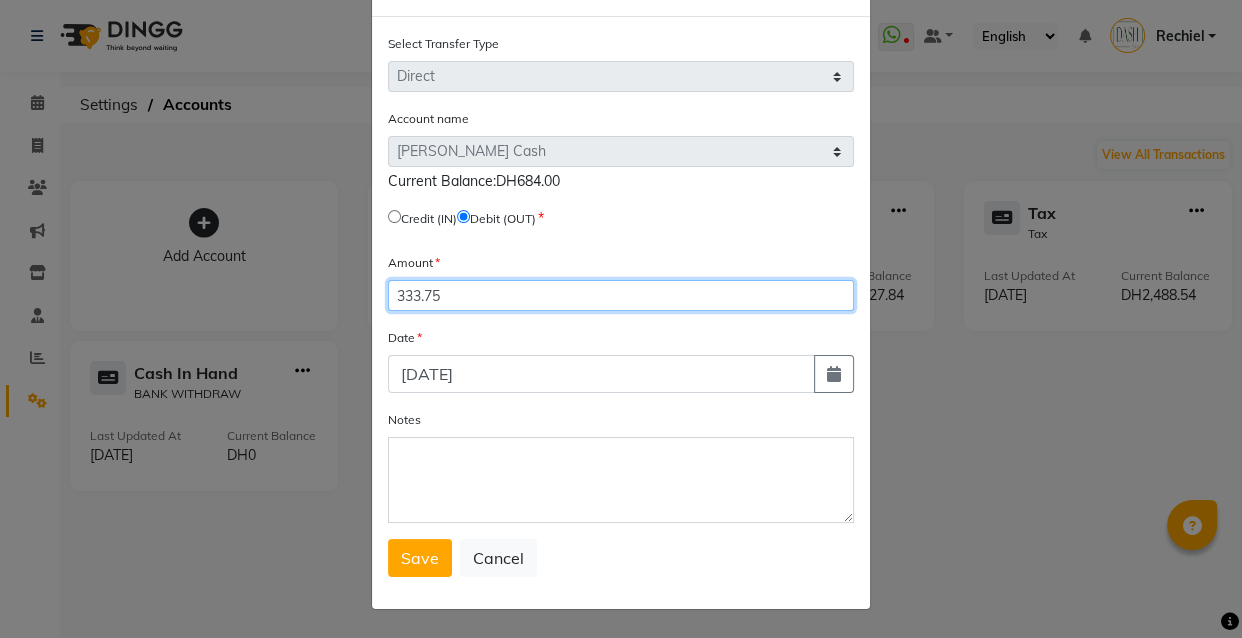 type on "333.75" 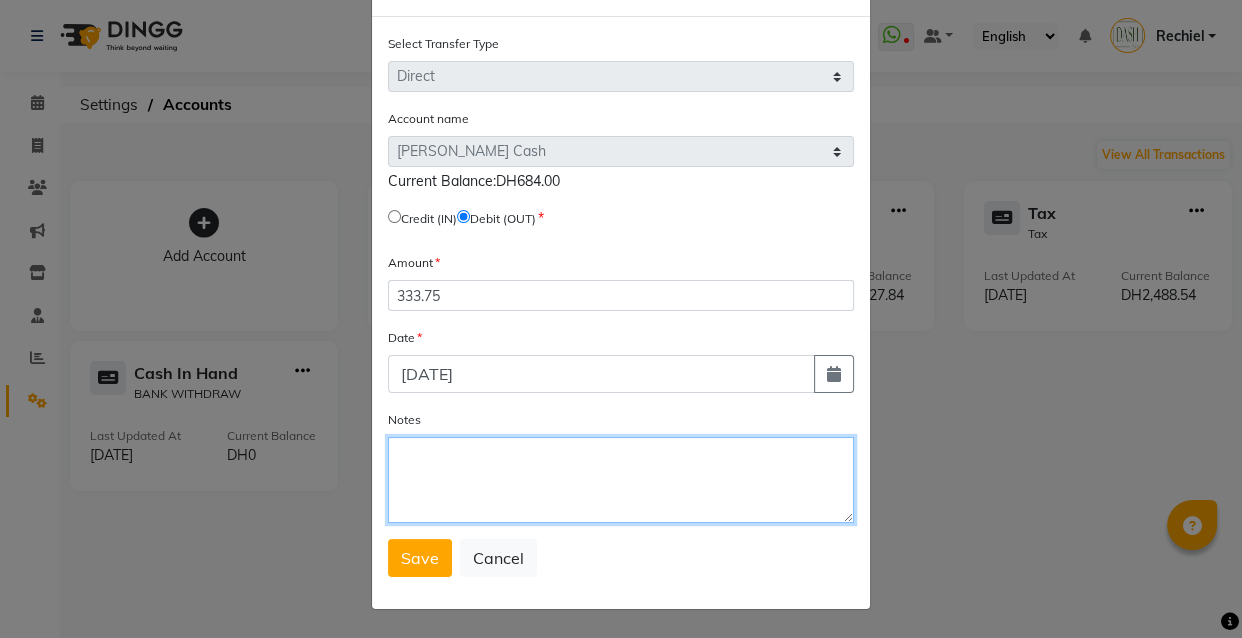 click on "Notes" at bounding box center (621, 480) 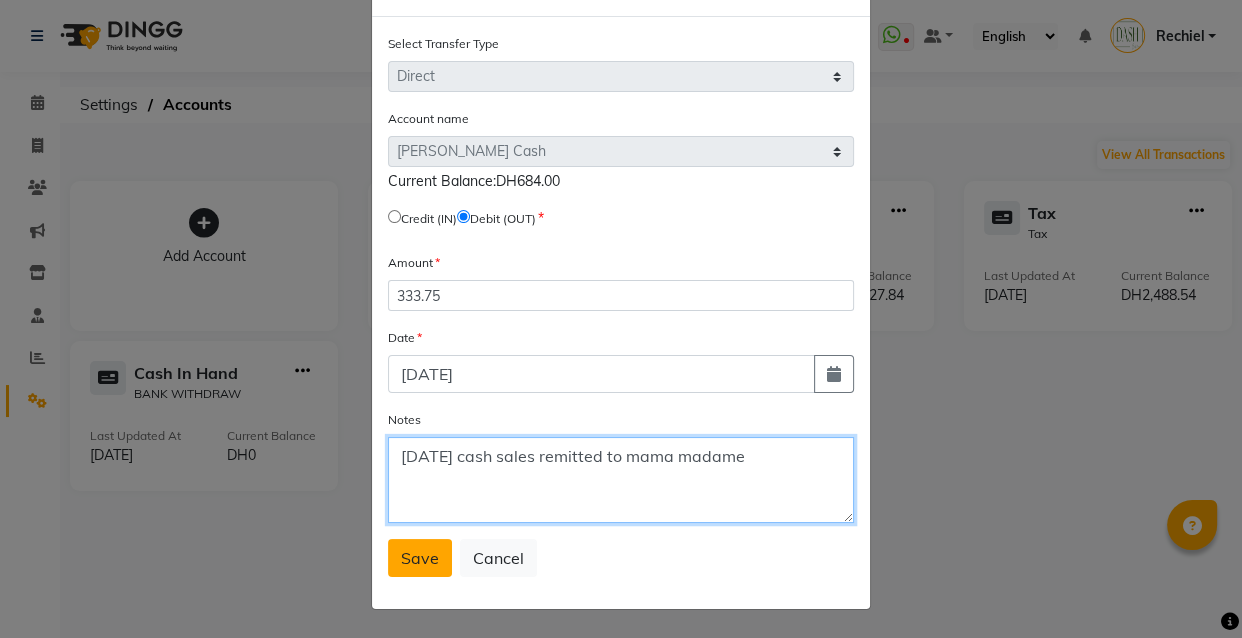 type on "[DATE] cash sales remitted to mama madame" 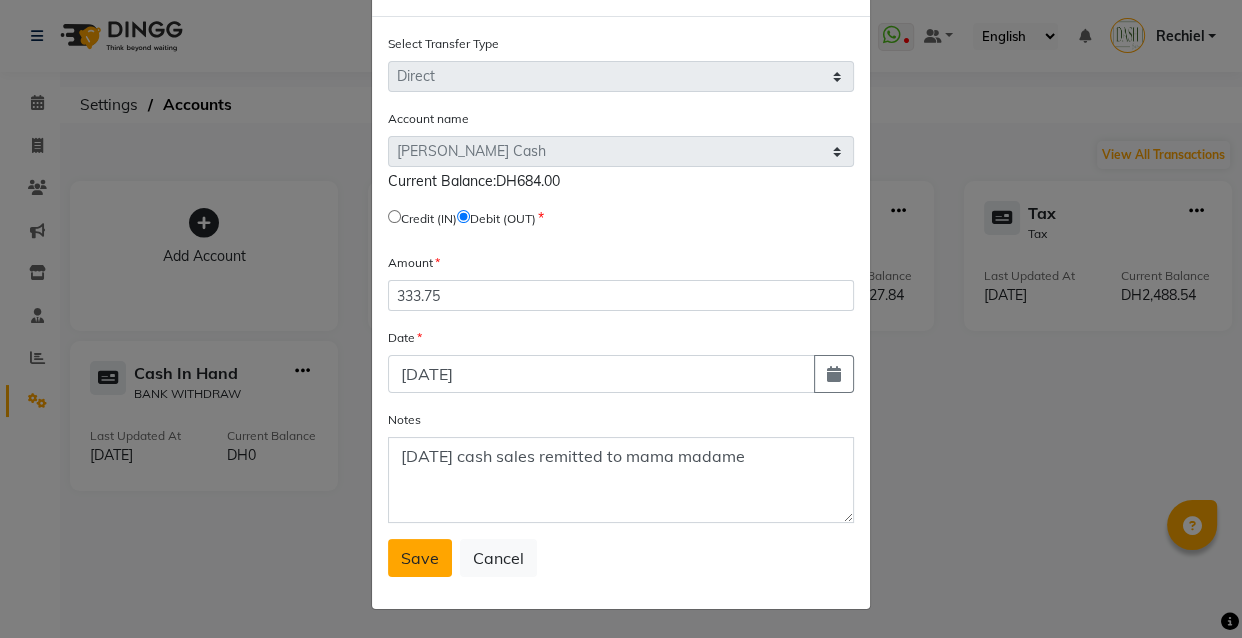 click on "Save" at bounding box center (420, 558) 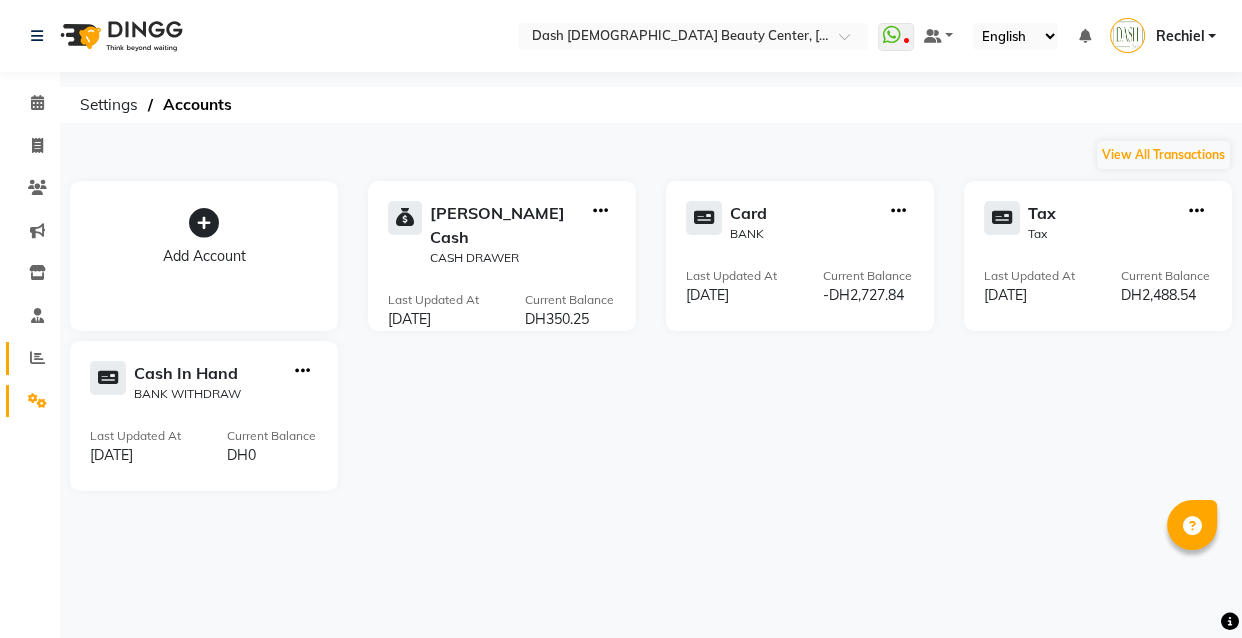 click 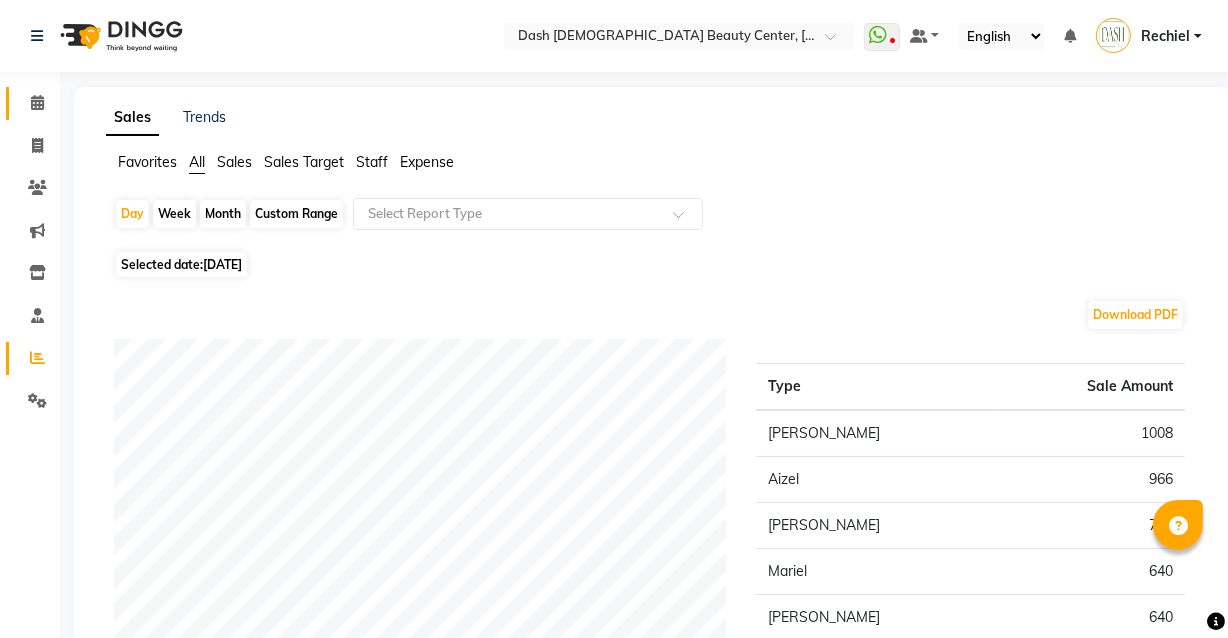 click on "Calendar" 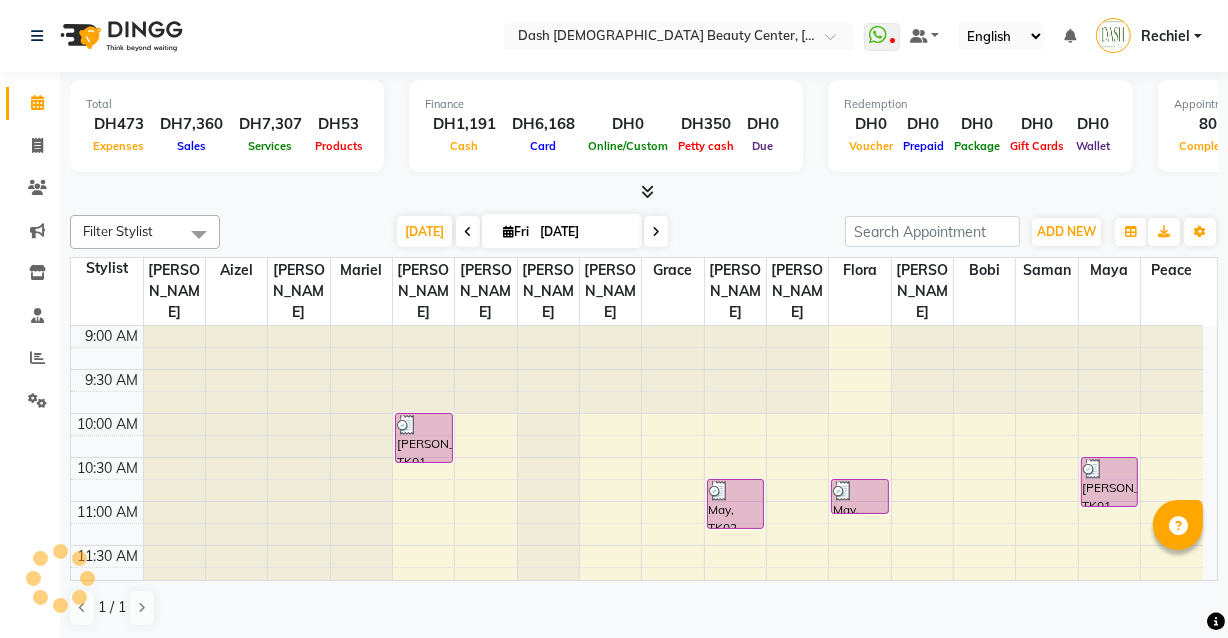 scroll, scrollTop: 0, scrollLeft: 0, axis: both 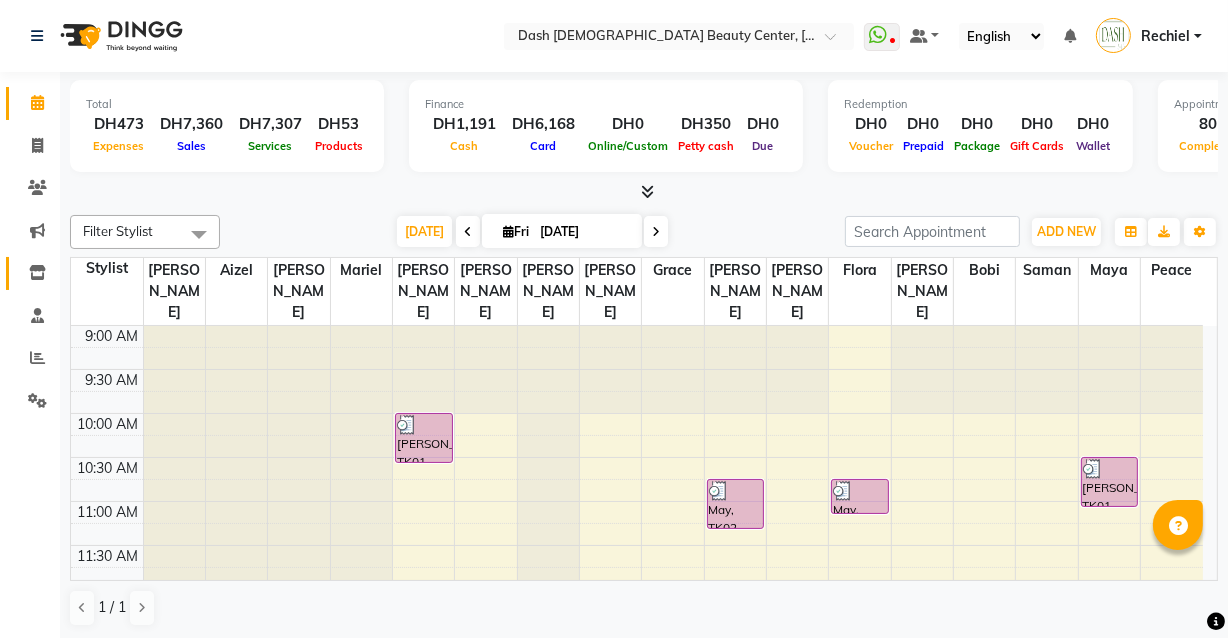 click 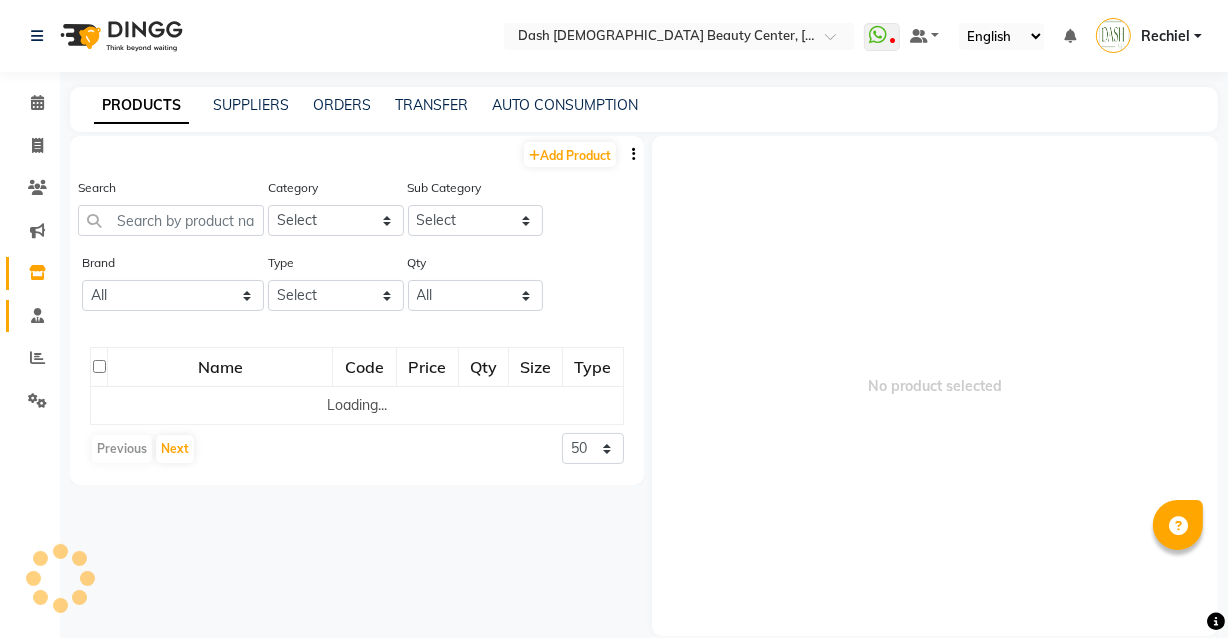 click on "Staff" 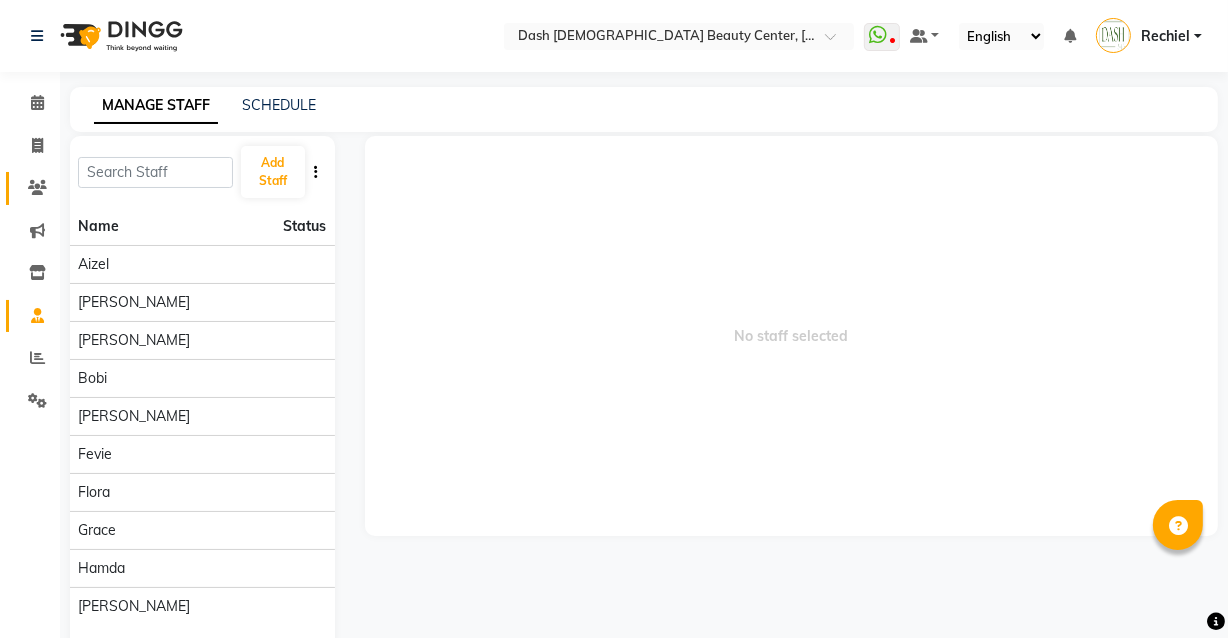click 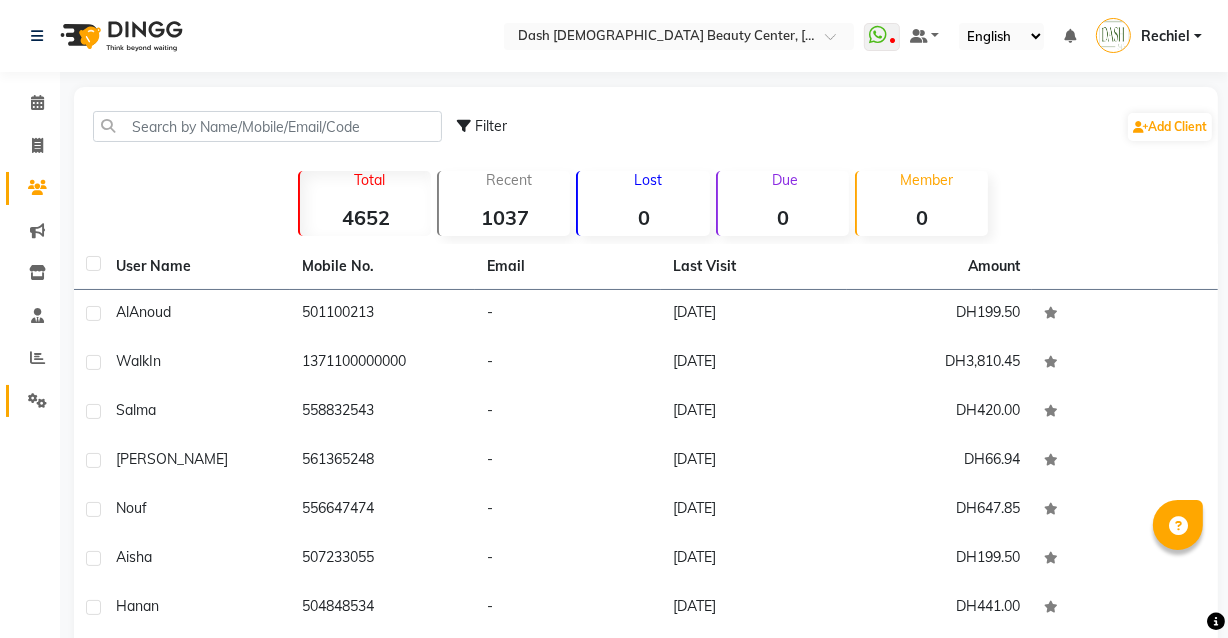 click 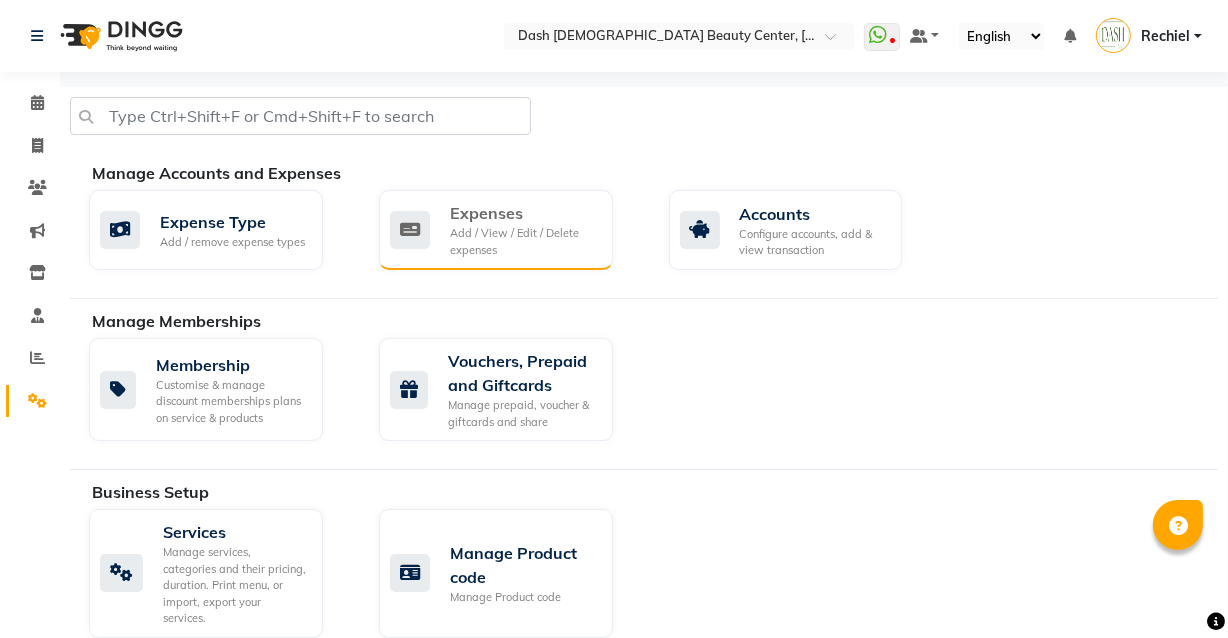 click on "Add / View / Edit / Delete expenses" 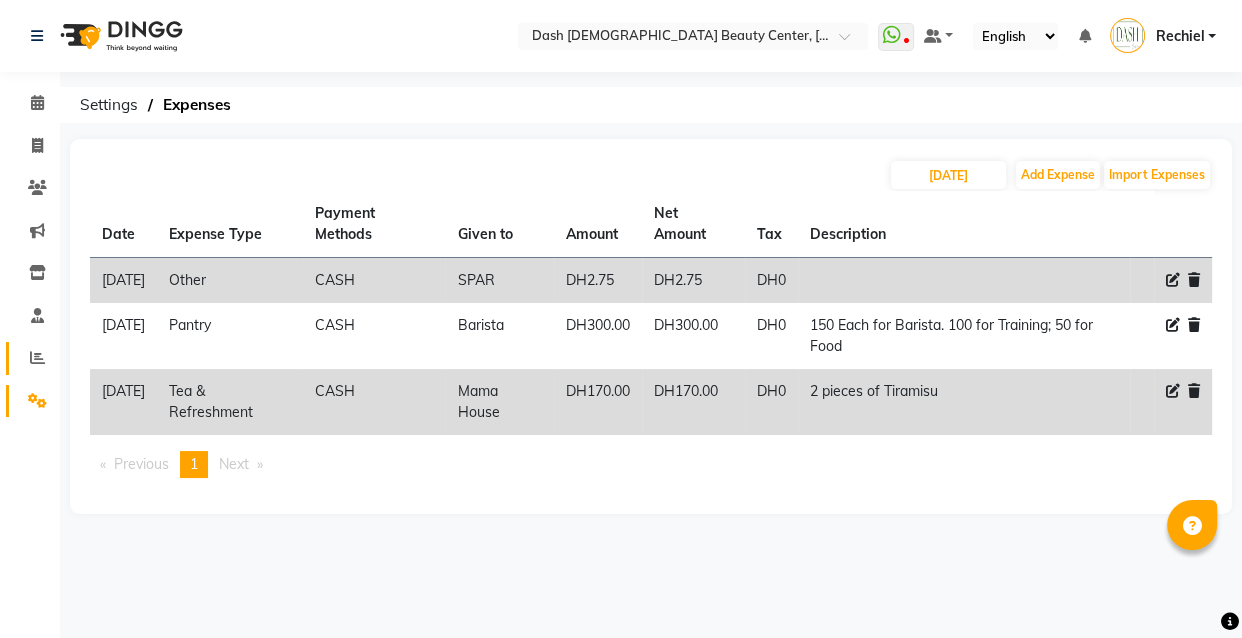 click 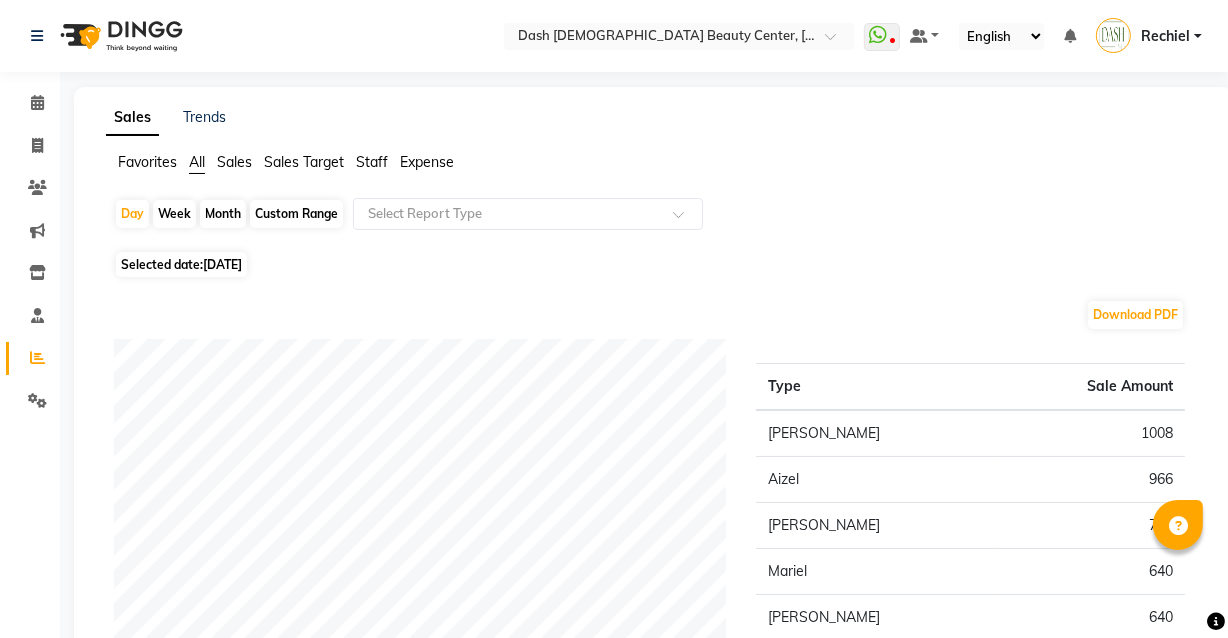 click on "Expense" 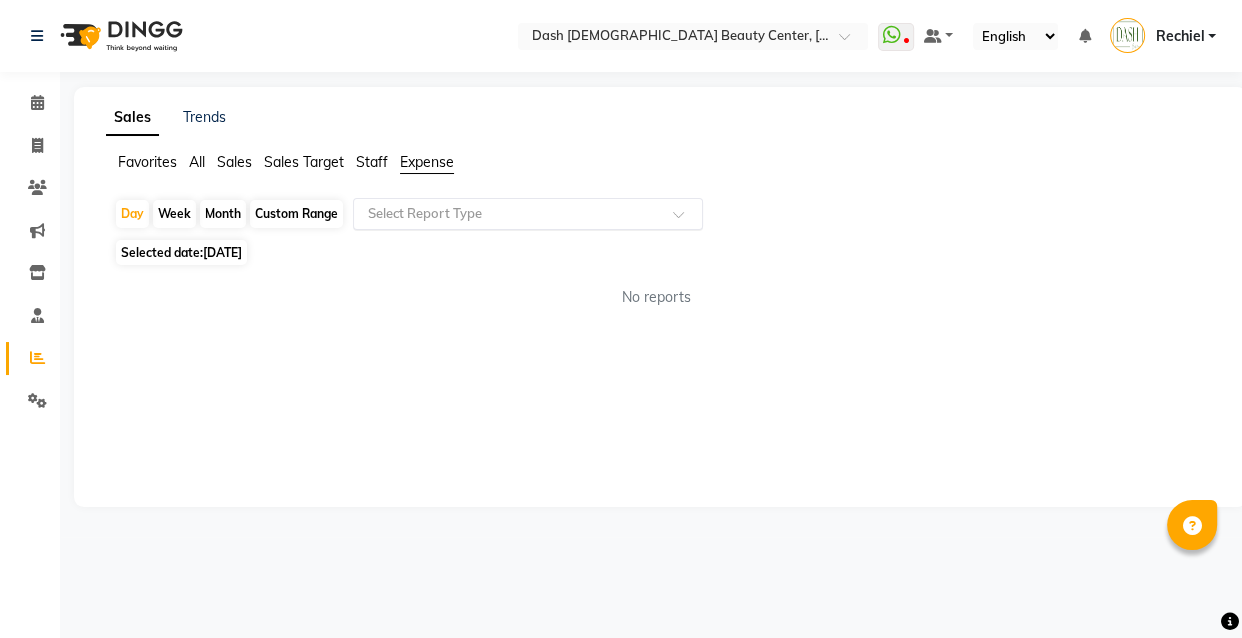 click 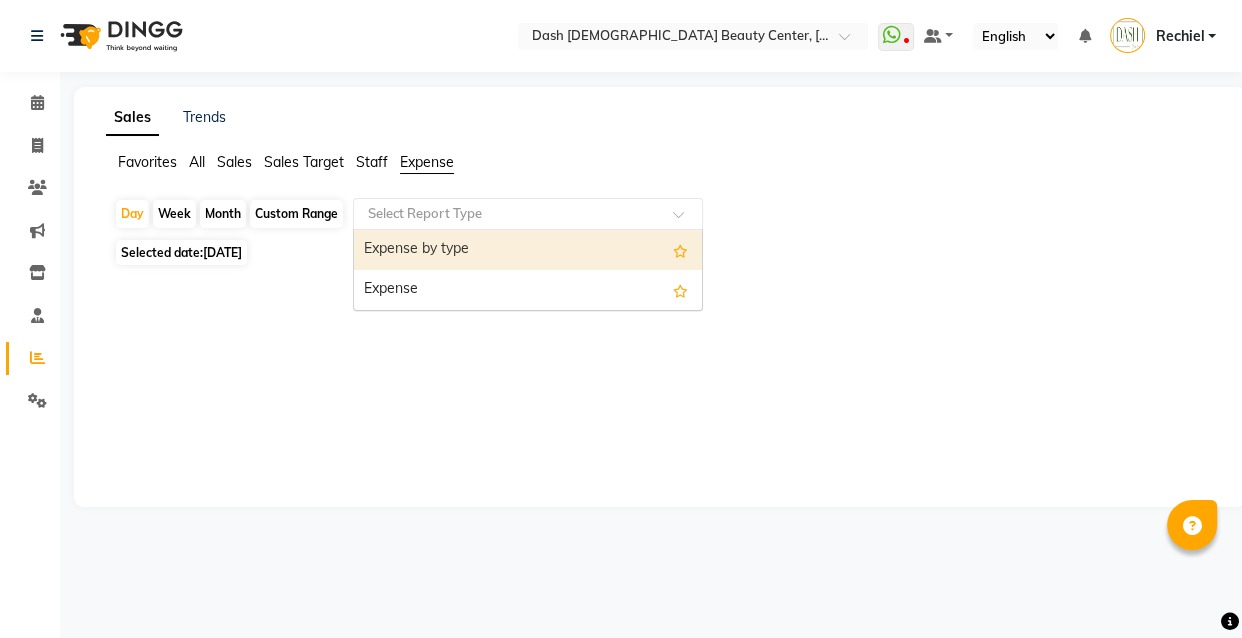 click on "Expense by type" at bounding box center (528, 250) 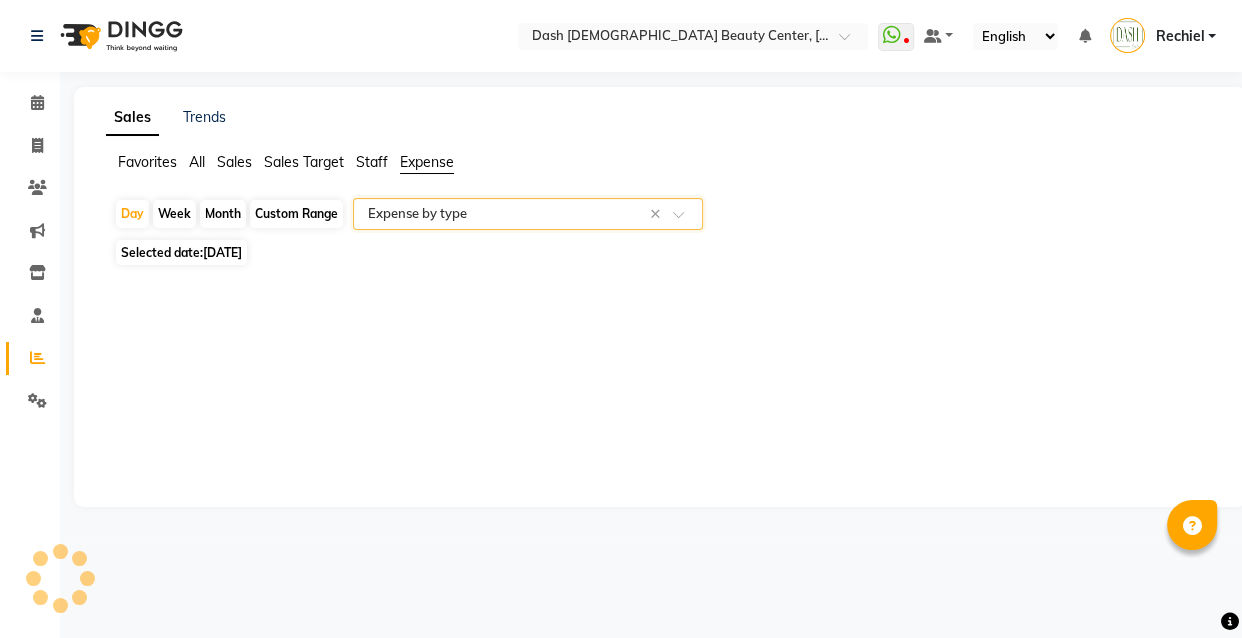 select on "full_report" 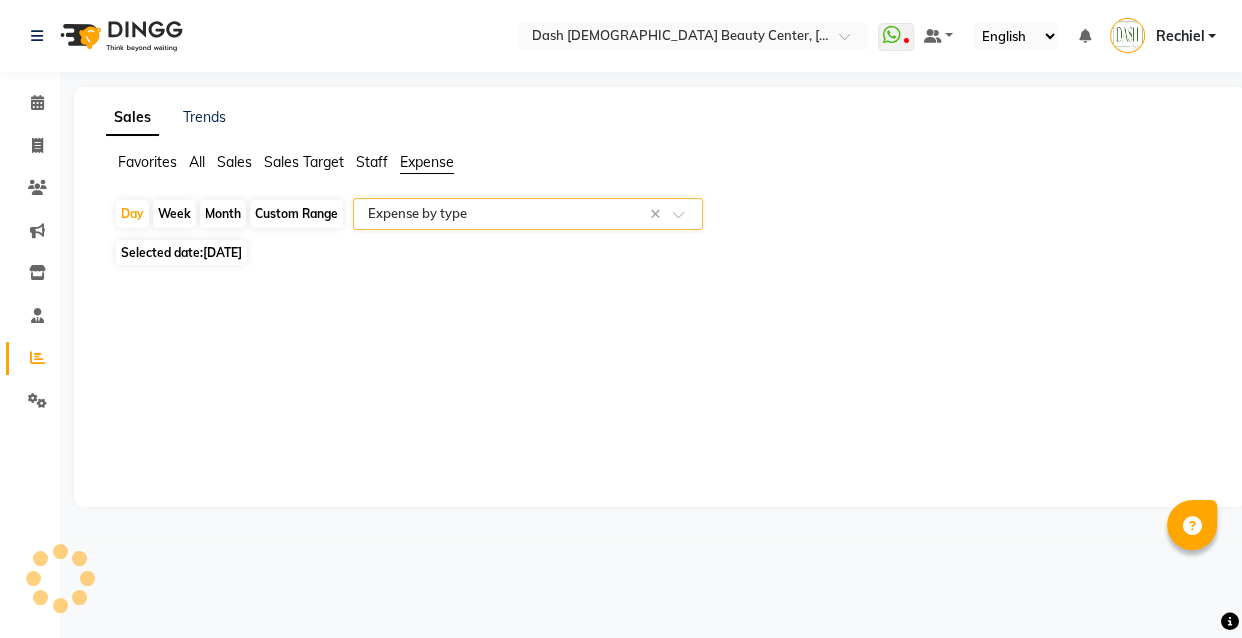 select on "pdf" 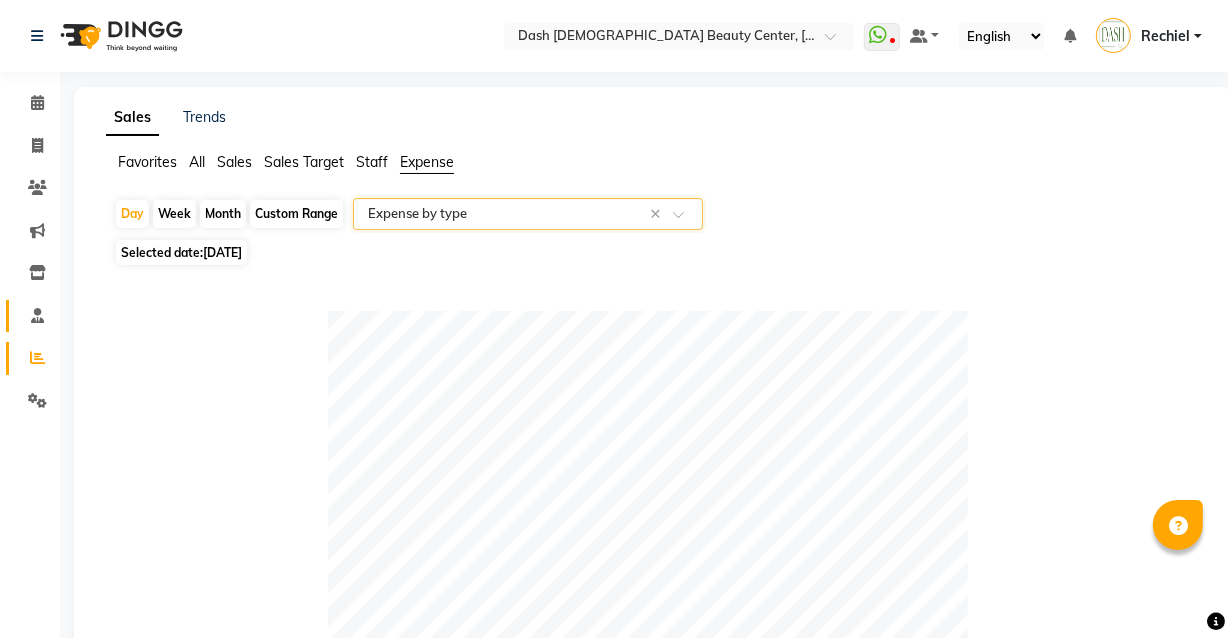 click 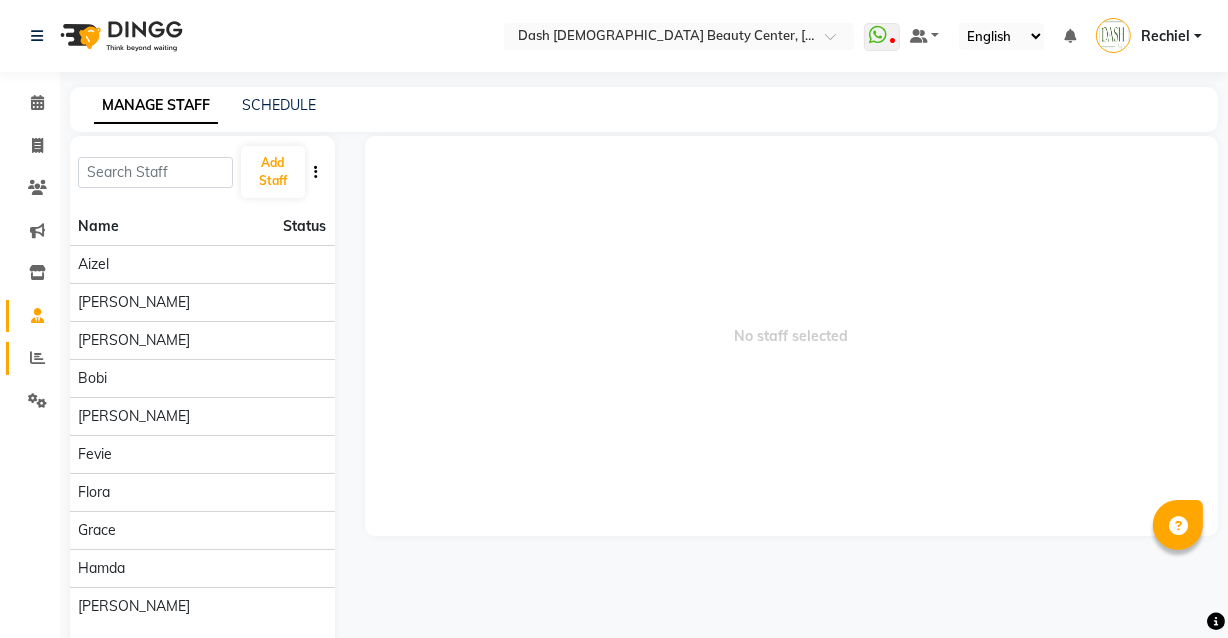 click 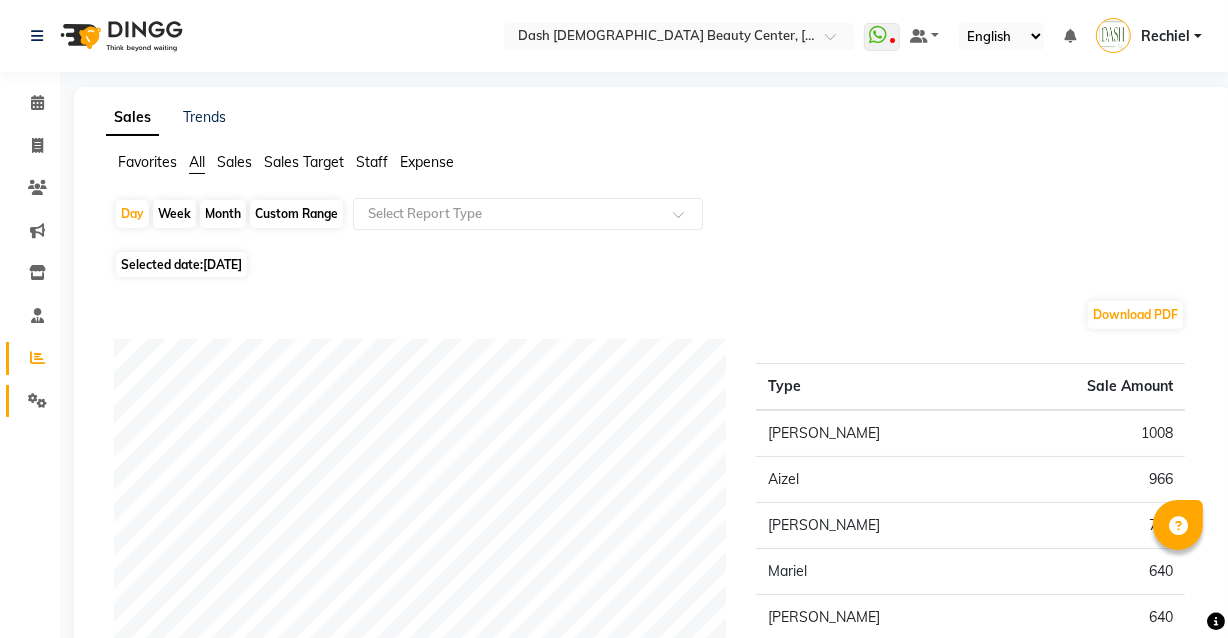 click 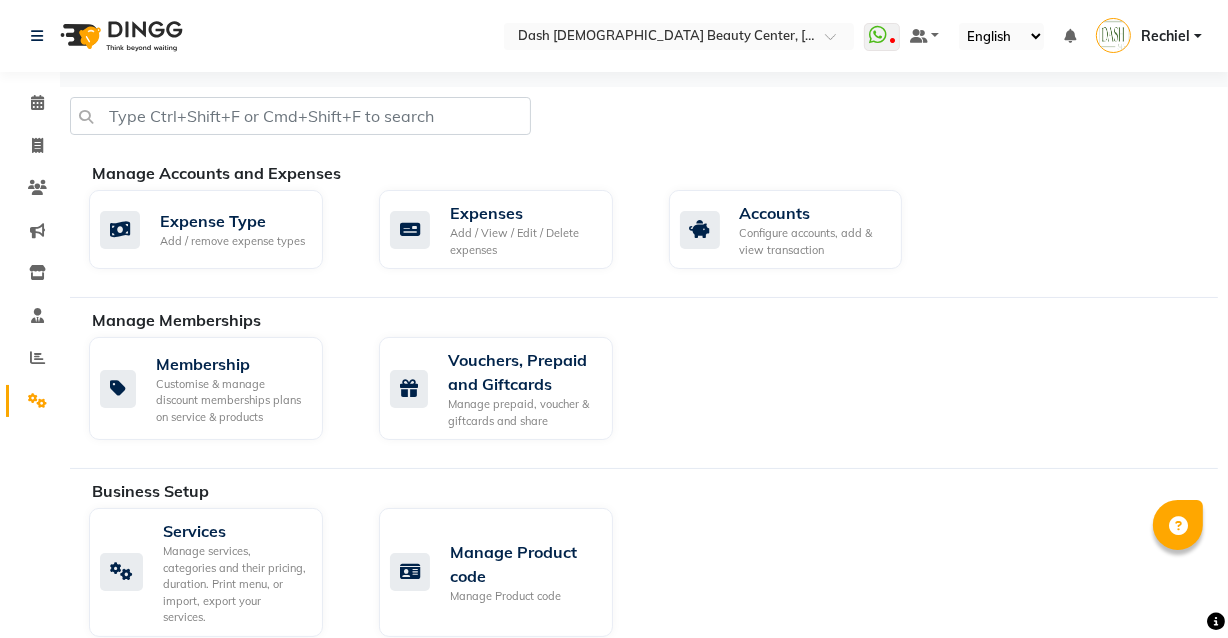 click 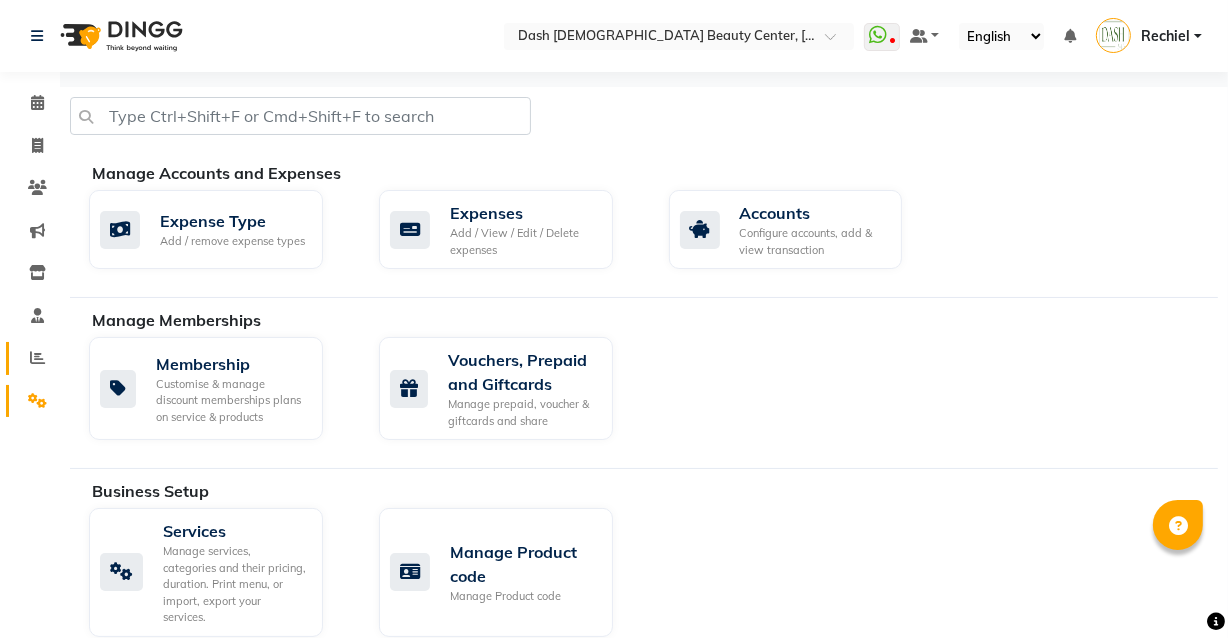 click 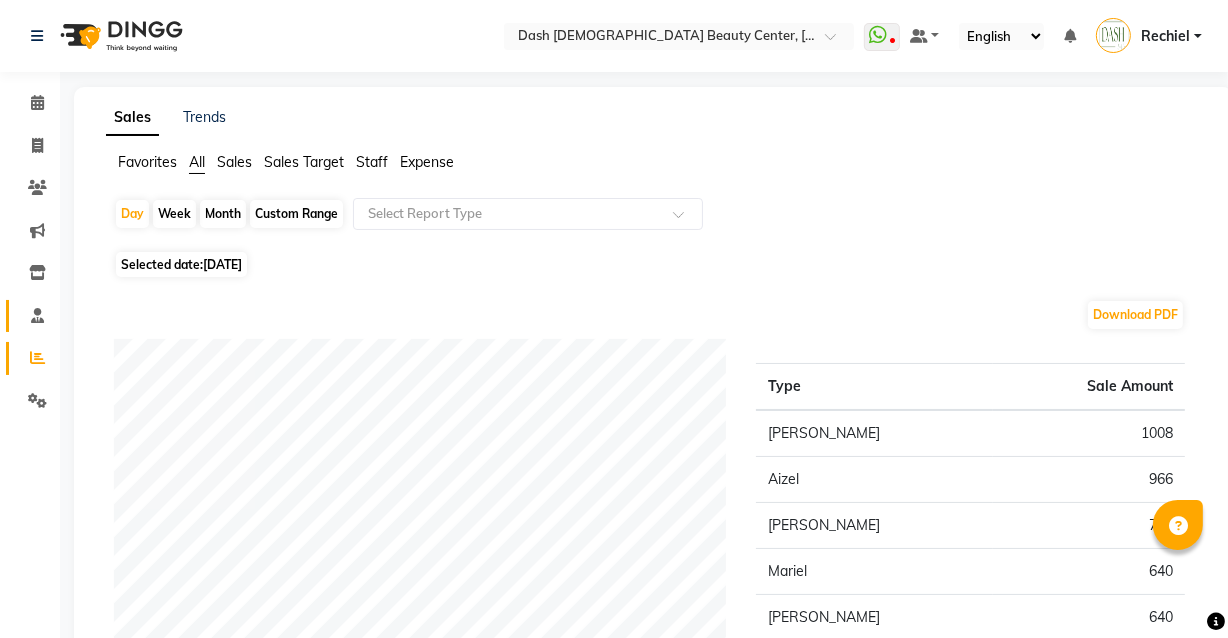 click 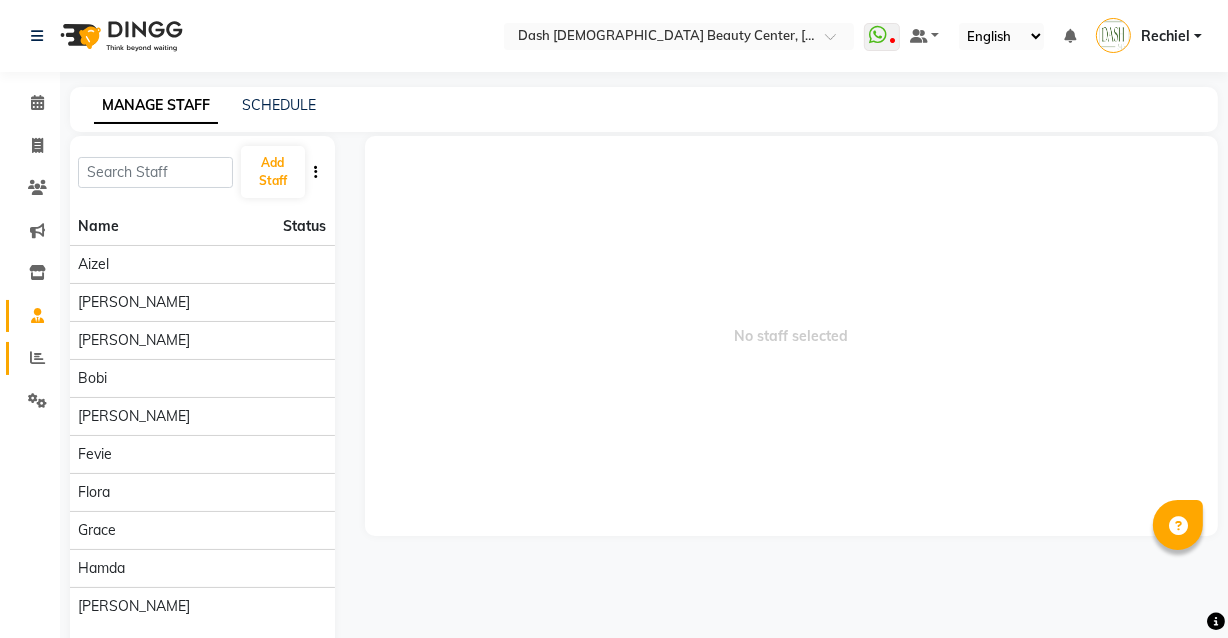 click 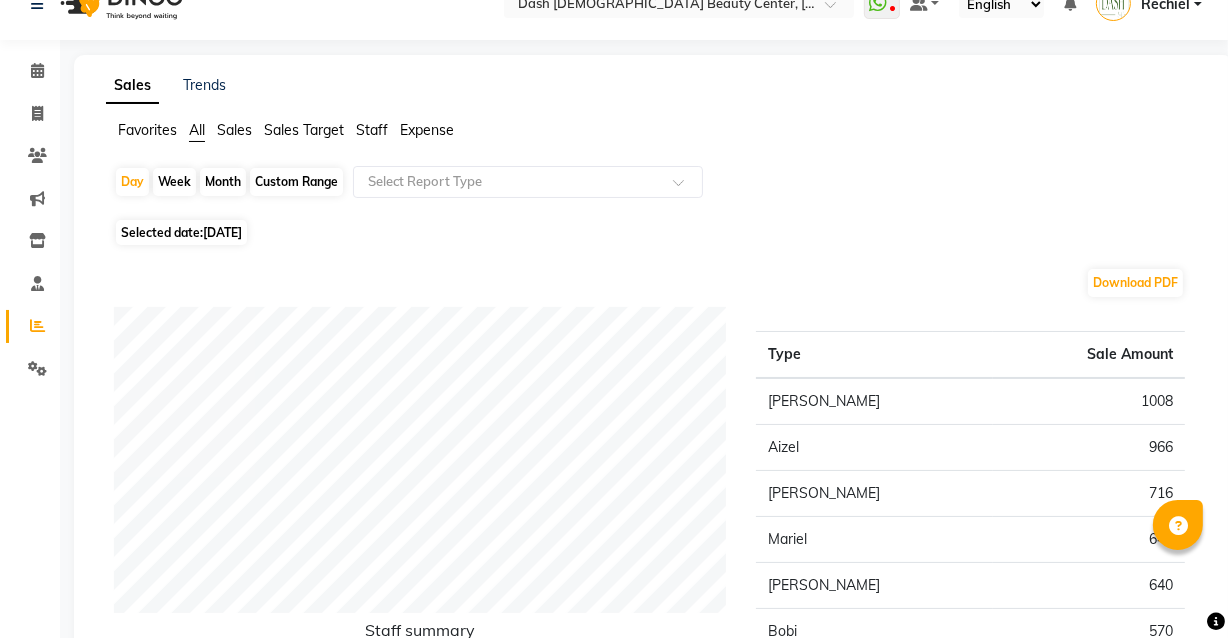 scroll, scrollTop: 0, scrollLeft: 0, axis: both 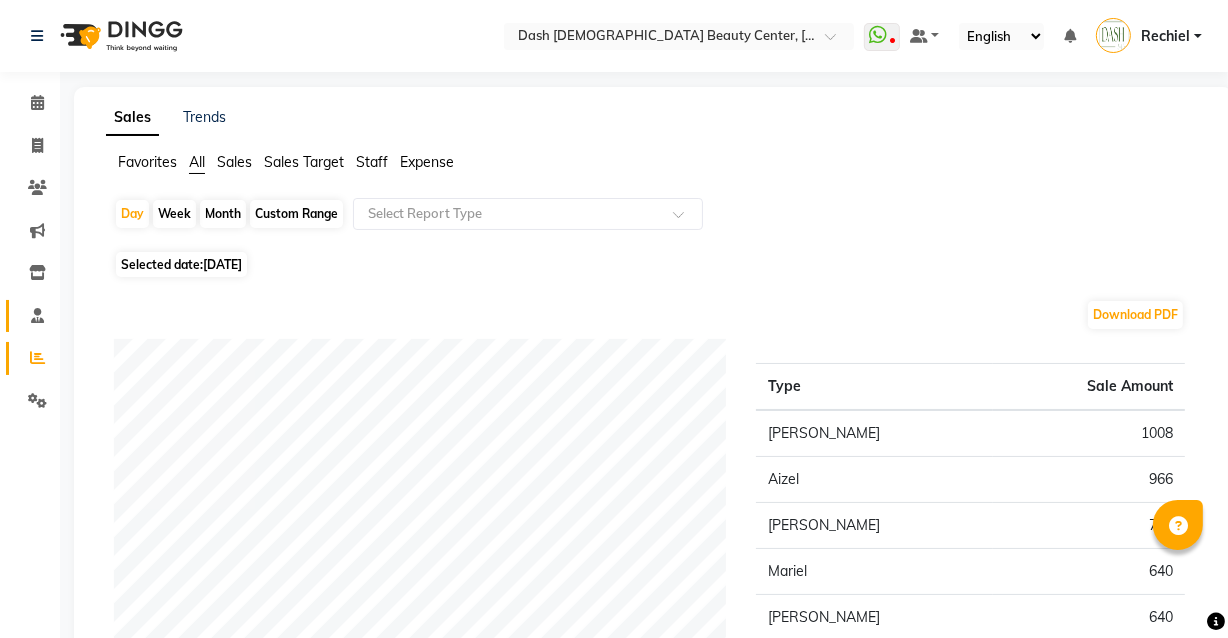 click 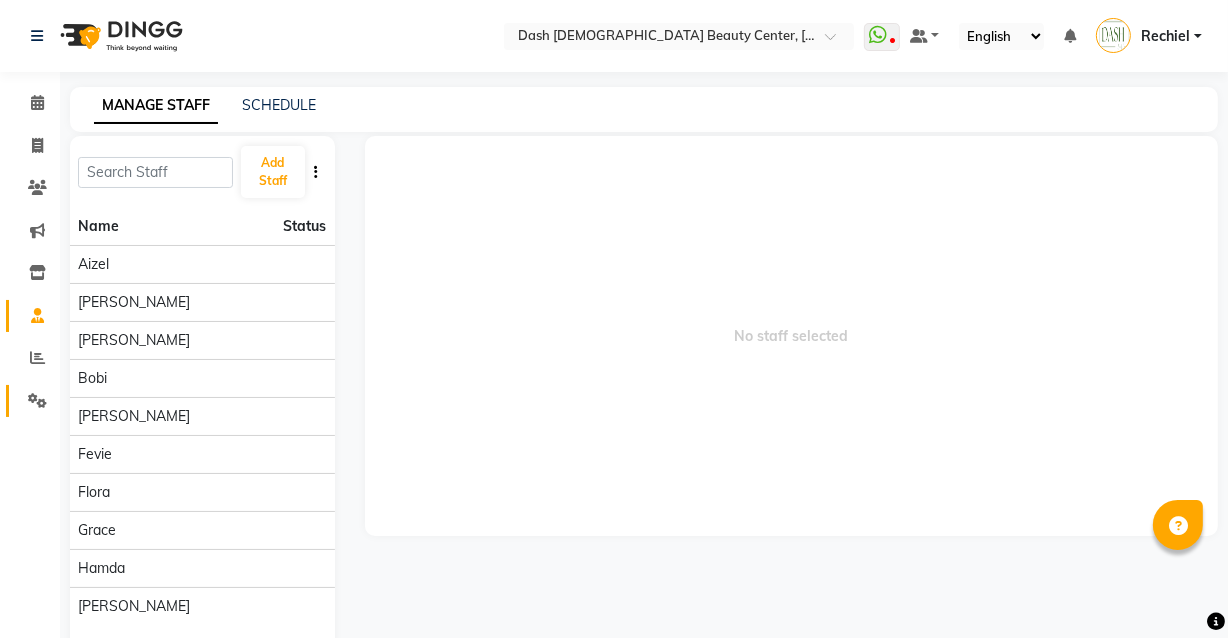 click on "Settings" 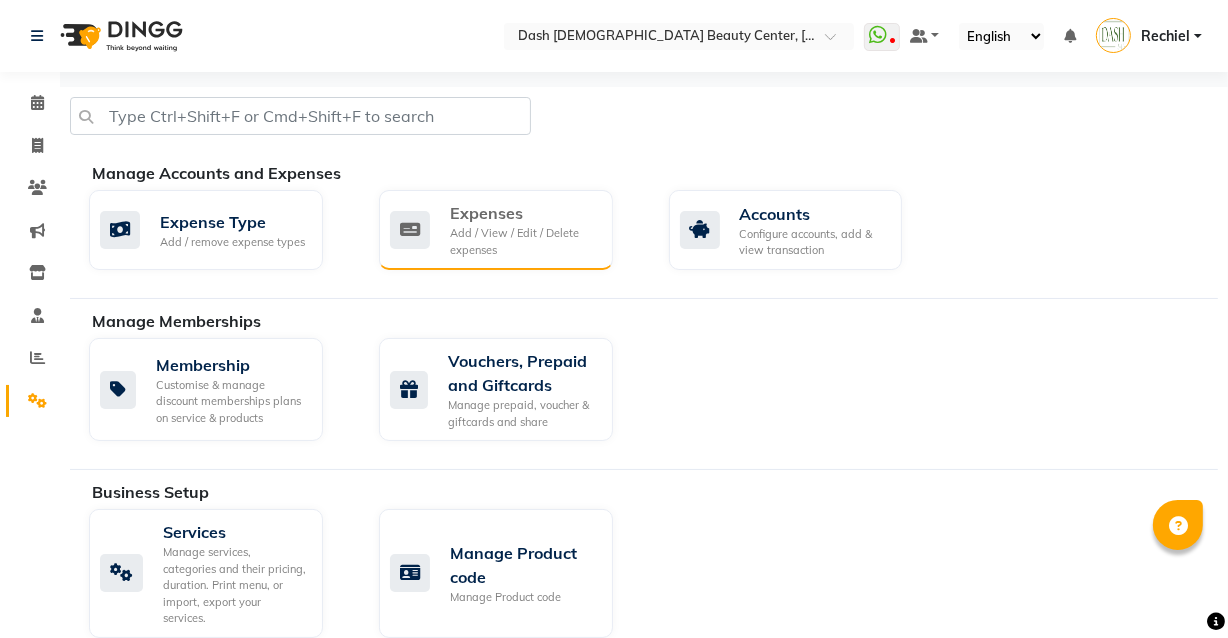 click on "Add / View / Edit / Delete expenses" 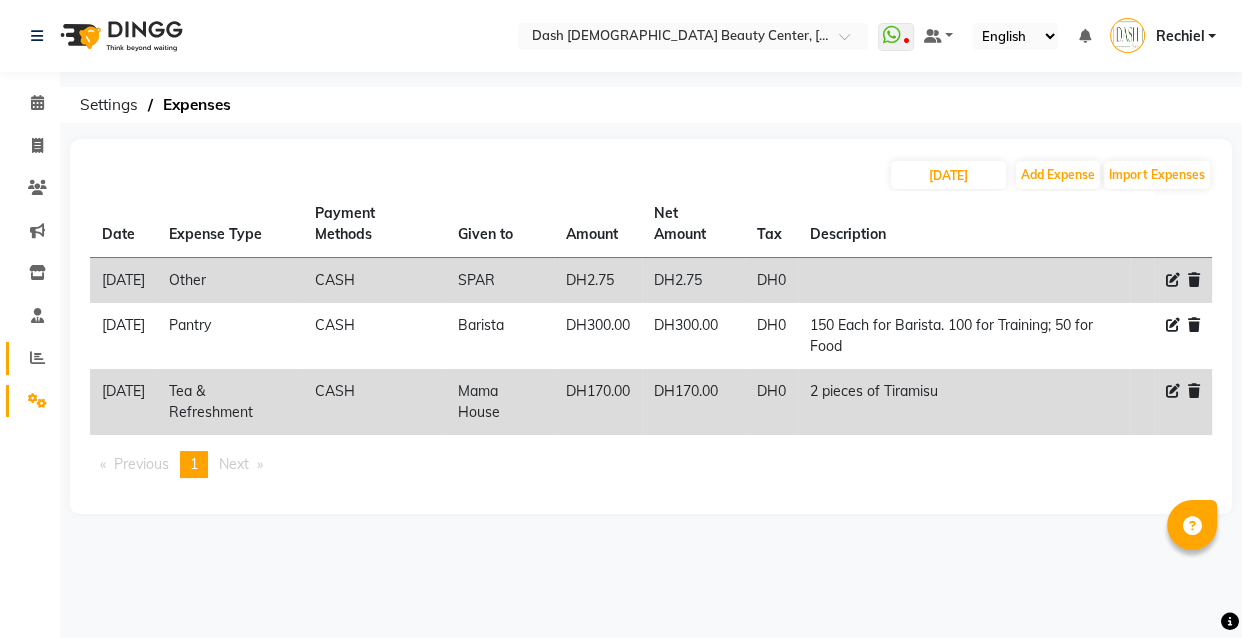 click on "Reports" 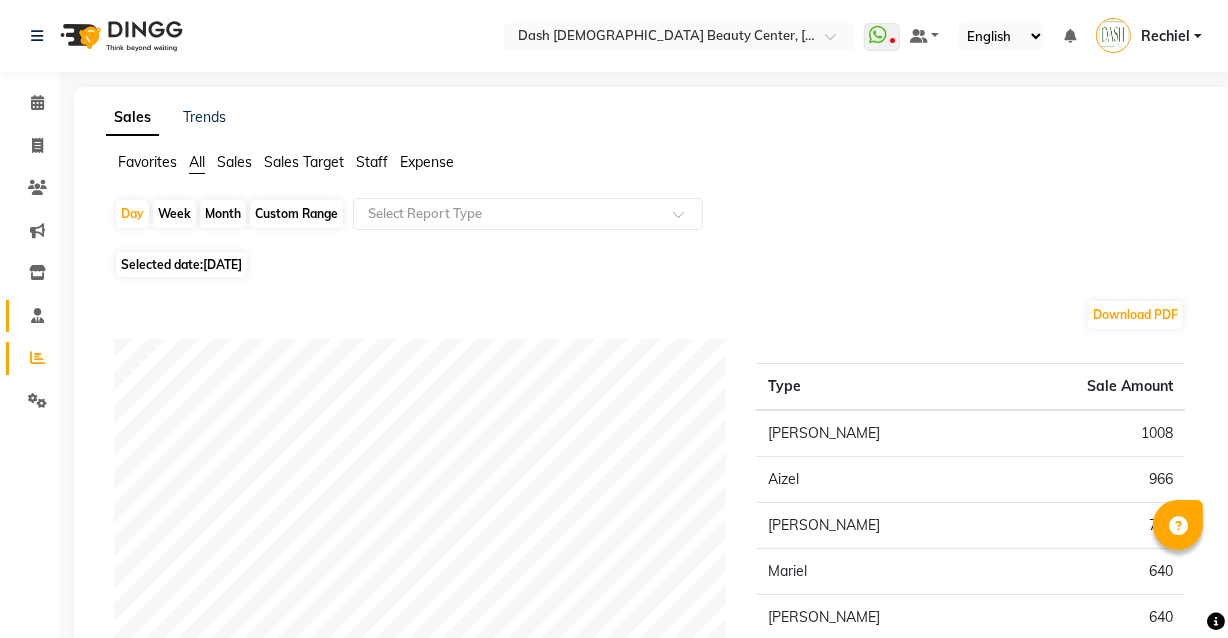 click 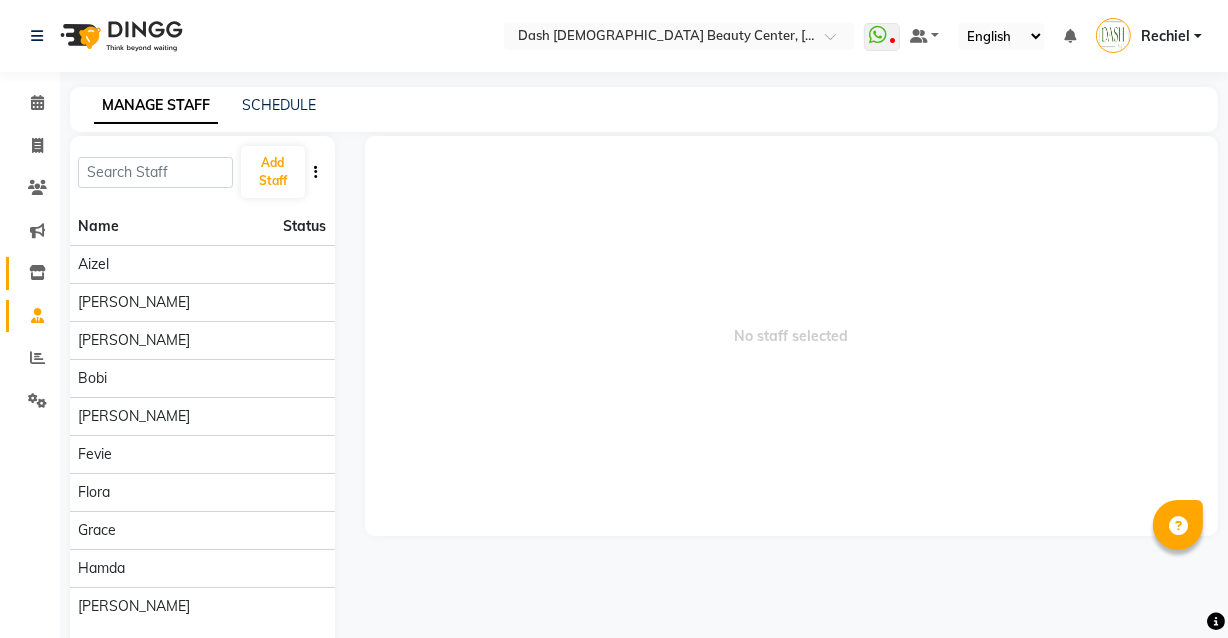 click 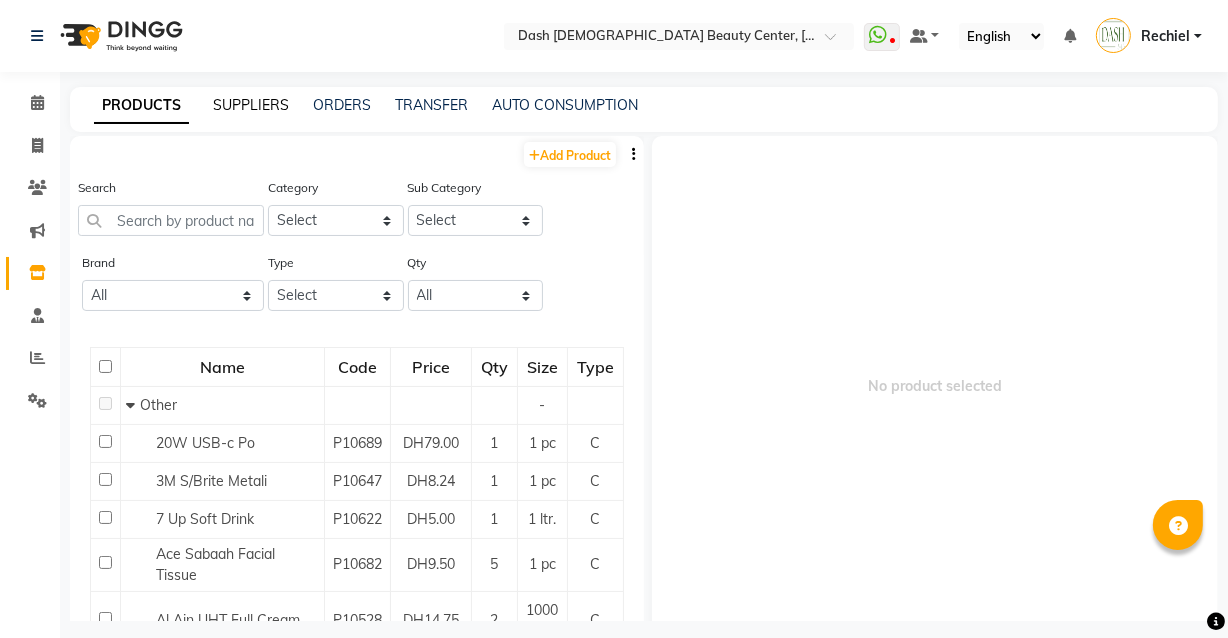 click on "SUPPLIERS" 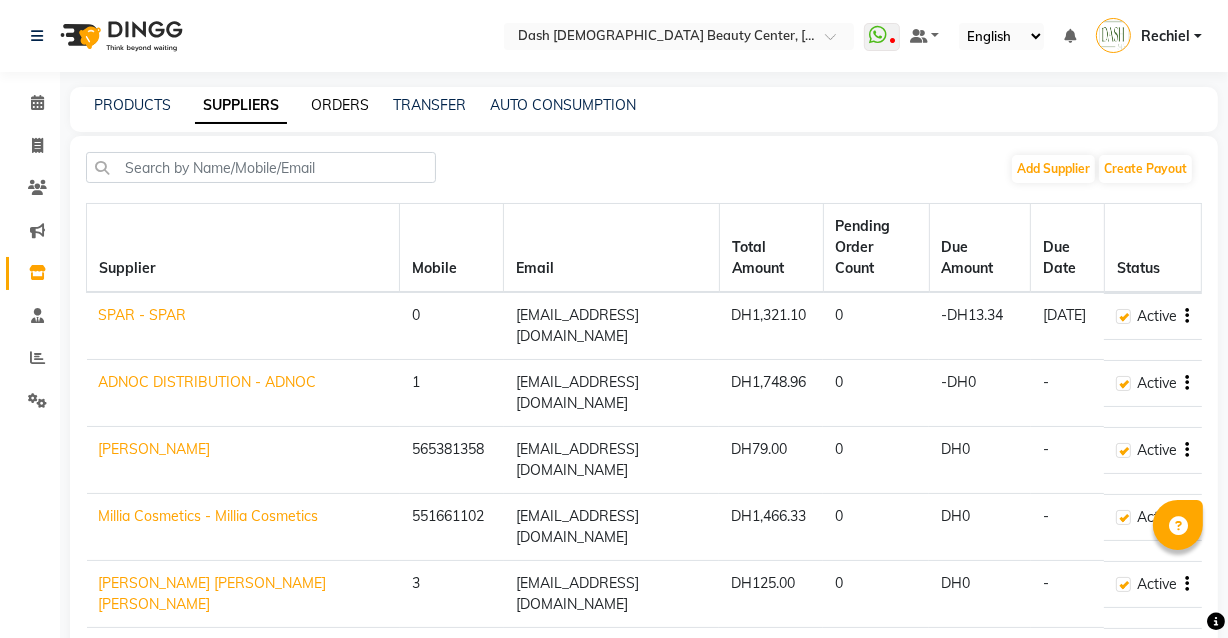 click on "ORDERS" 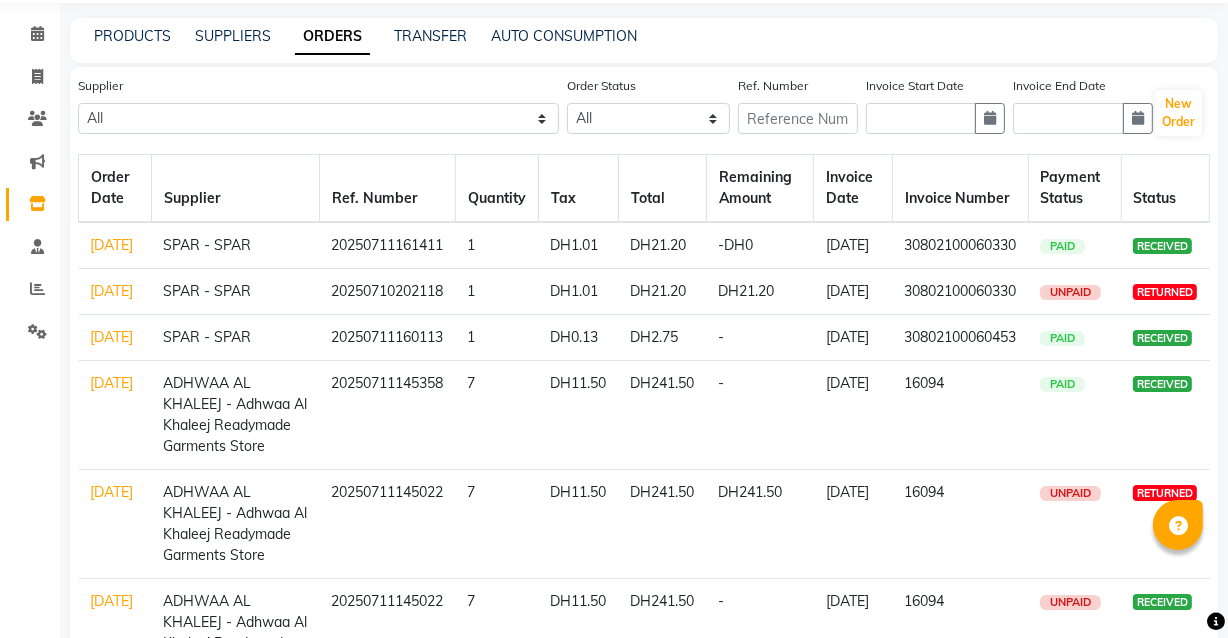 scroll, scrollTop: 0, scrollLeft: 0, axis: both 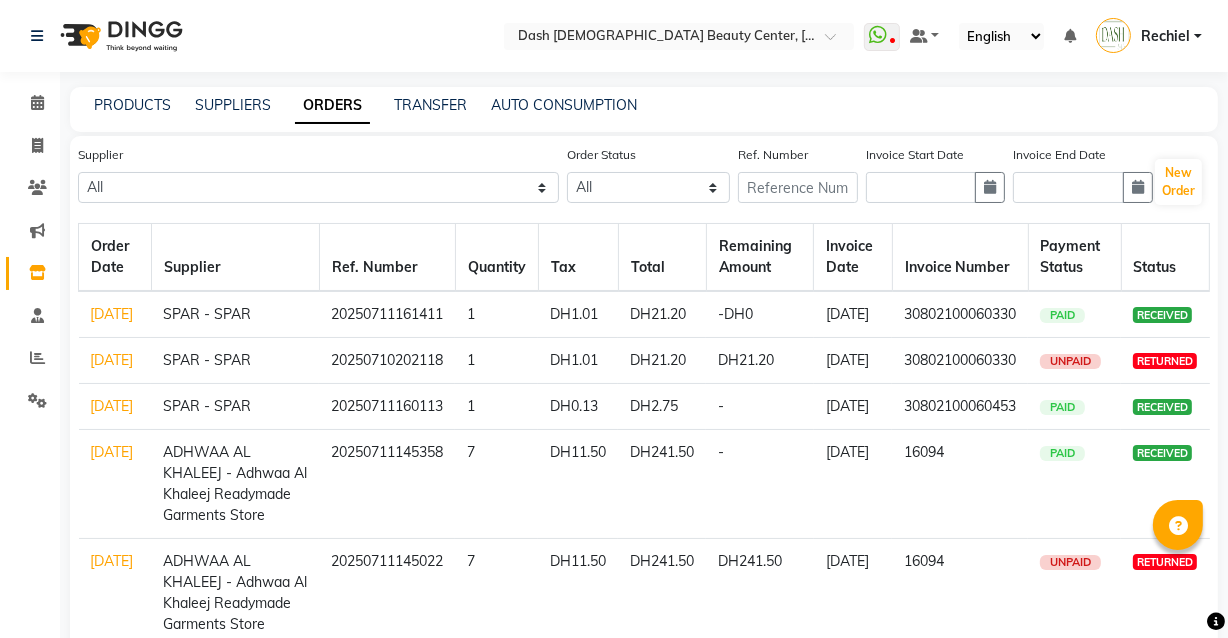 click on "[DATE]" 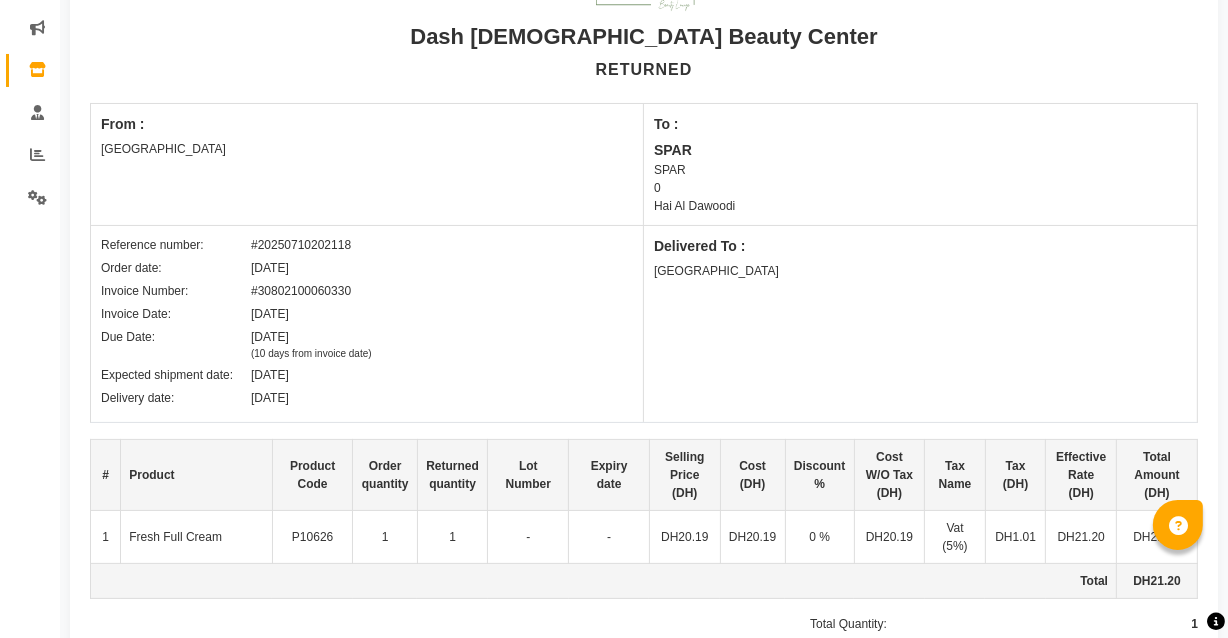 scroll, scrollTop: 0, scrollLeft: 0, axis: both 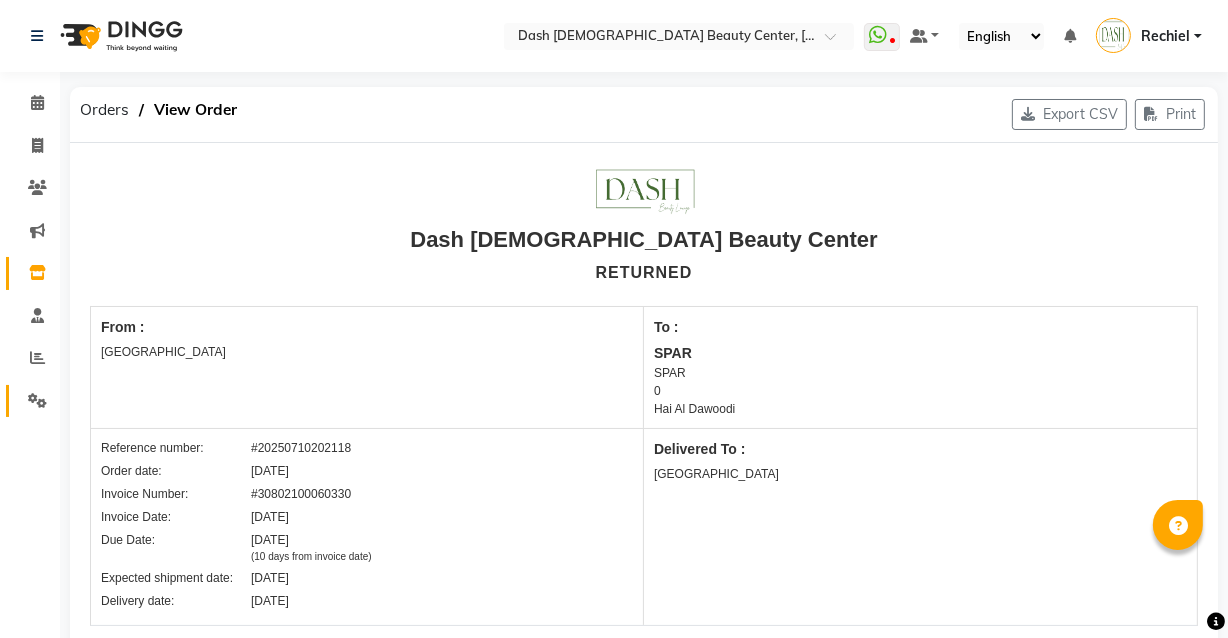 click on "Settings" 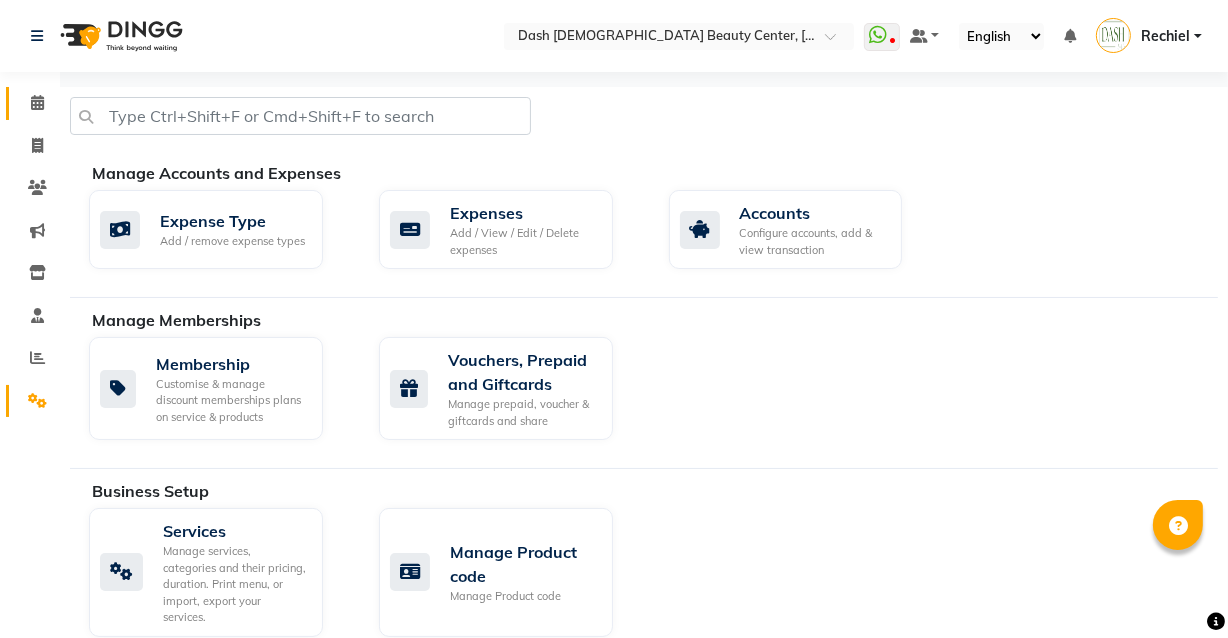 click on "Calendar" 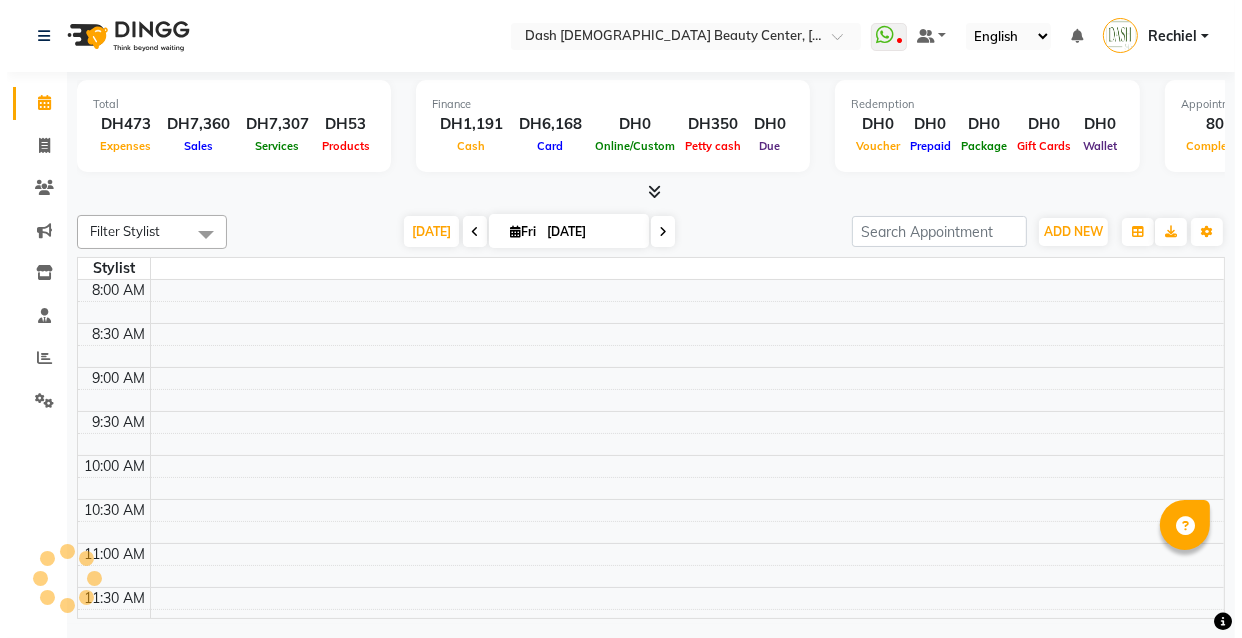 scroll, scrollTop: 0, scrollLeft: 0, axis: both 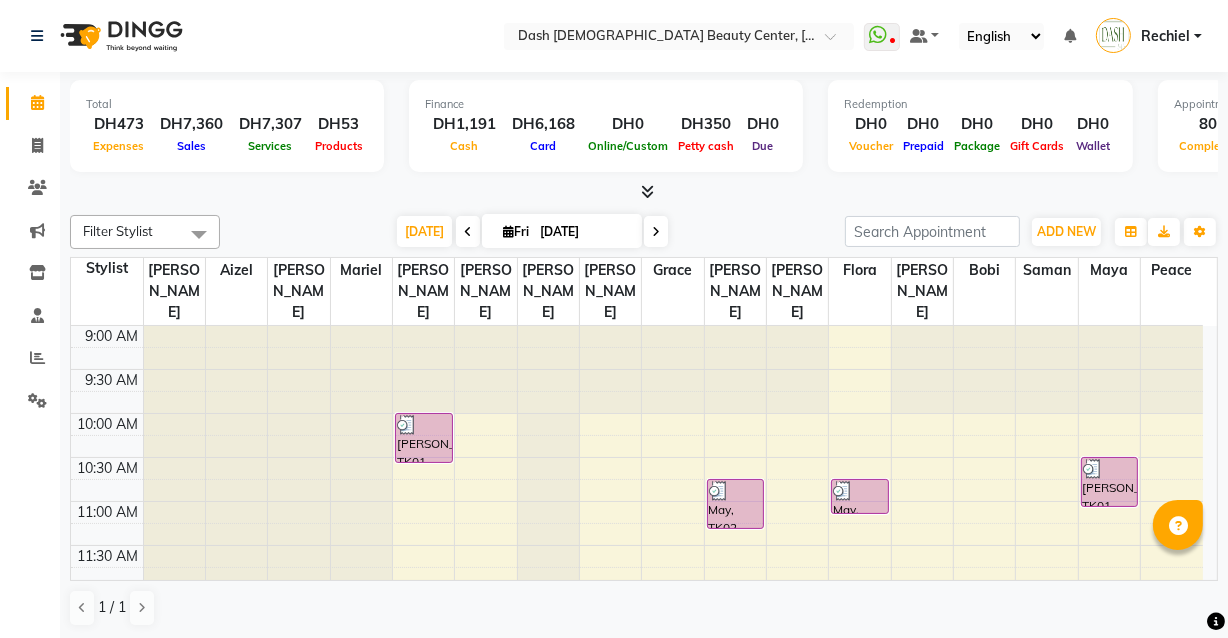 click on "Rechiel" at bounding box center (1165, 36) 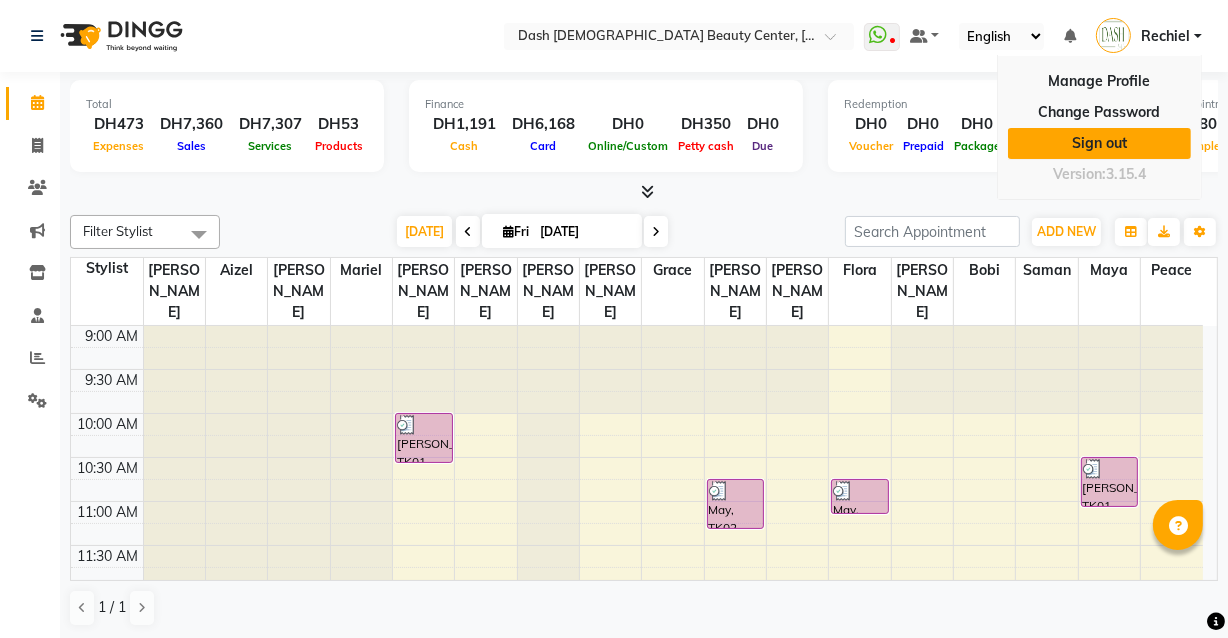 click on "Sign out" at bounding box center (1099, 143) 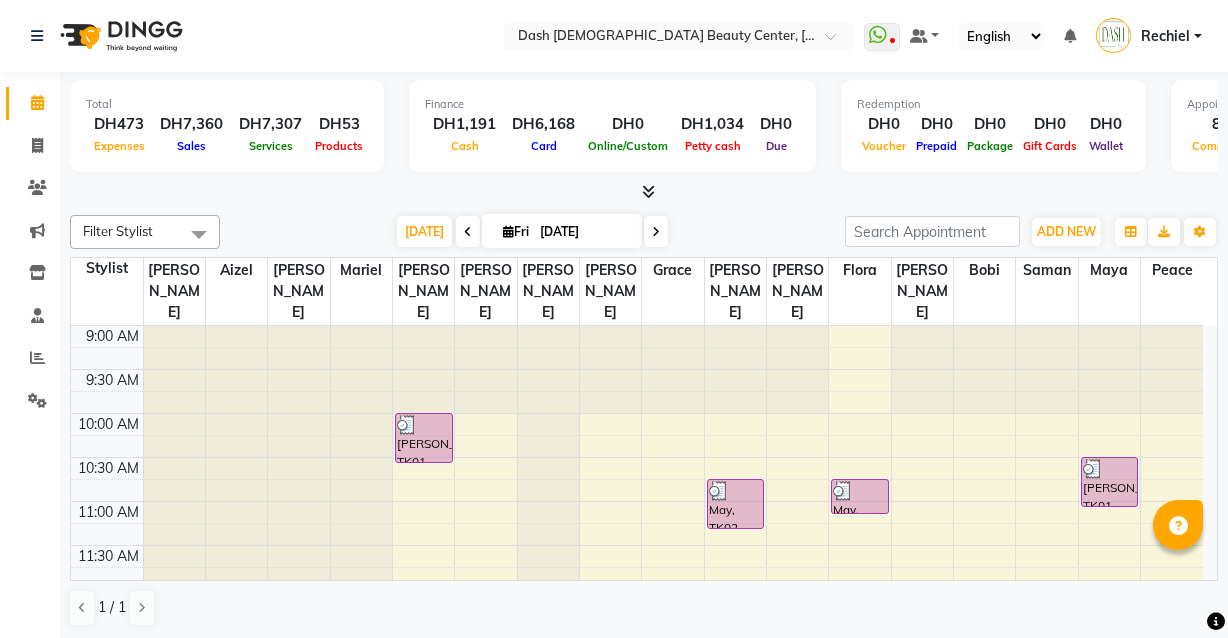 scroll, scrollTop: 0, scrollLeft: 0, axis: both 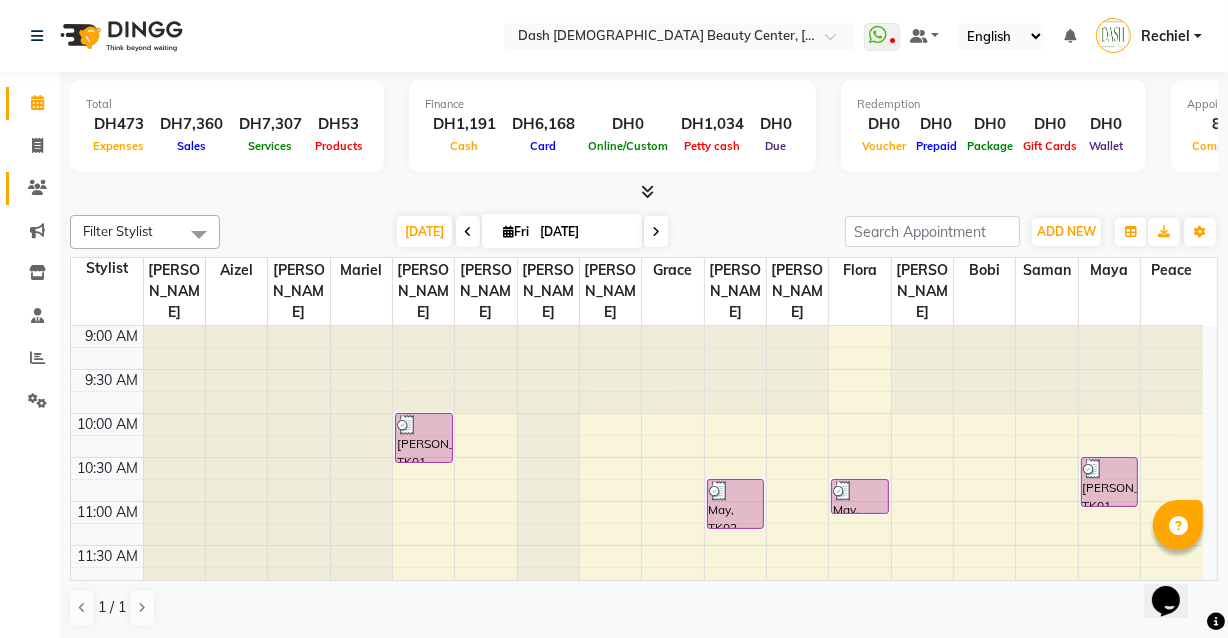 click 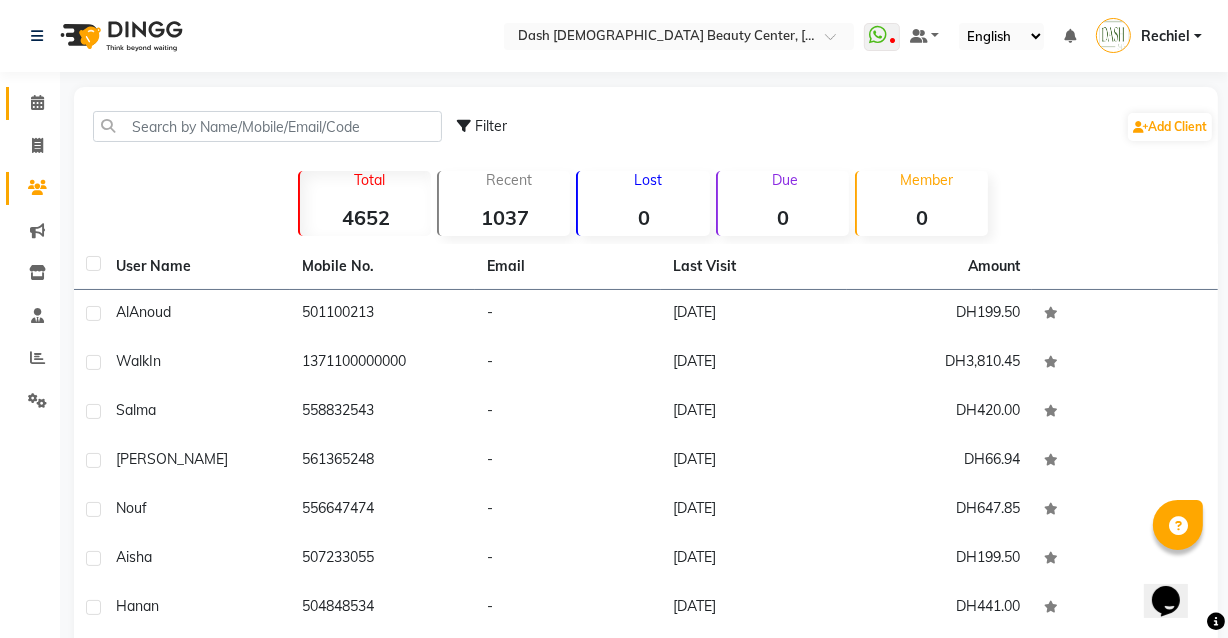click 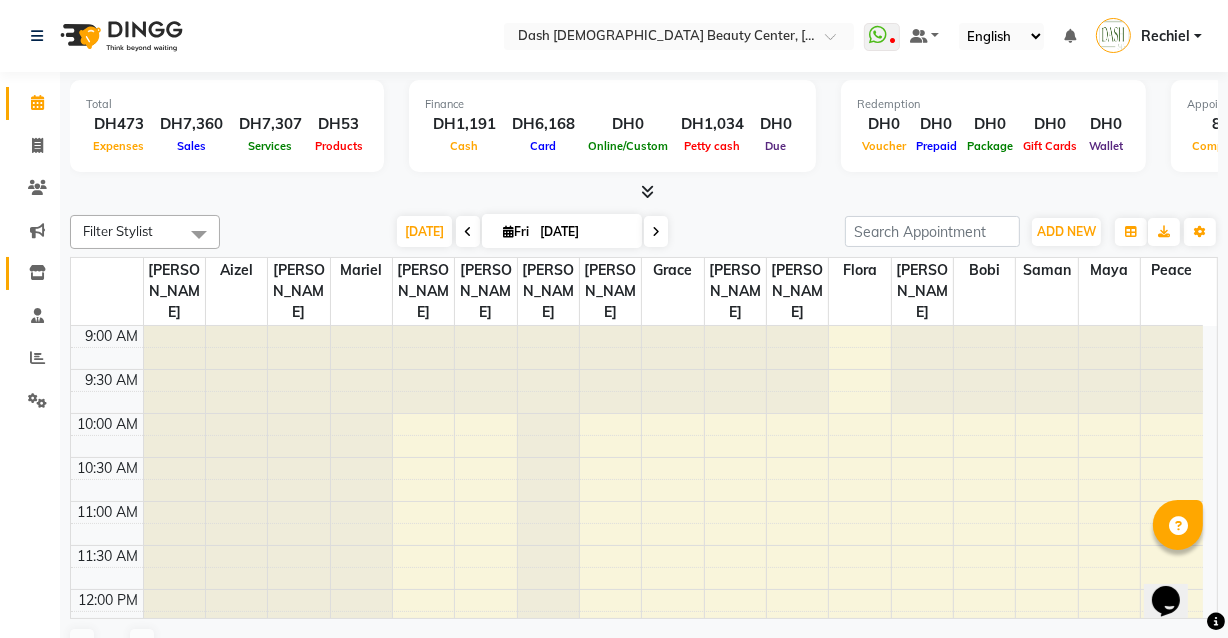 click 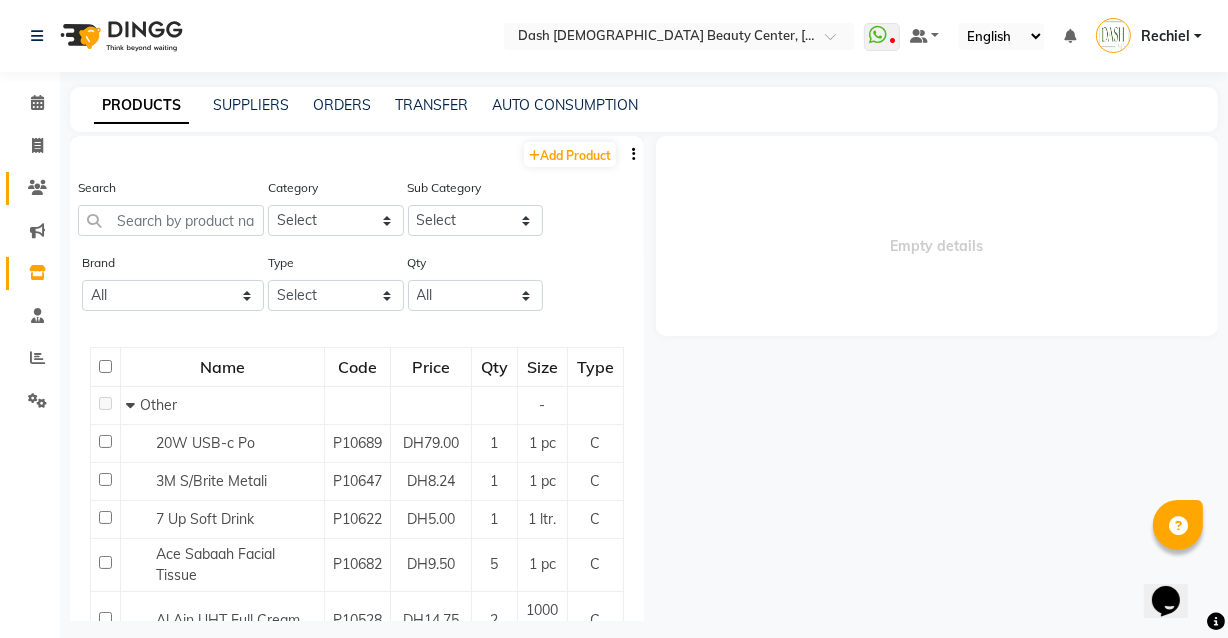 click 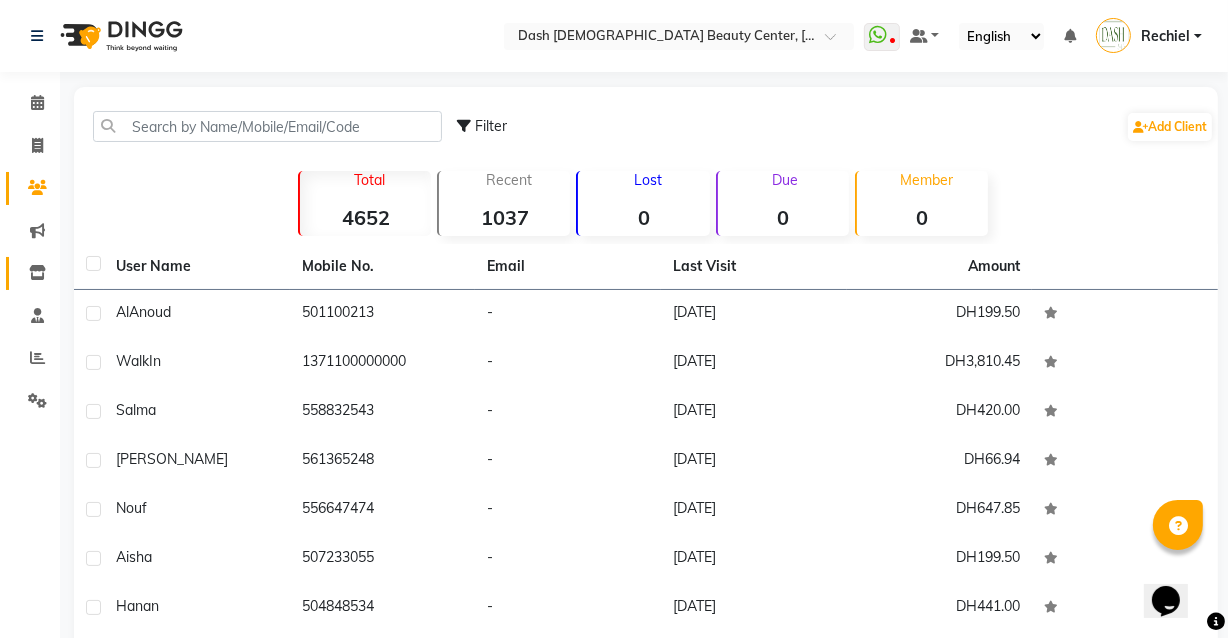 click 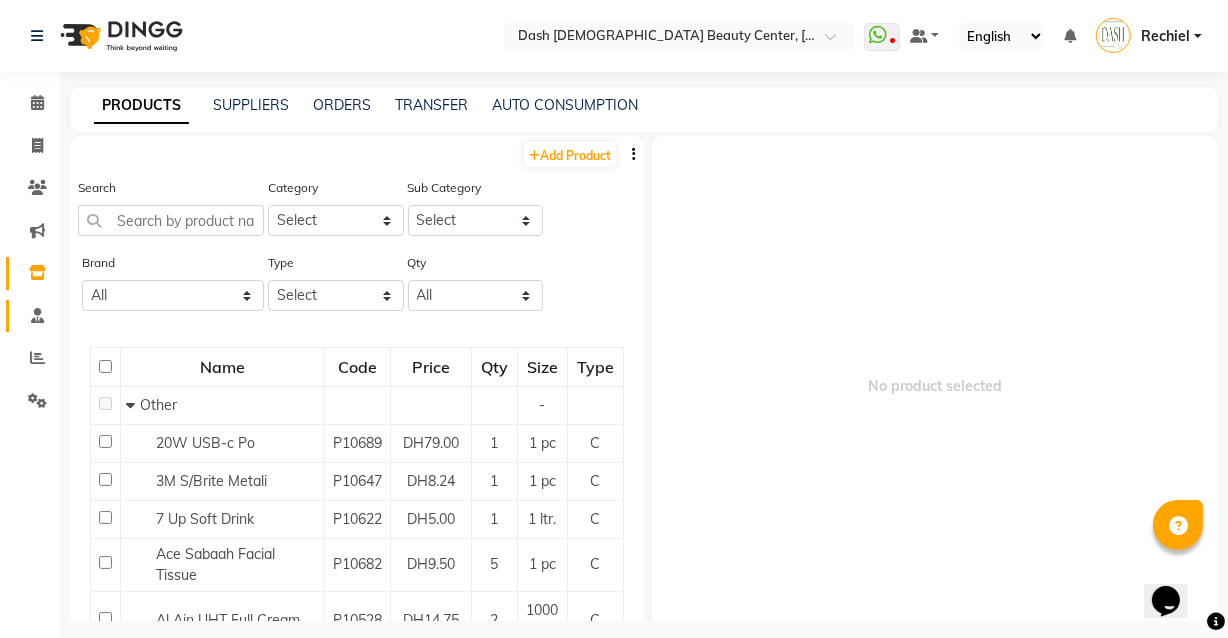 click 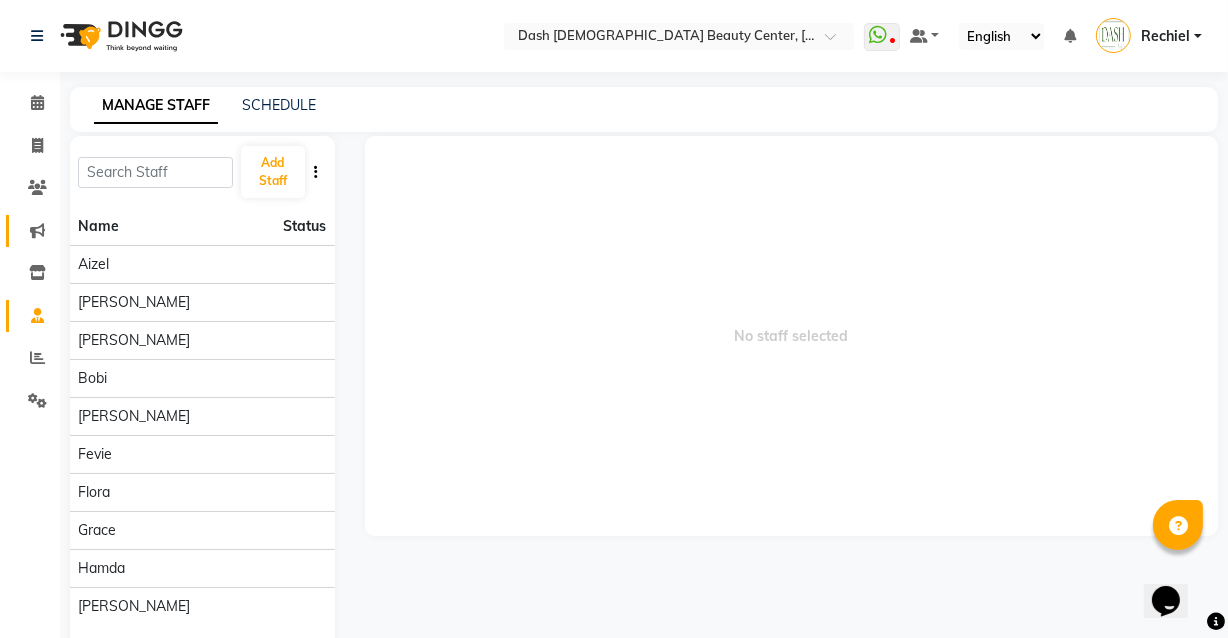 click 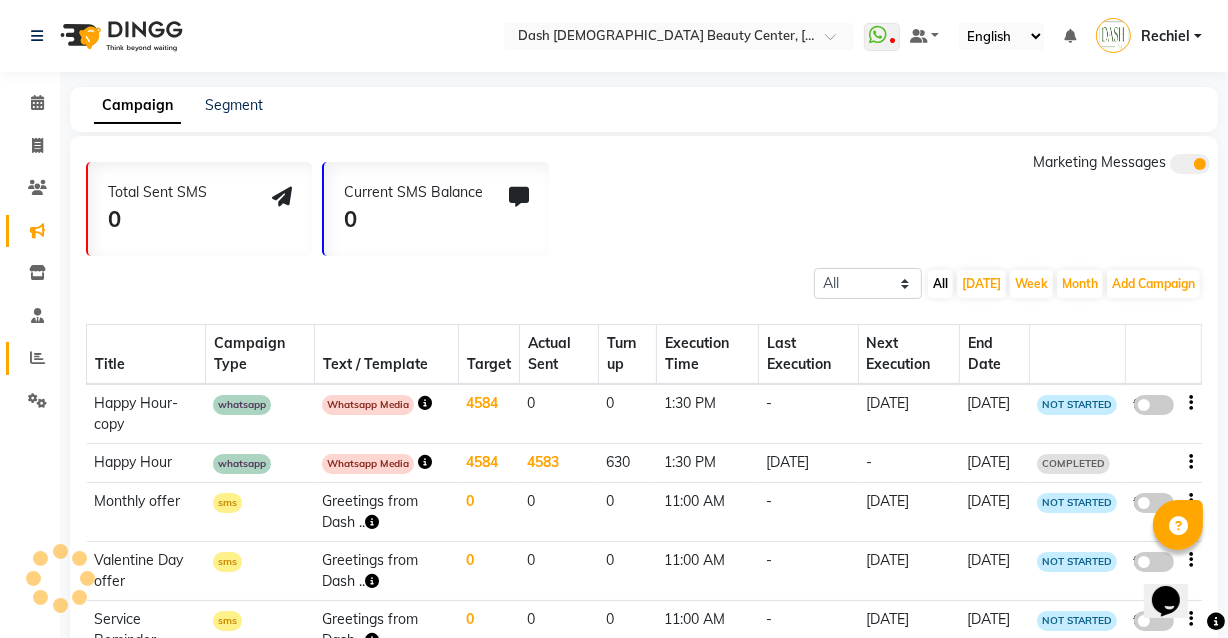 click 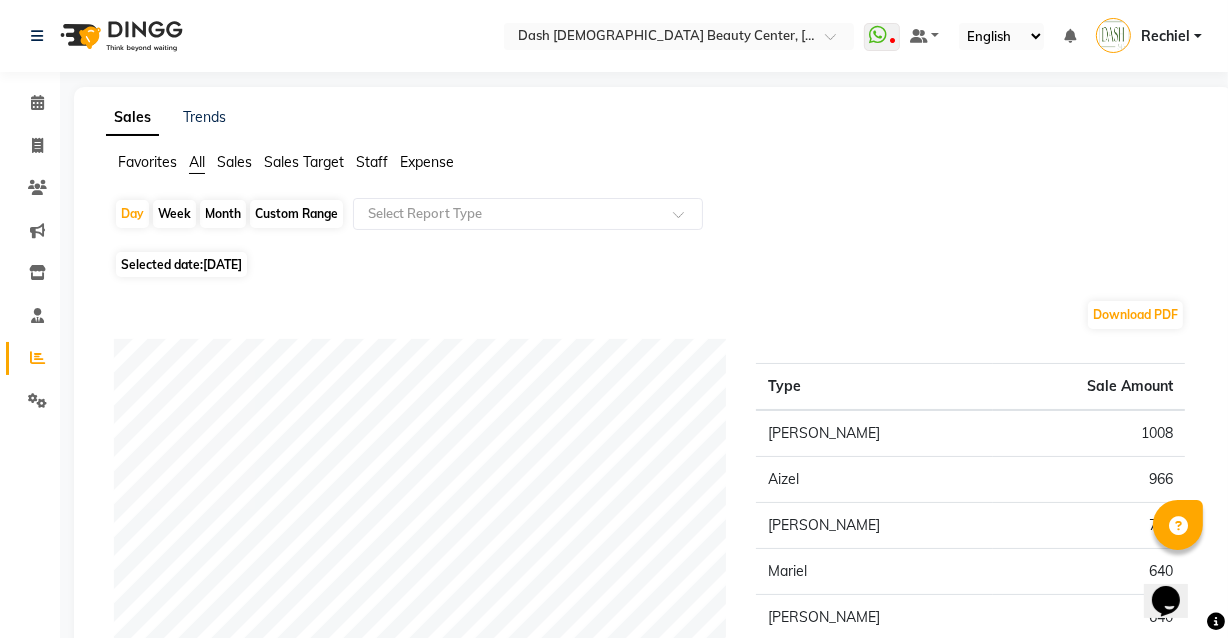 click on "Sales Target" 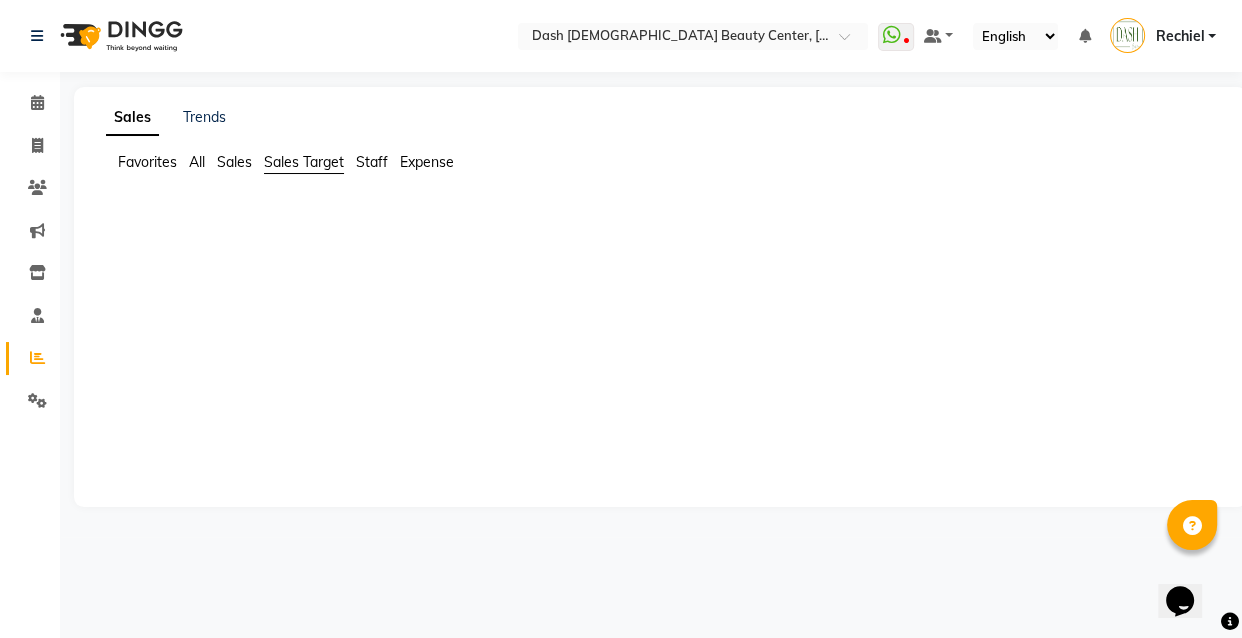 click on "Sales" 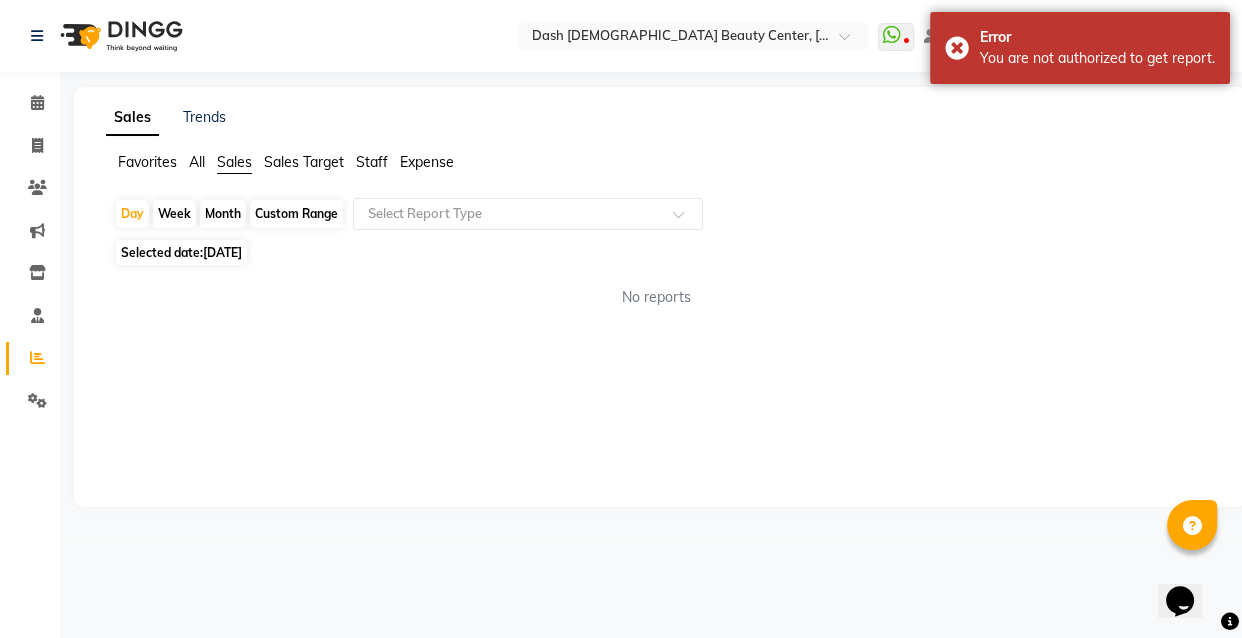 click on "Sales Target" 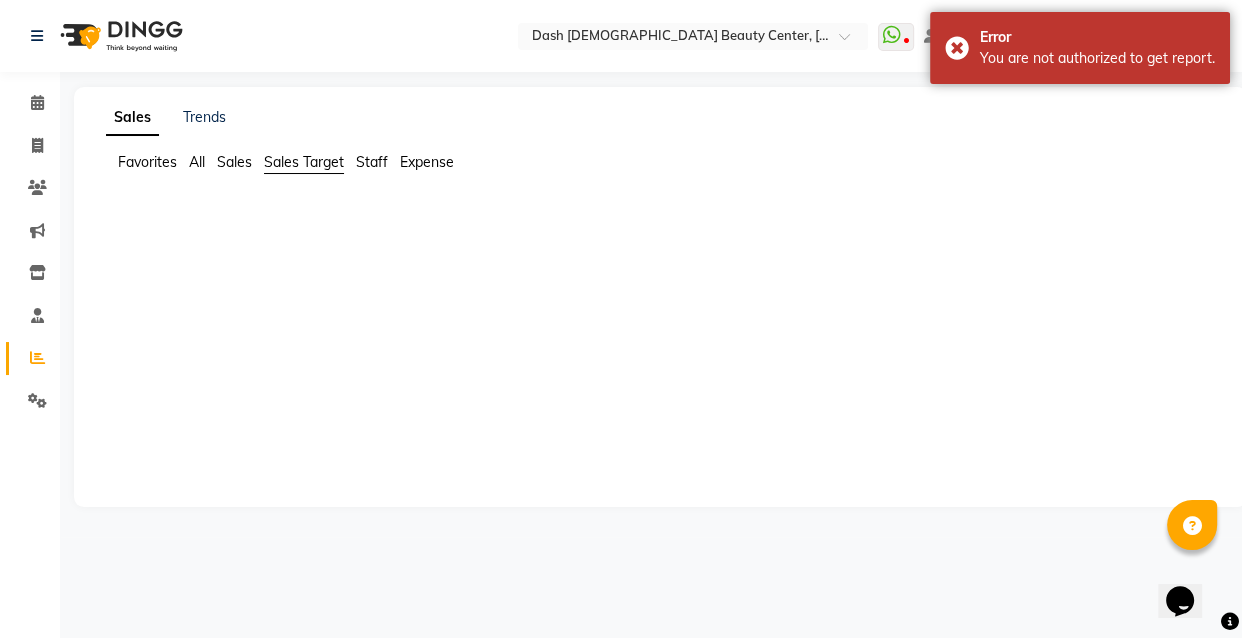 click on "Sales Target" 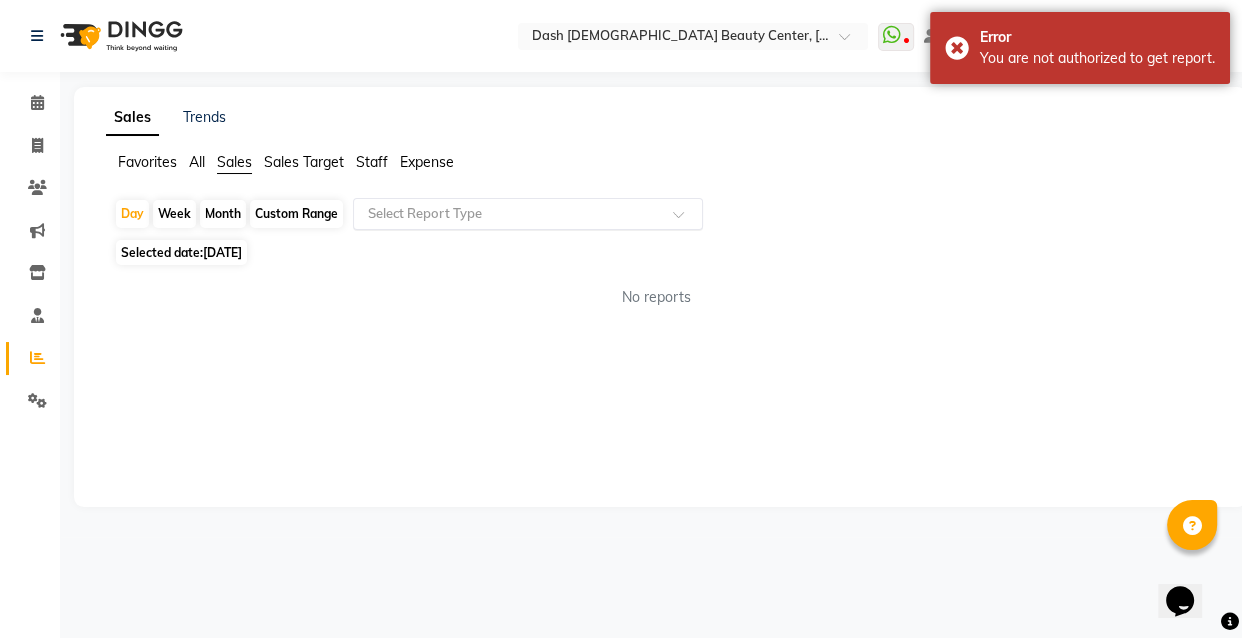 click 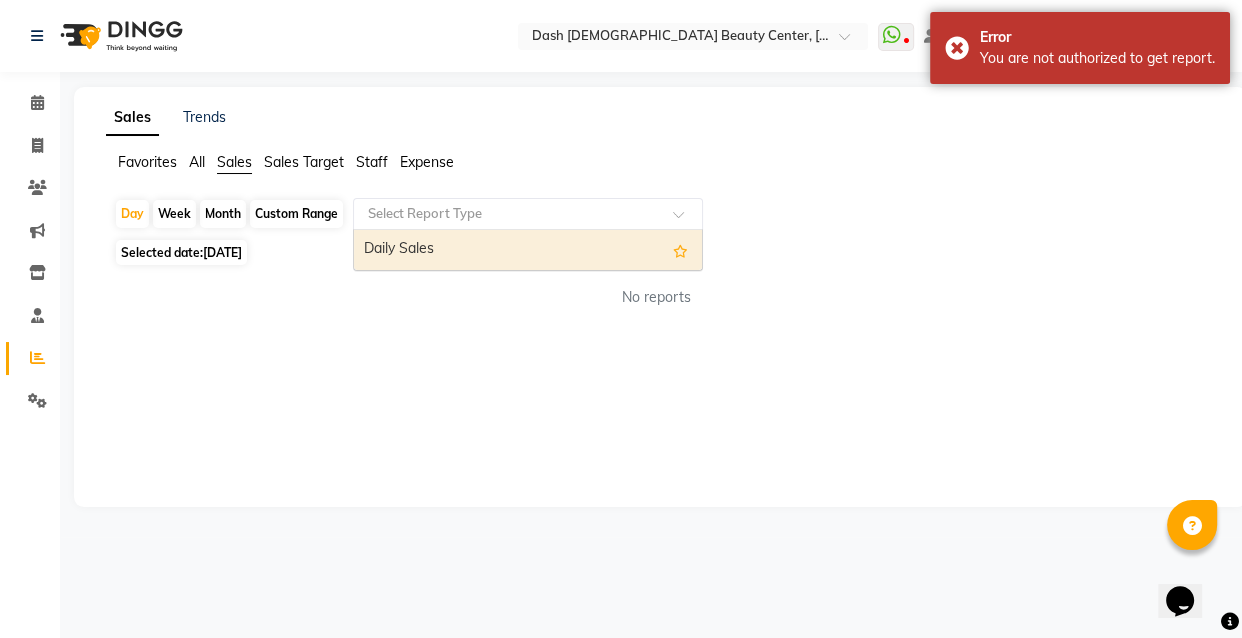 click on "Daily Sales" at bounding box center (528, 250) 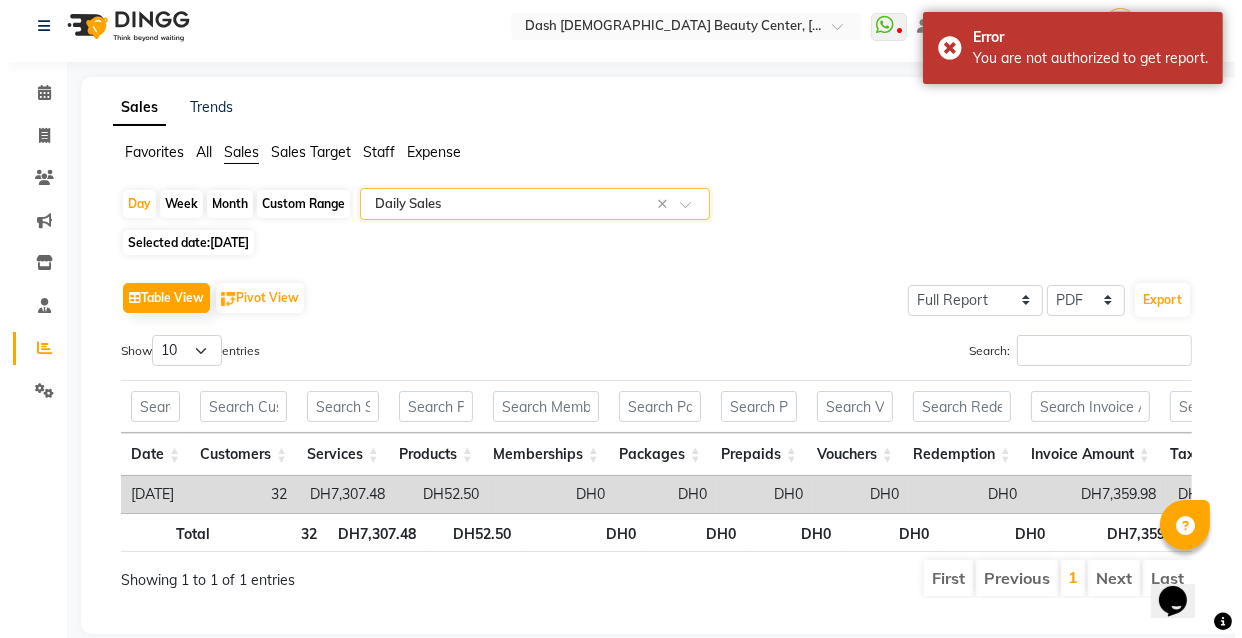 scroll, scrollTop: 61, scrollLeft: 0, axis: vertical 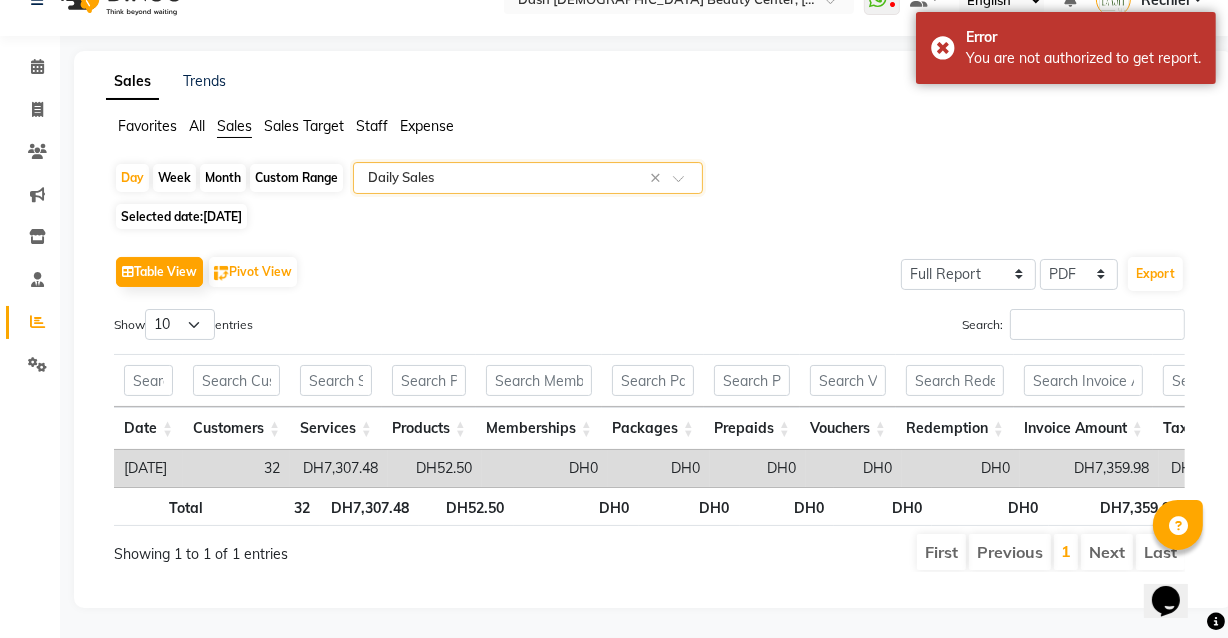 click on "Table View   Pivot View  Select Full Report Filtered Report Select CSV PDF  Export  Show  10 25 50 100  entries Search: Date Customers Services Products Memberships Packages Prepaids Vouchers Redemption Invoice Amount Taxes Cash Card Online Custom Total Collection Total Sale Ex. Redemption Excess Amount Due Received Actual Due Due As On Today Expense Cash Expense Online Total Sale Ex. Expenses Opening Cash Closing / Petty Cash Added To Wallet Invoice Refund Advance Refund Date Customers Services Products Memberships Packages Prepaids Vouchers Redemption Invoice Amount Taxes Cash Card Online Custom Total Collection Total Sale Ex. Redemption Excess Amount Due Received Actual Due Due As On Today Expense Cash Expense Online Total Sale Ex. Expenses Opening Cash Closing / Petty Cash Added To Wallet Invoice Refund Advance Refund Total 32 DH7,307.48 DH52.50 DH0 DH0 DH0 DH0 DH0 DH7,359.98 DH350.48 DH1,191.49 DH6,168.49 DH0 DH0 DH7,359.98 DH7,359.98 DH0 DH0 DH0 DH0 DH472.75 DH0 DH6,887.23 DH295.54 DH1,034.48 DH0 DH0" 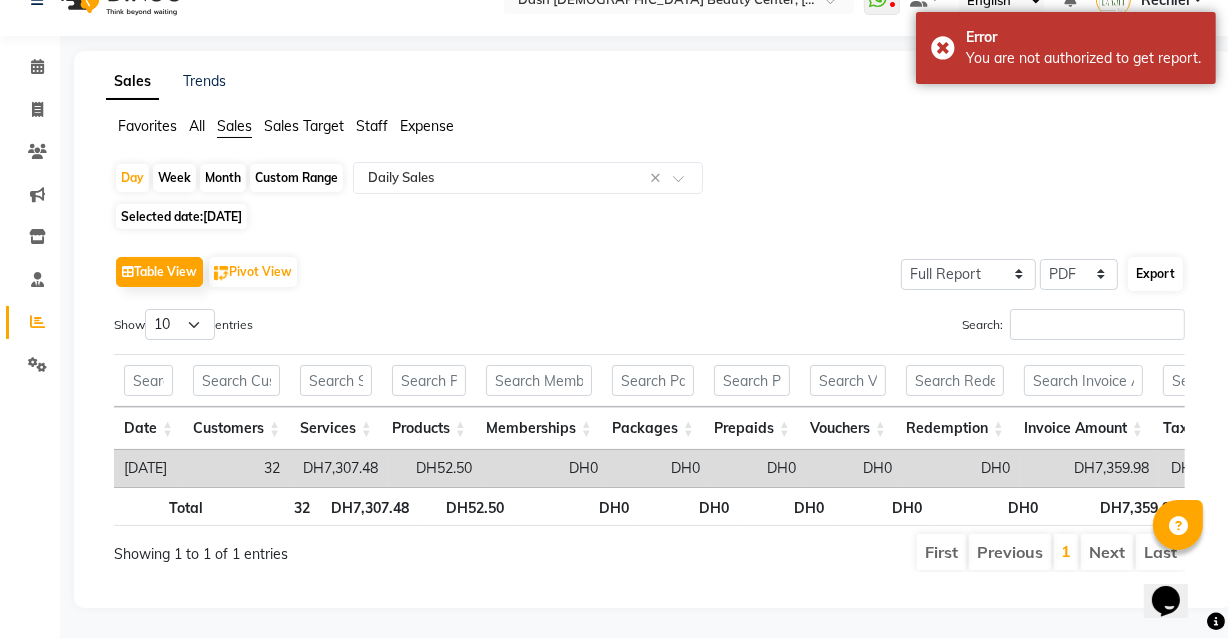 click on "Export" 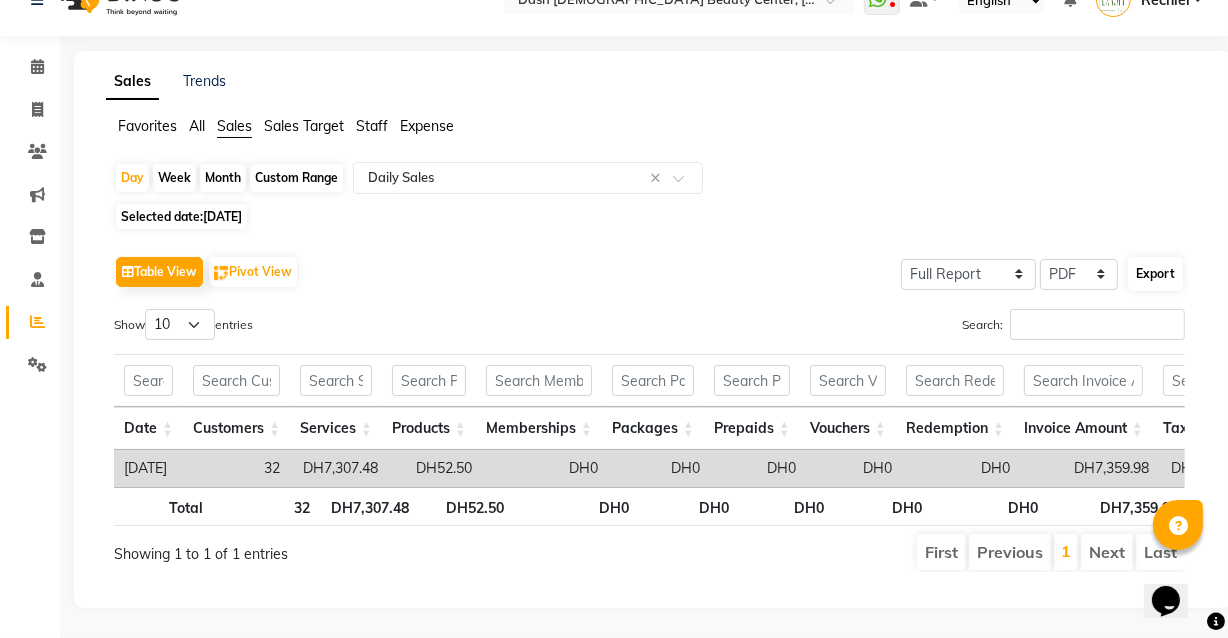 select on "sans-serif" 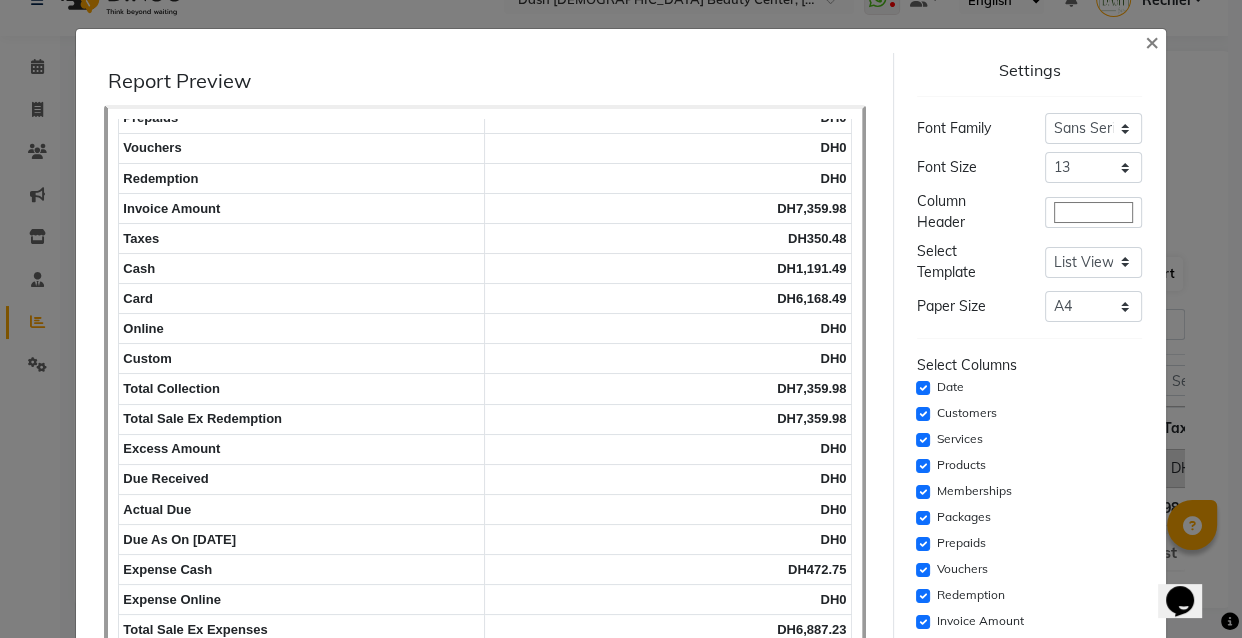 scroll, scrollTop: 276, scrollLeft: 0, axis: vertical 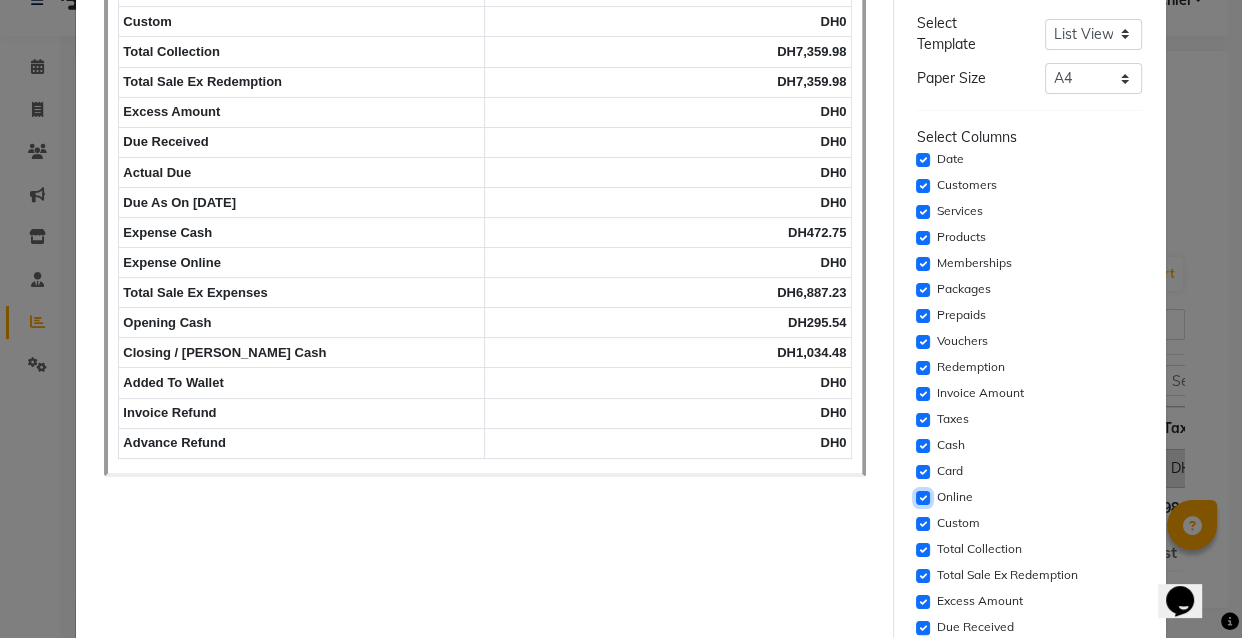 click 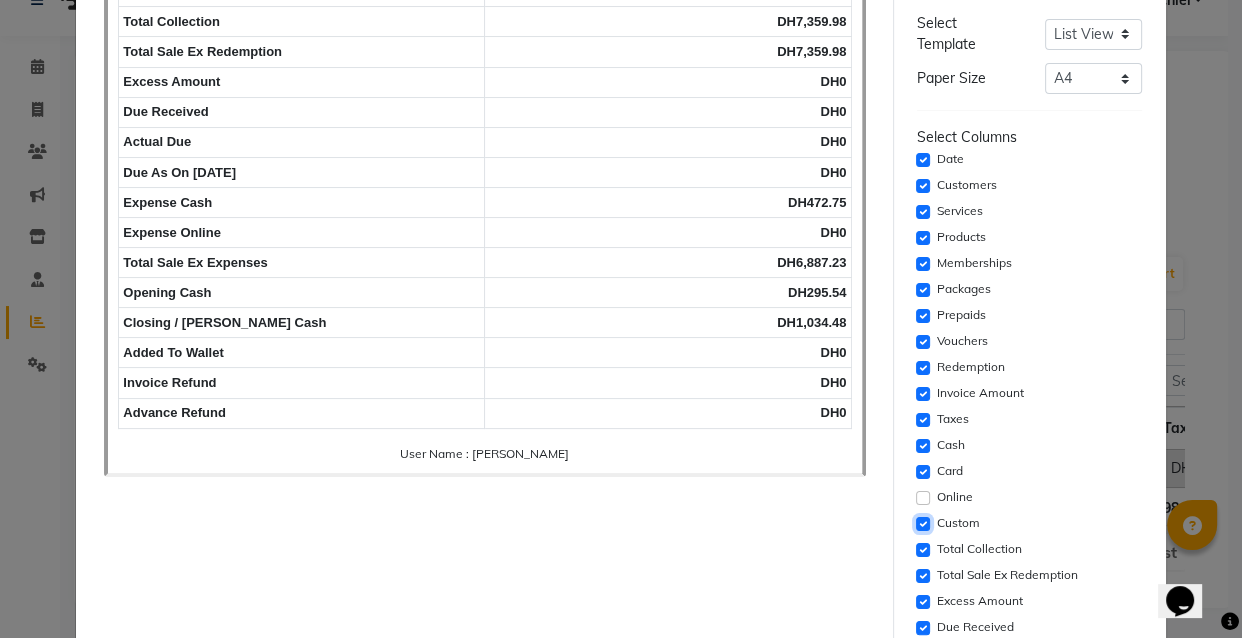 click 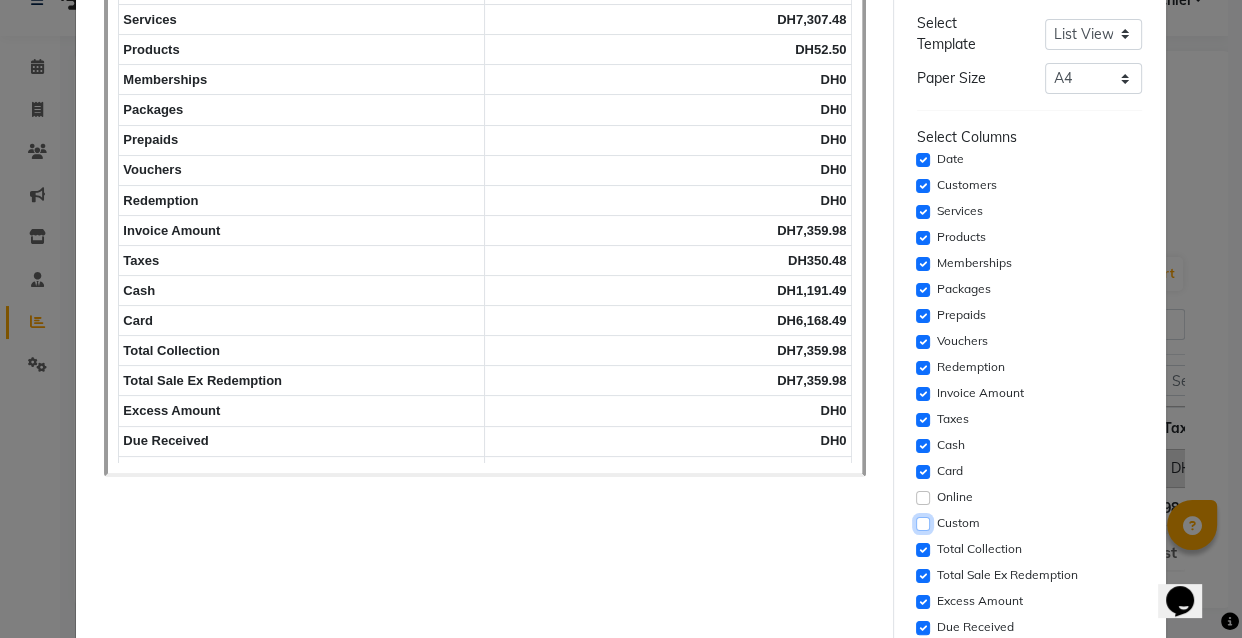 scroll, scrollTop: 0, scrollLeft: 0, axis: both 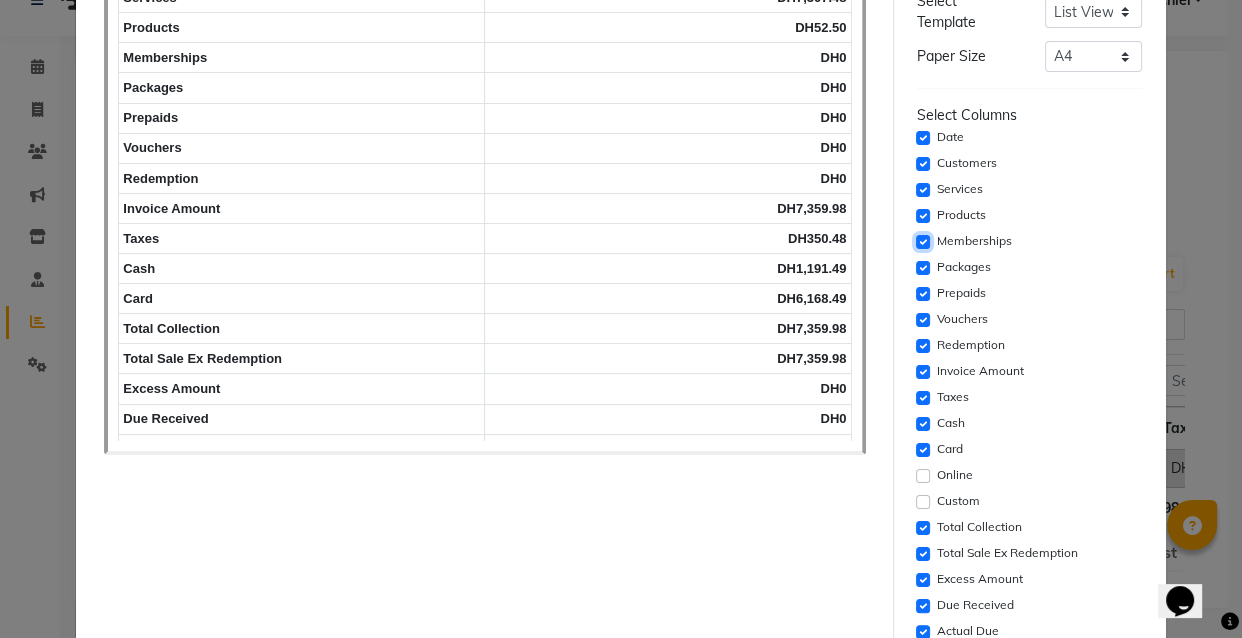 click 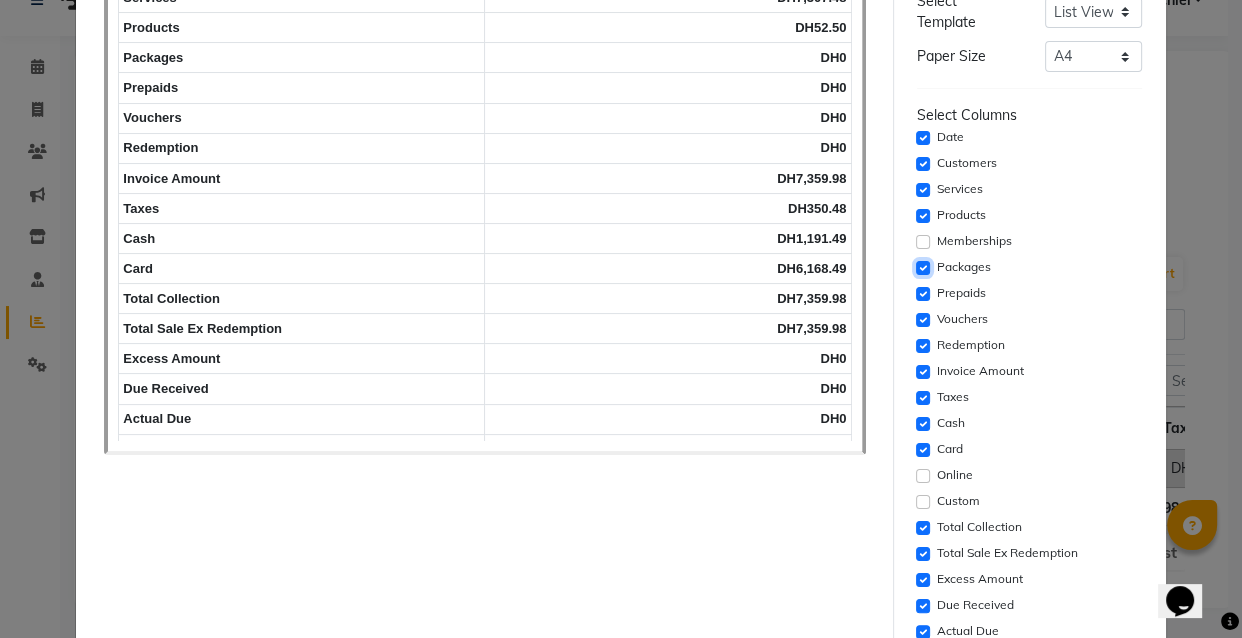 click 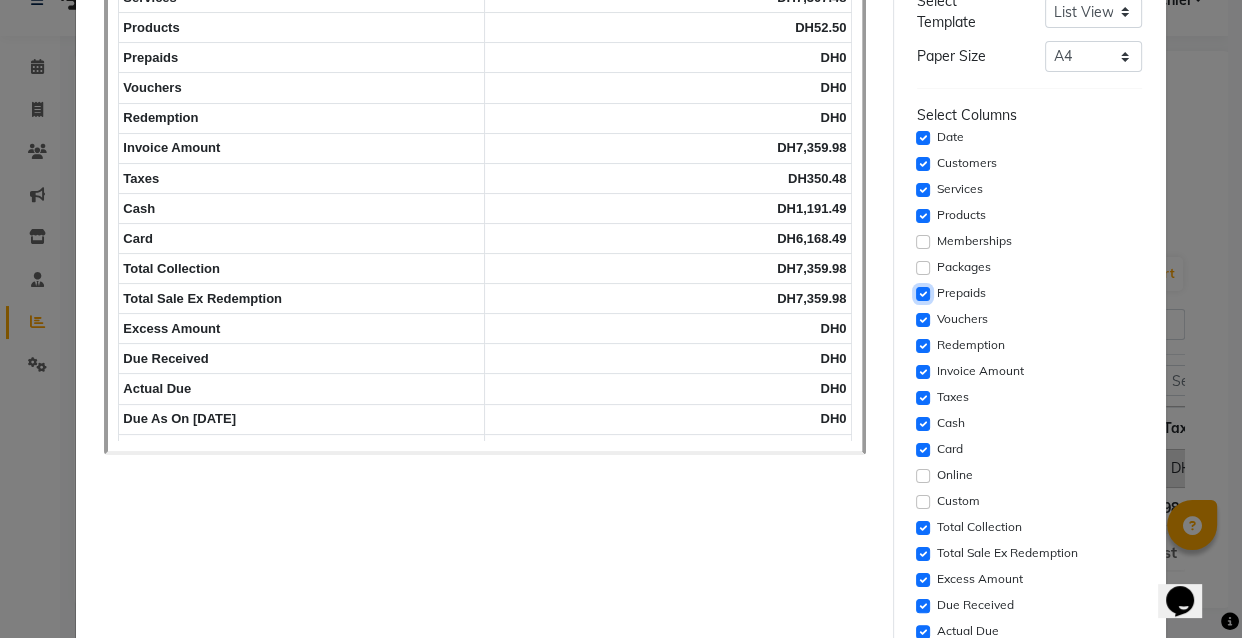 click 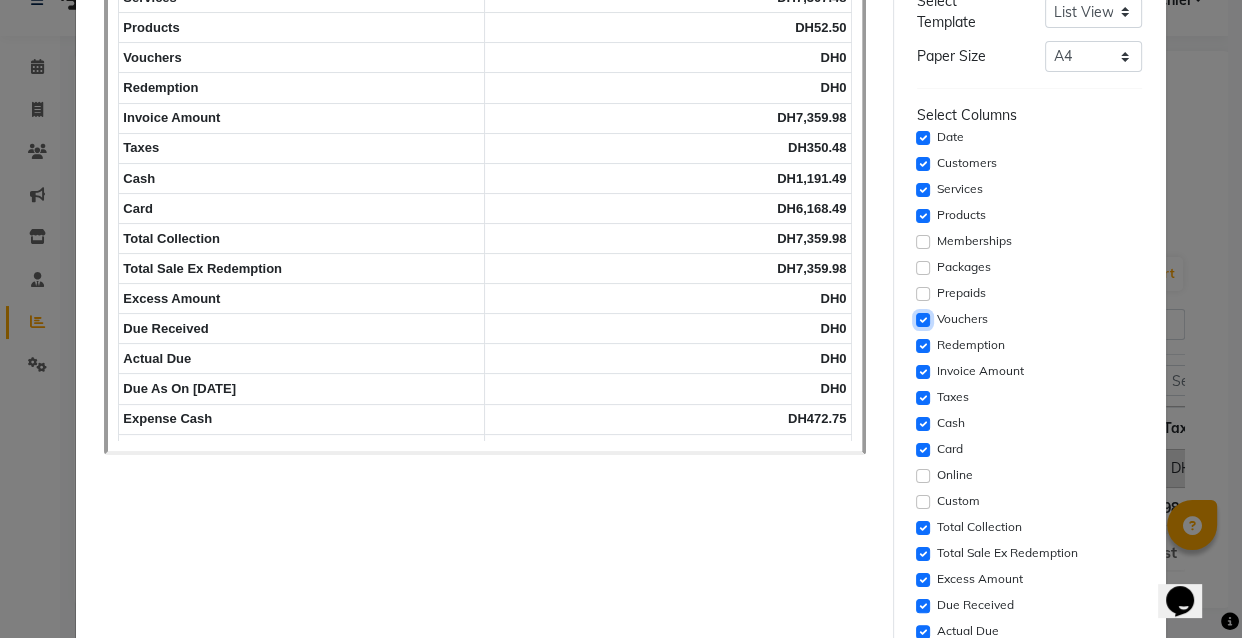 click 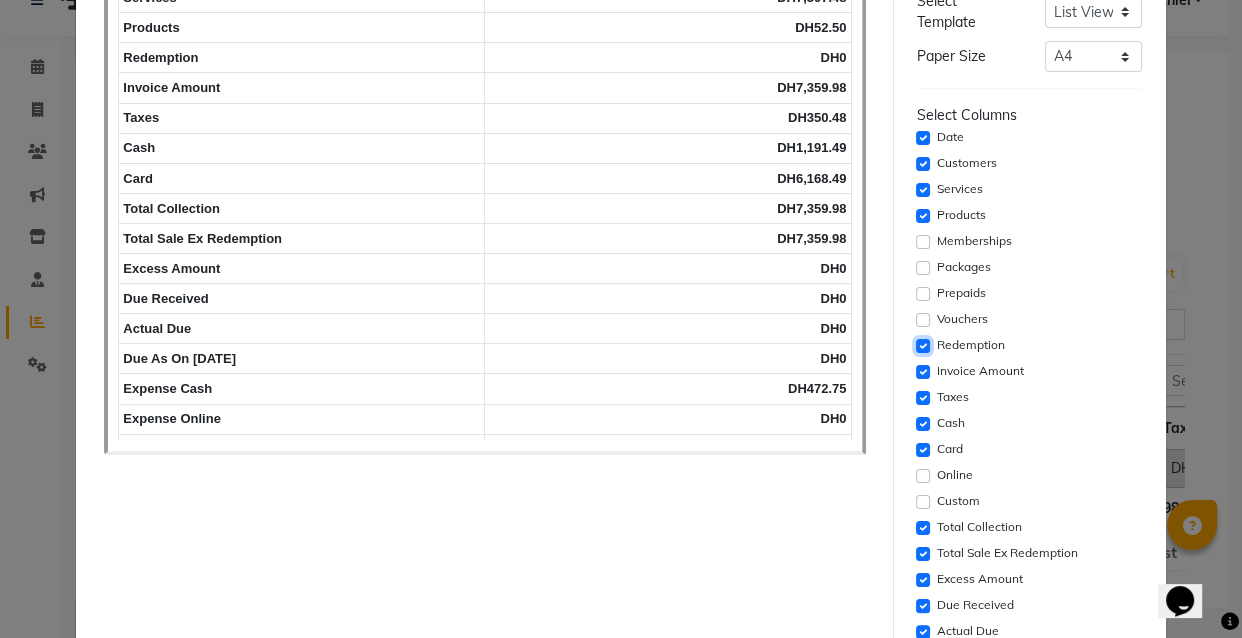 click 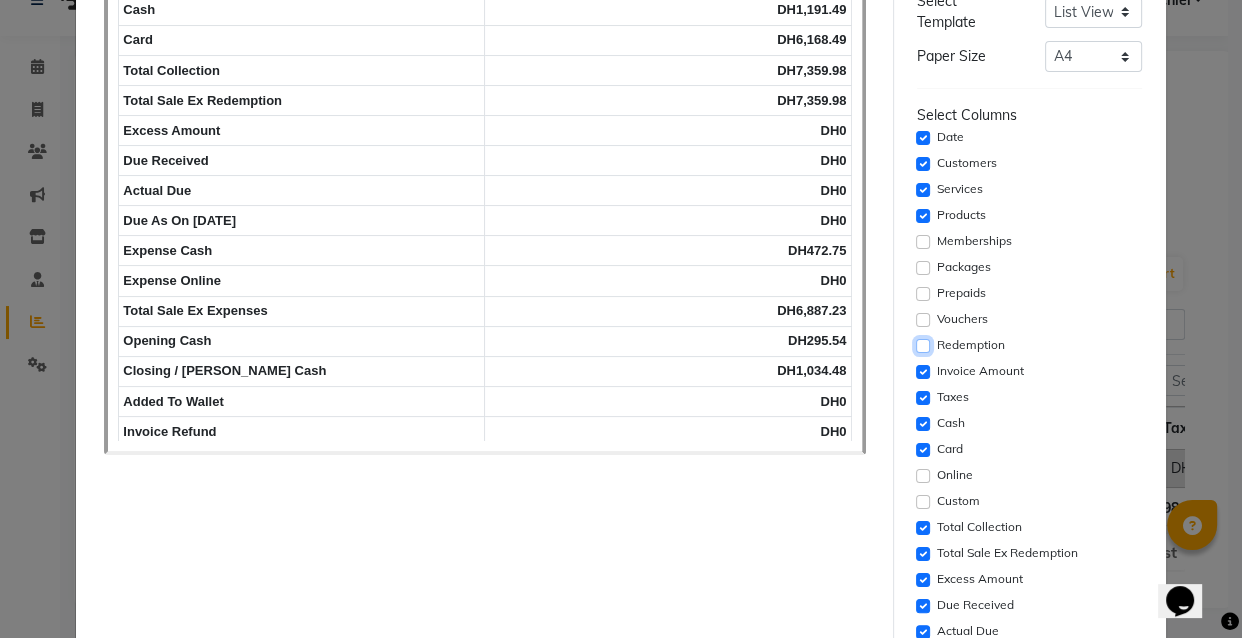 scroll, scrollTop: 127, scrollLeft: 0, axis: vertical 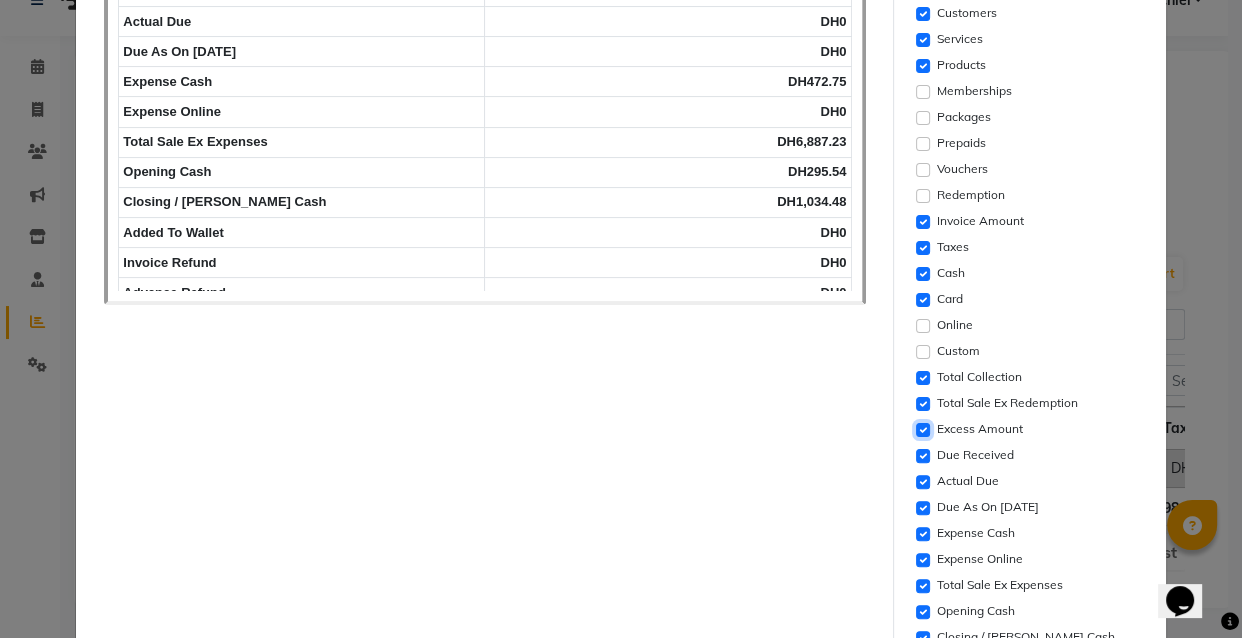 click 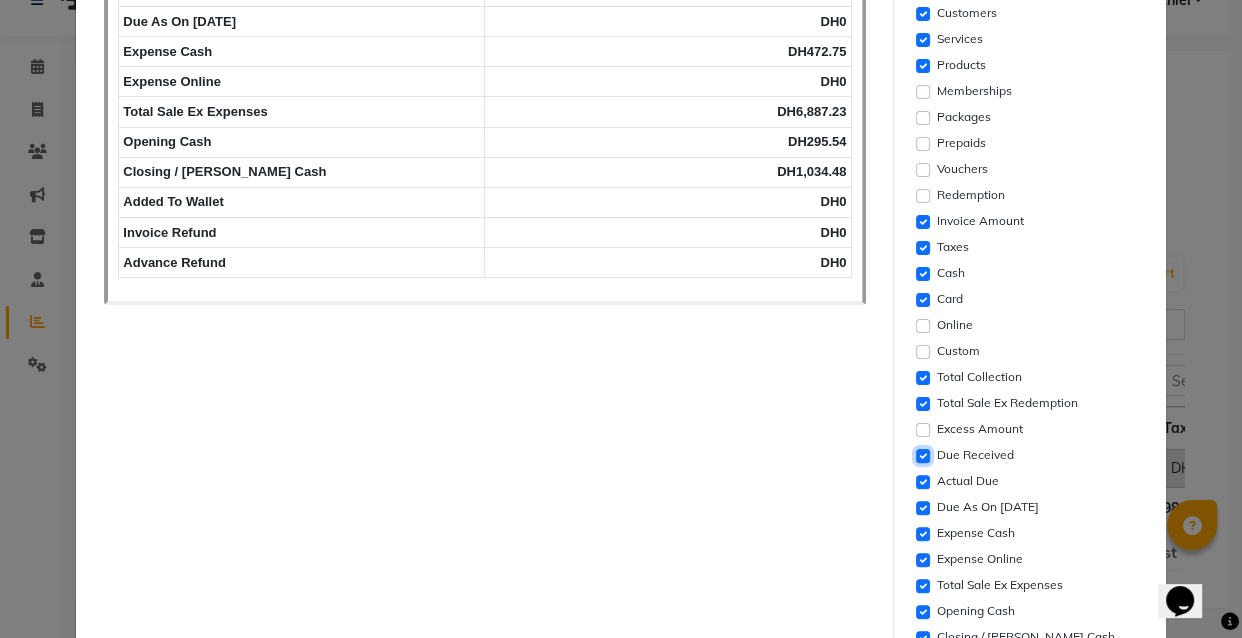 click 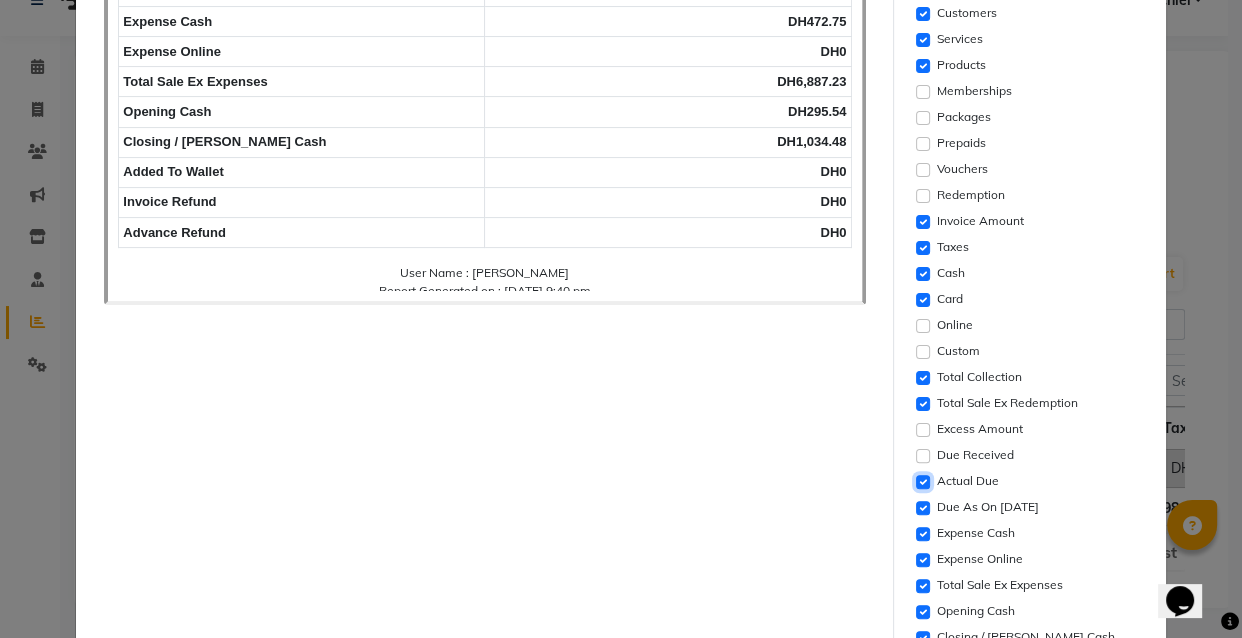 click 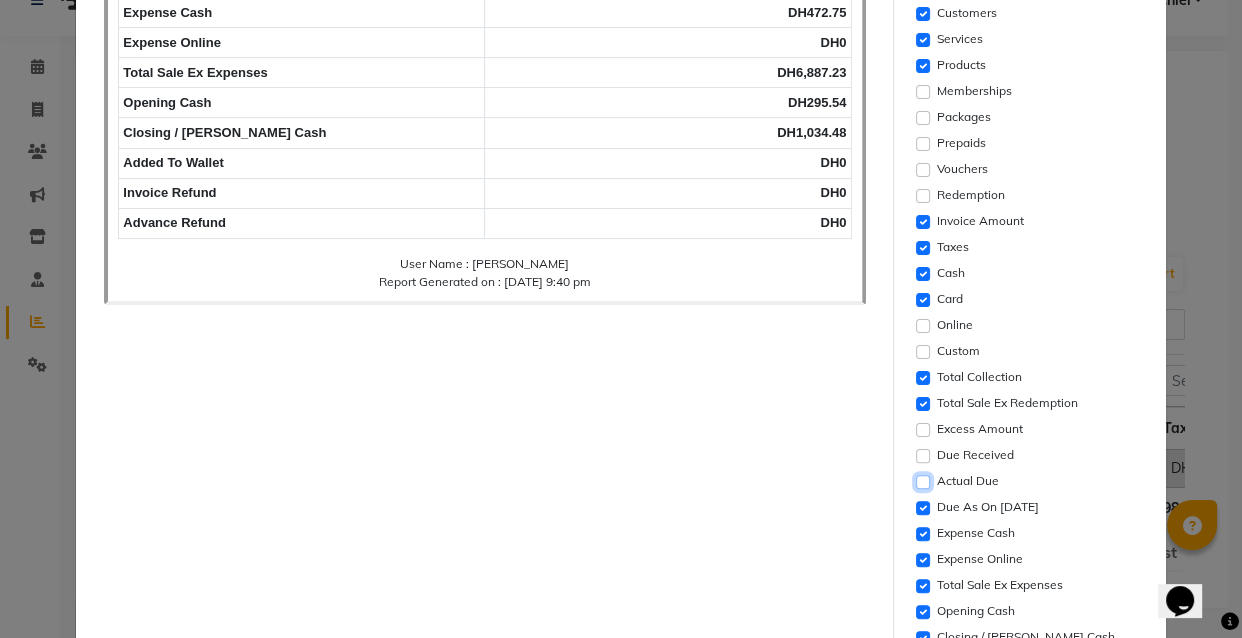 scroll, scrollTop: 102, scrollLeft: 0, axis: vertical 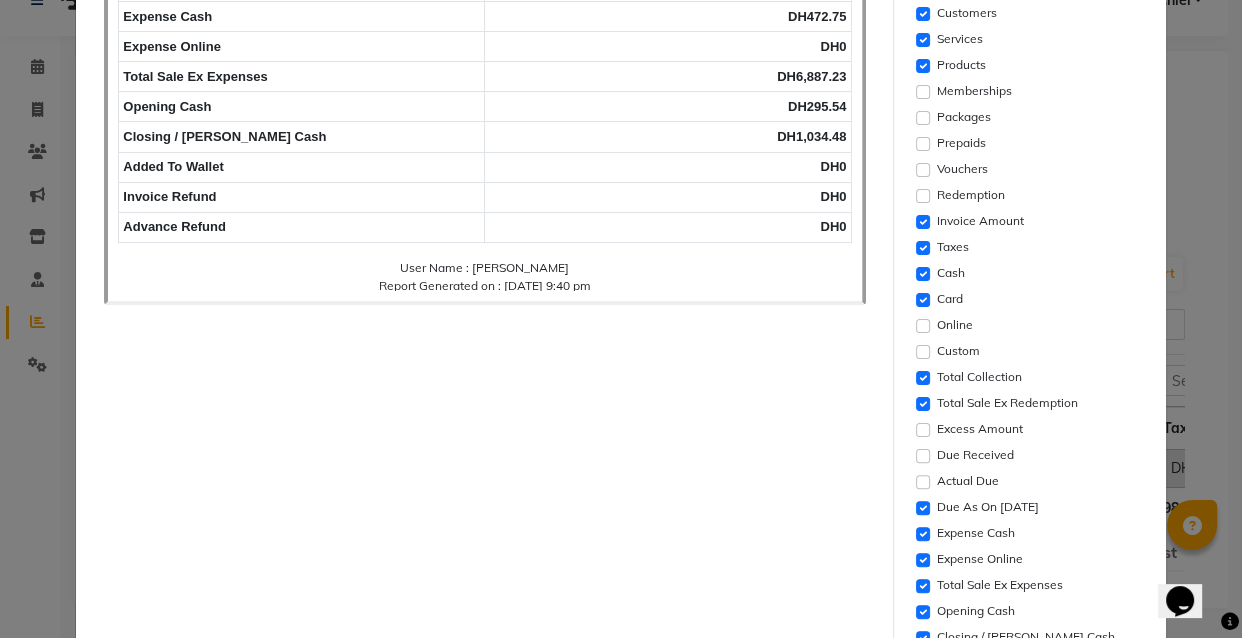 click on "Due As On [DATE]" 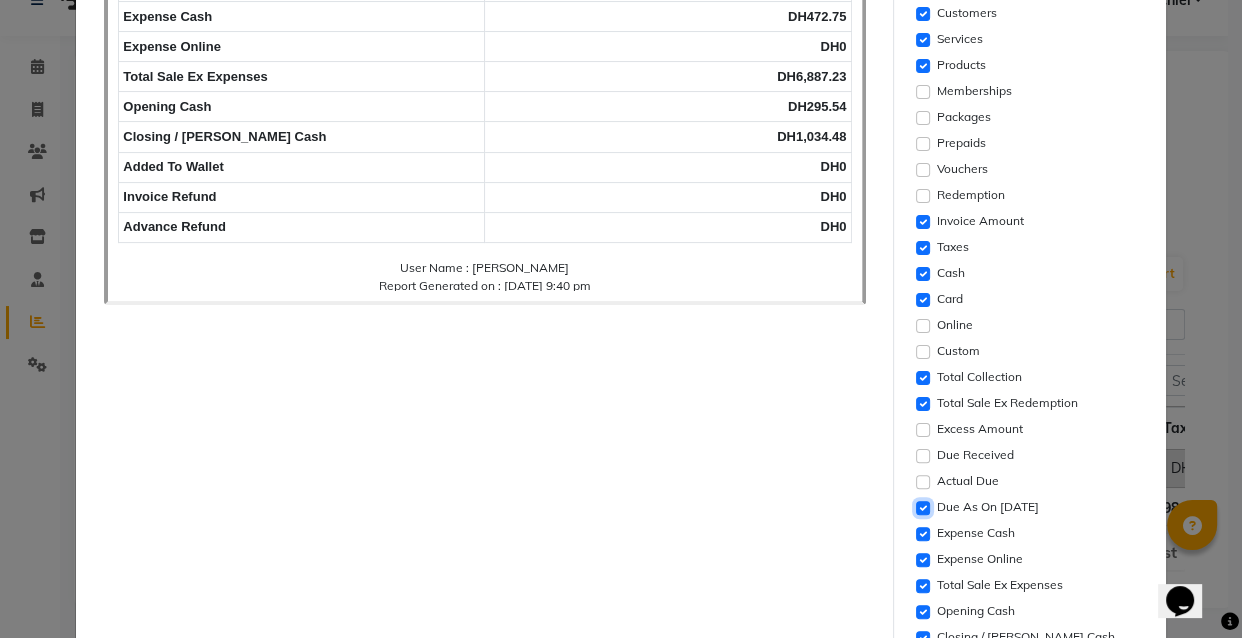 click 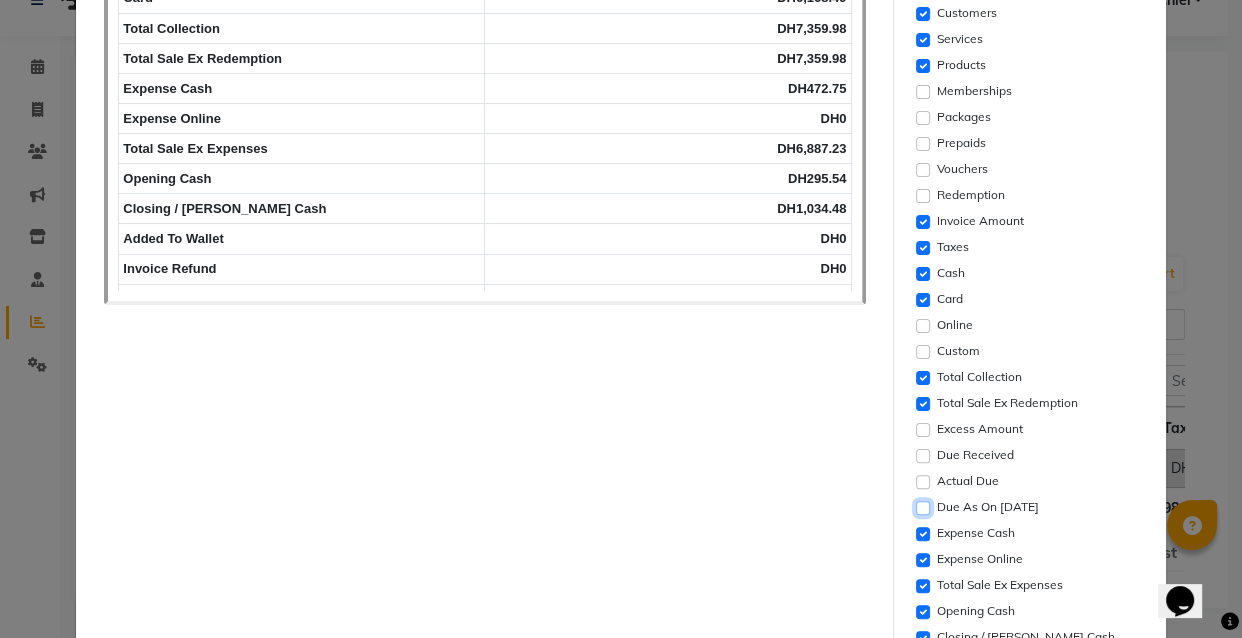 scroll, scrollTop: 3, scrollLeft: 0, axis: vertical 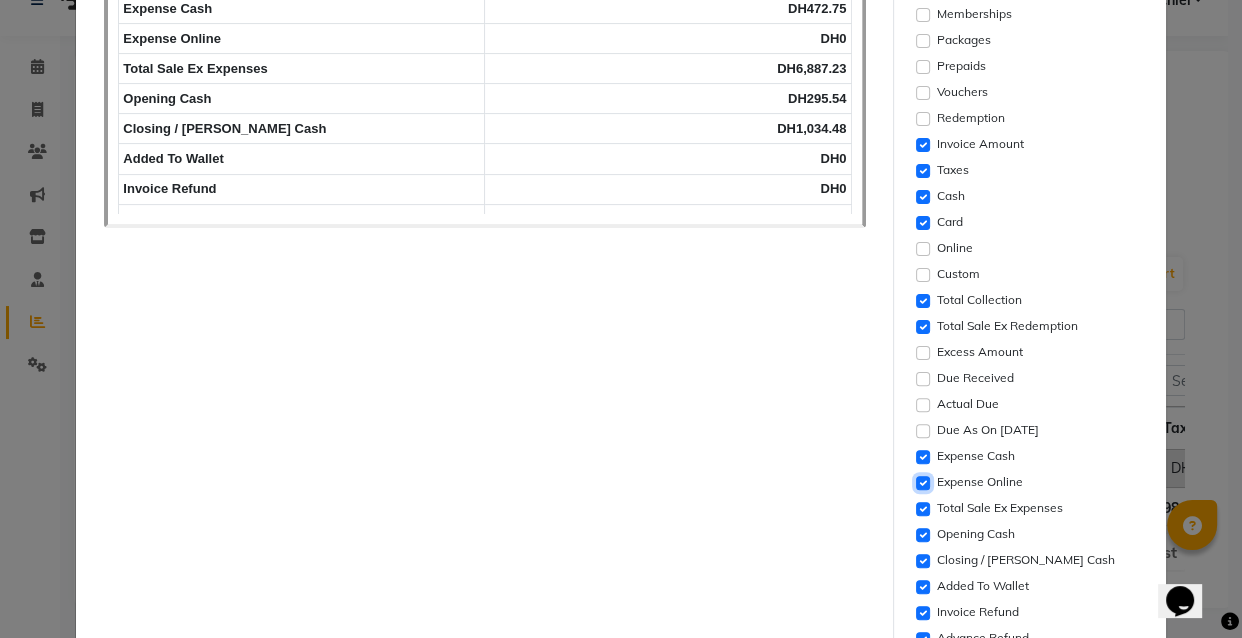 click 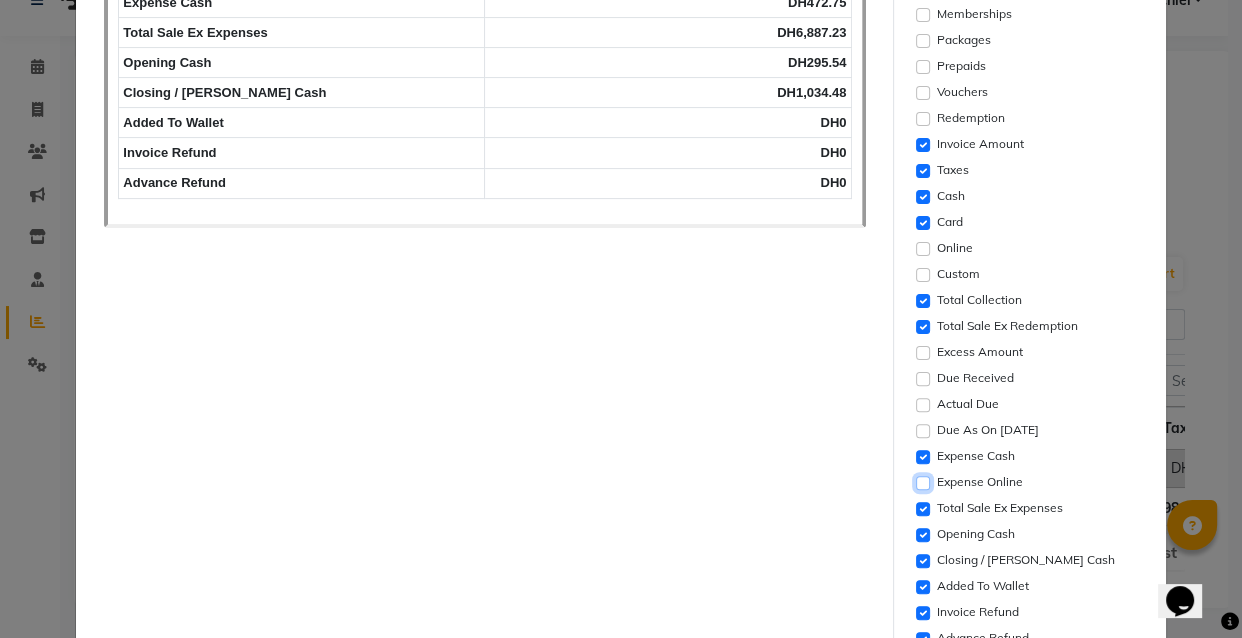 scroll, scrollTop: 42, scrollLeft: 0, axis: vertical 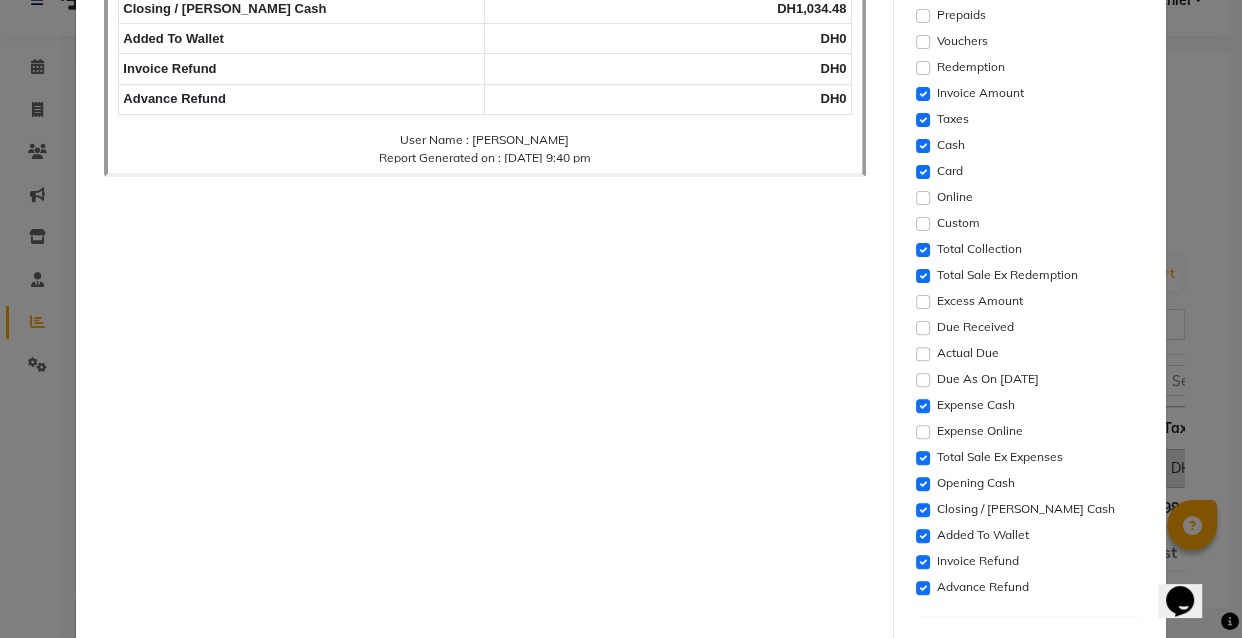 click on "Advance Refund" 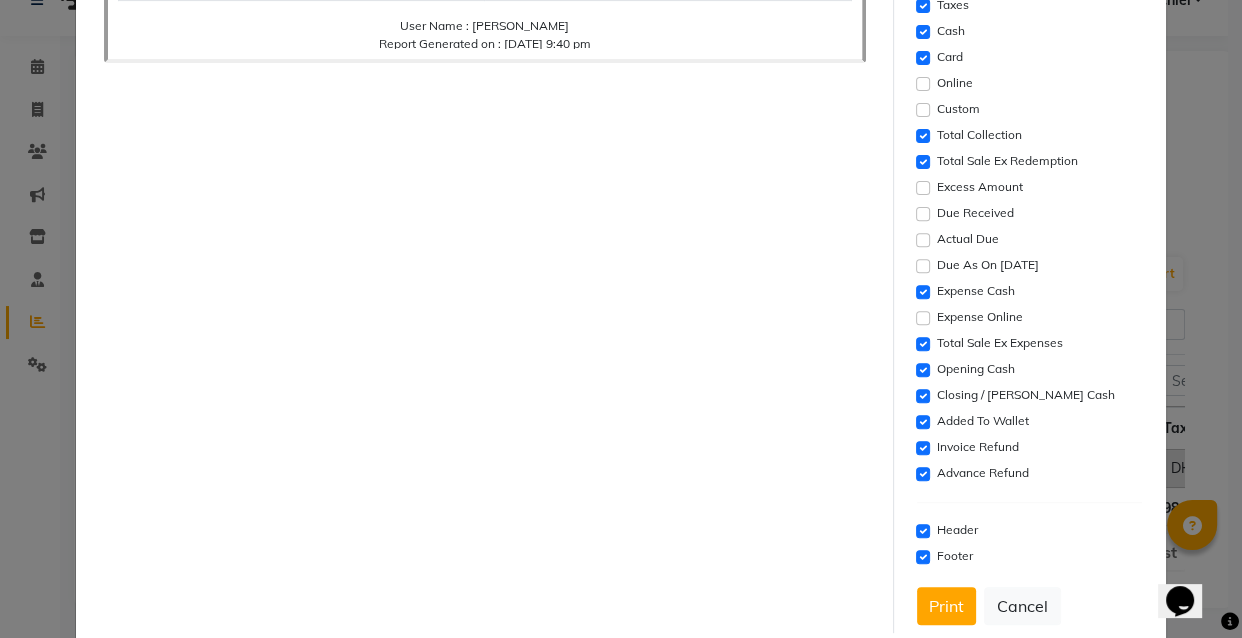 scroll, scrollTop: 644, scrollLeft: 0, axis: vertical 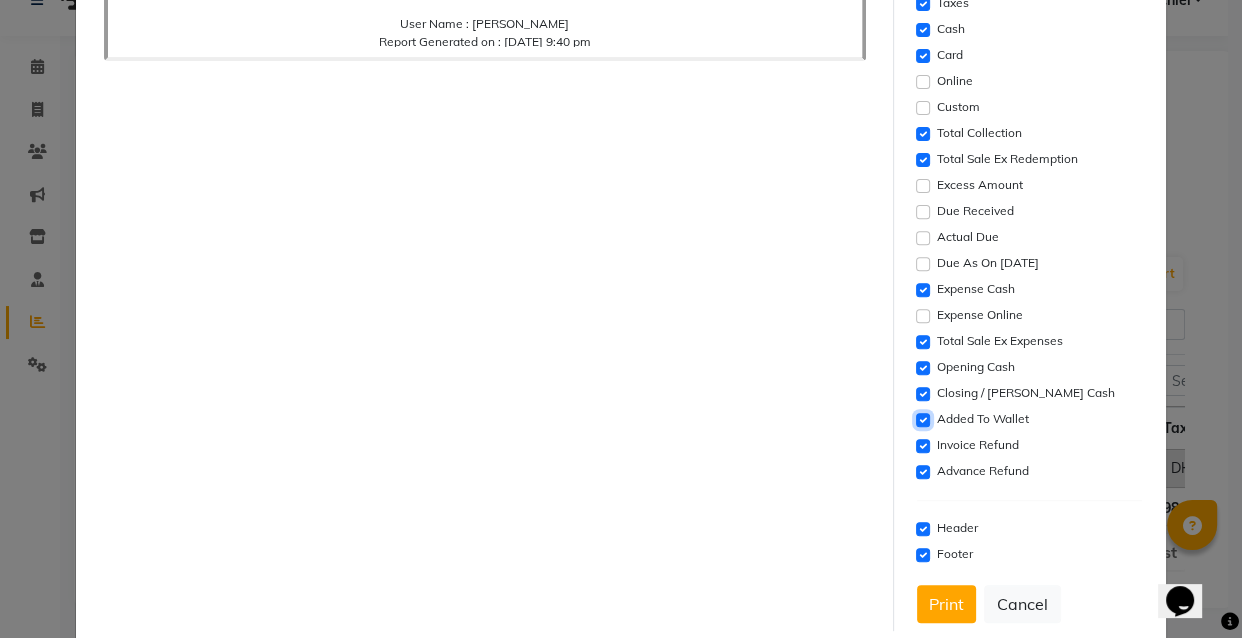 click 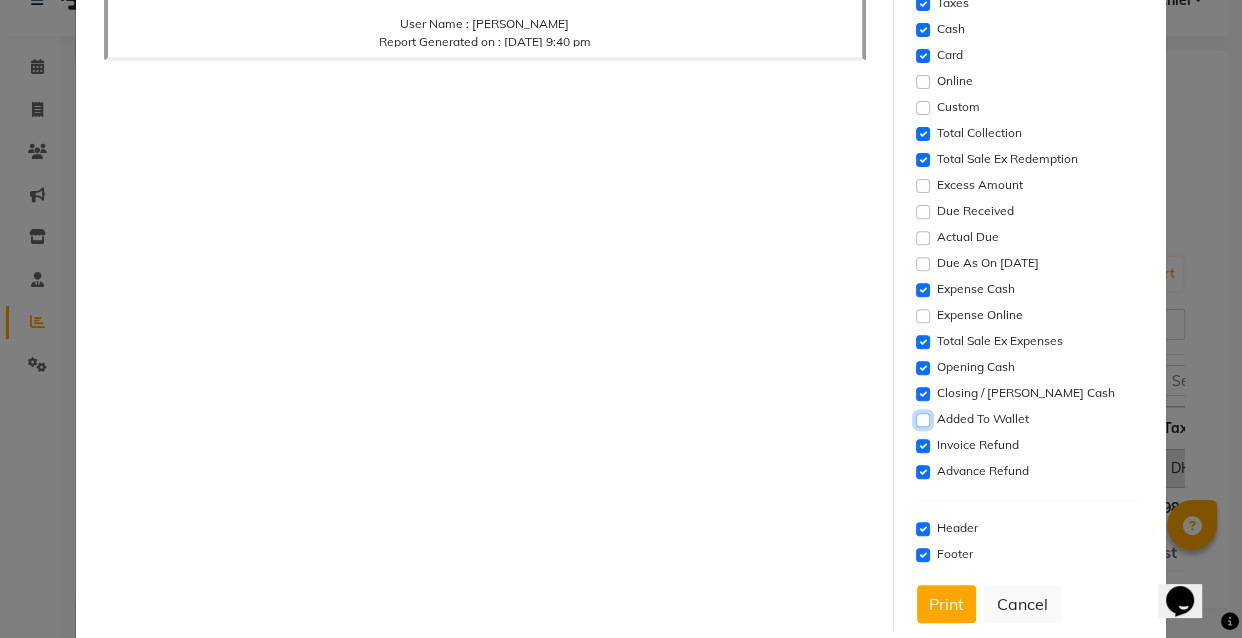 scroll, scrollTop: 12, scrollLeft: 0, axis: vertical 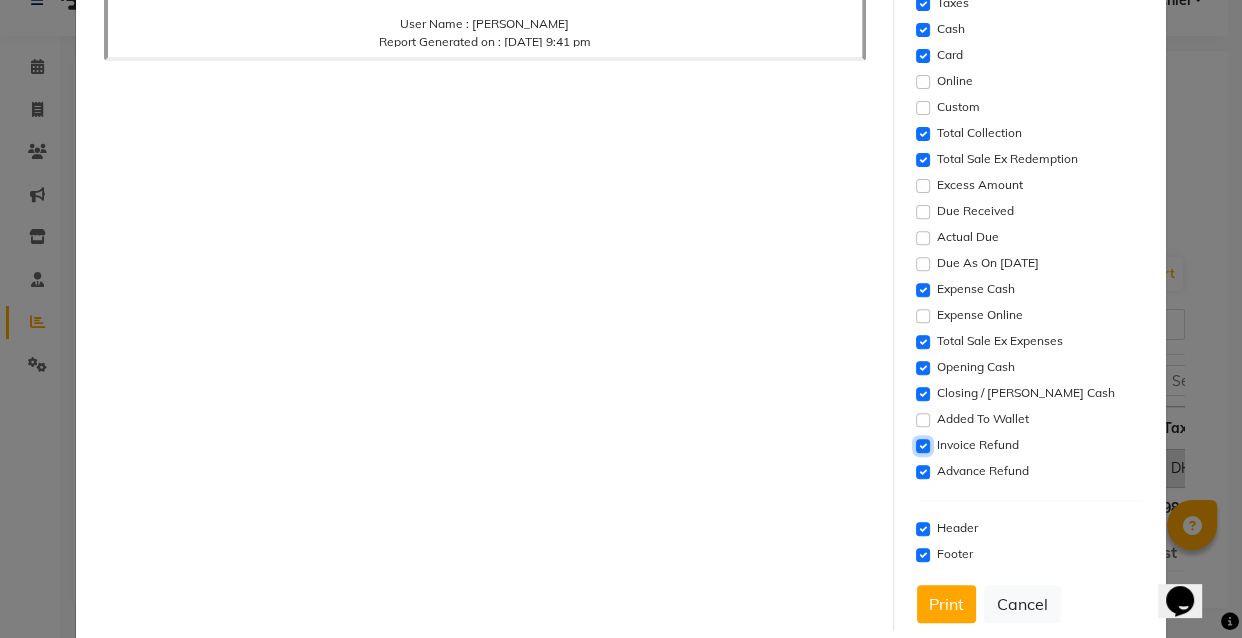 click 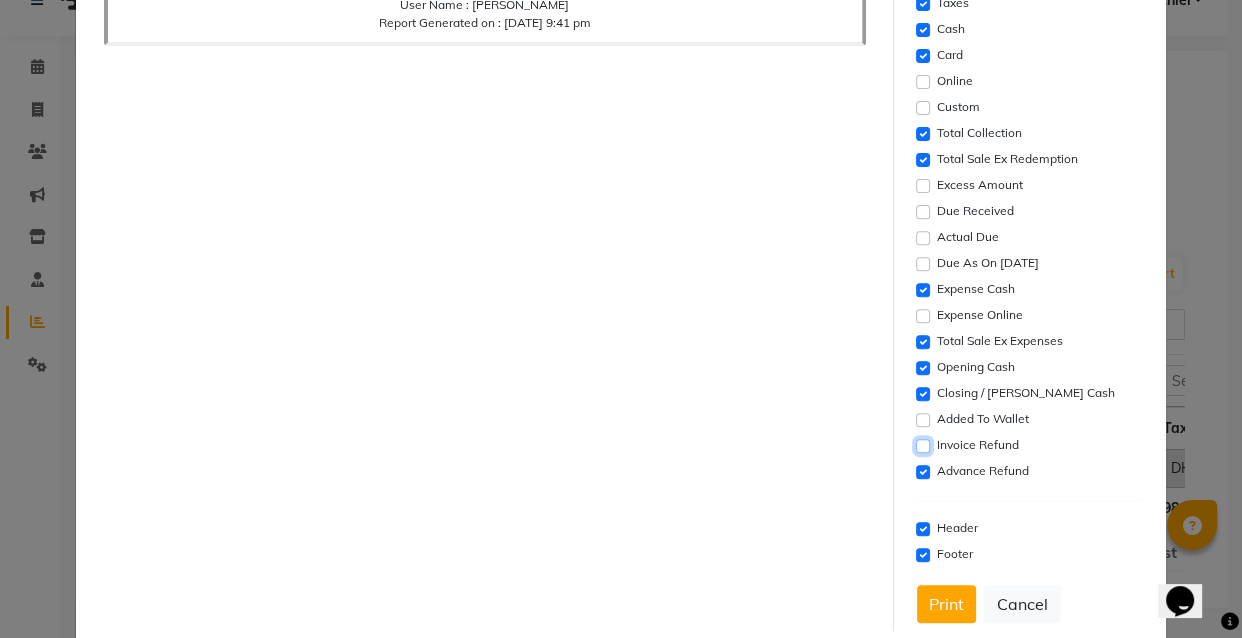 scroll, scrollTop: 0, scrollLeft: 0, axis: both 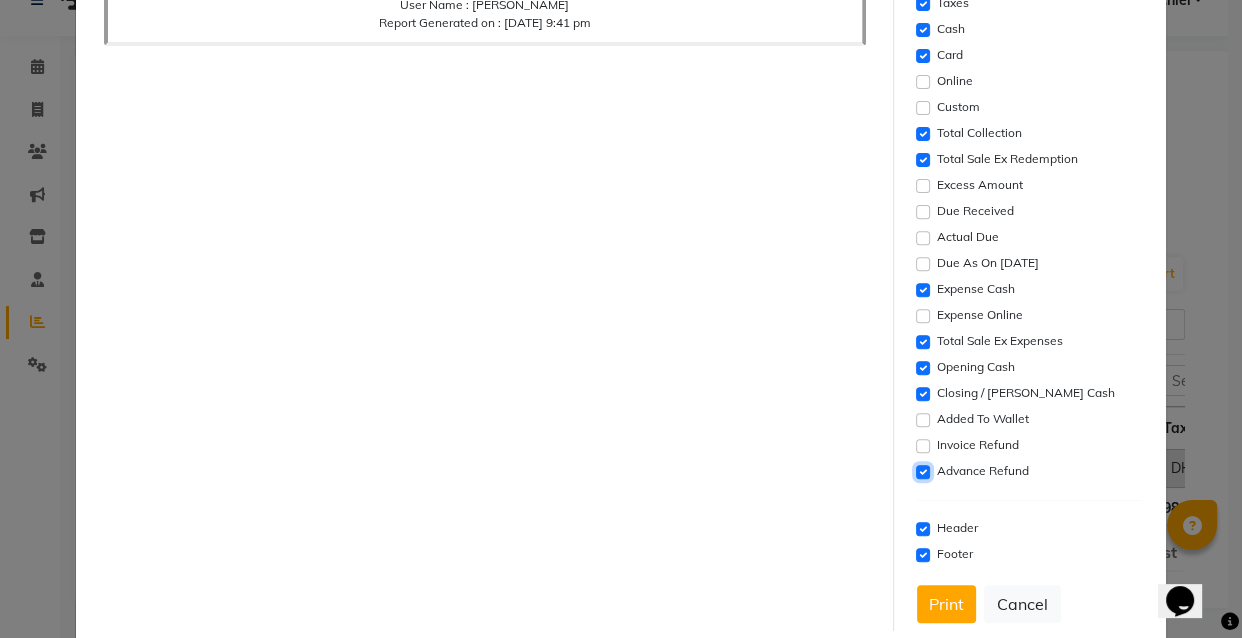 click 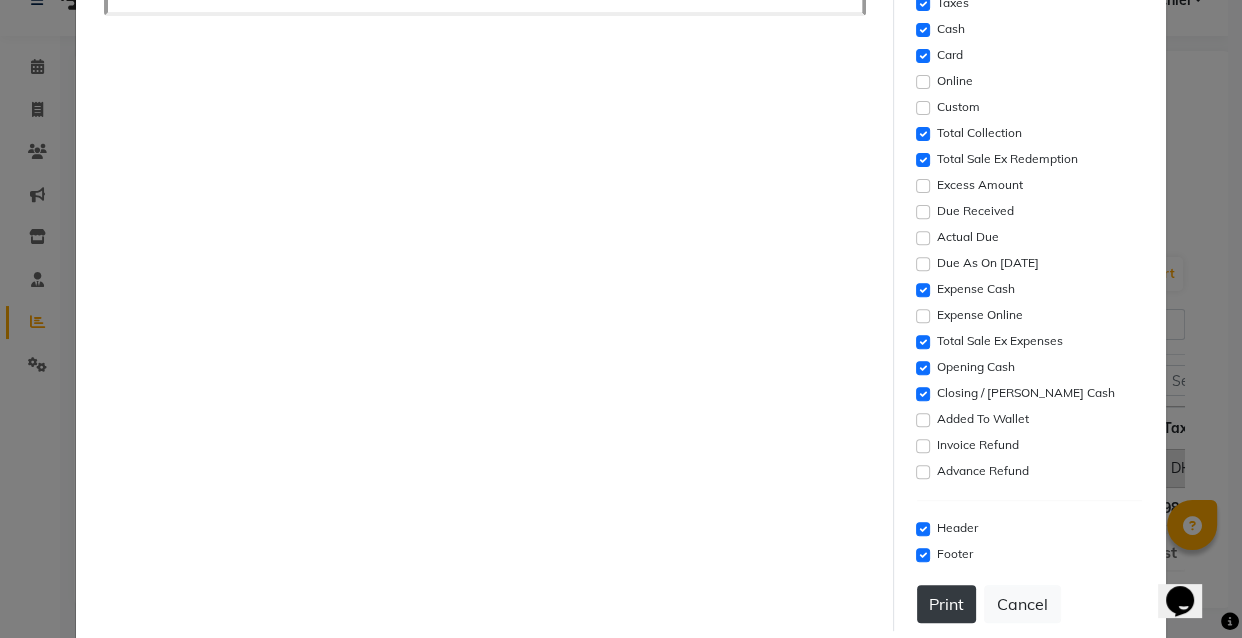 click on "Print" 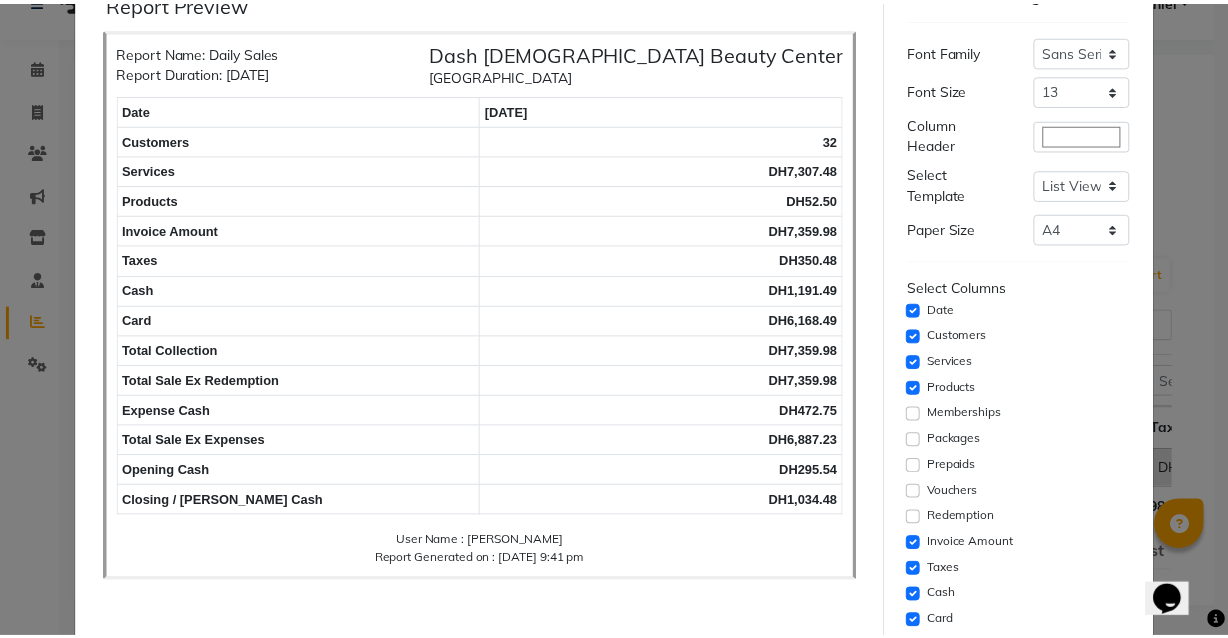 scroll, scrollTop: 680, scrollLeft: 0, axis: vertical 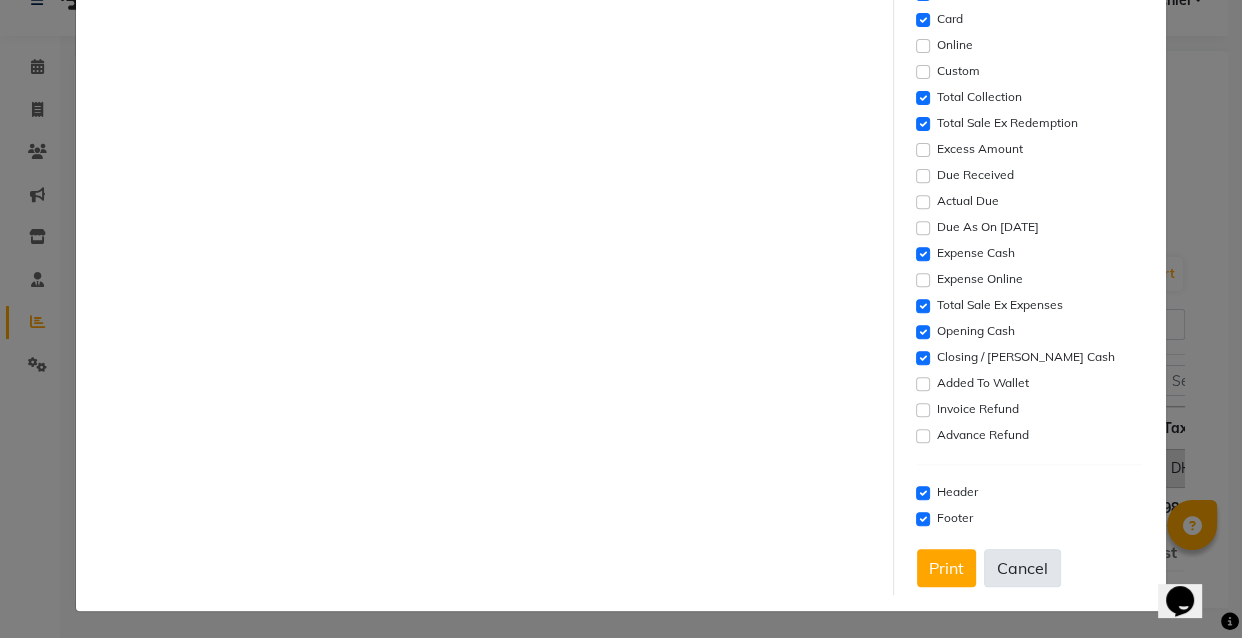 click on "Cancel" 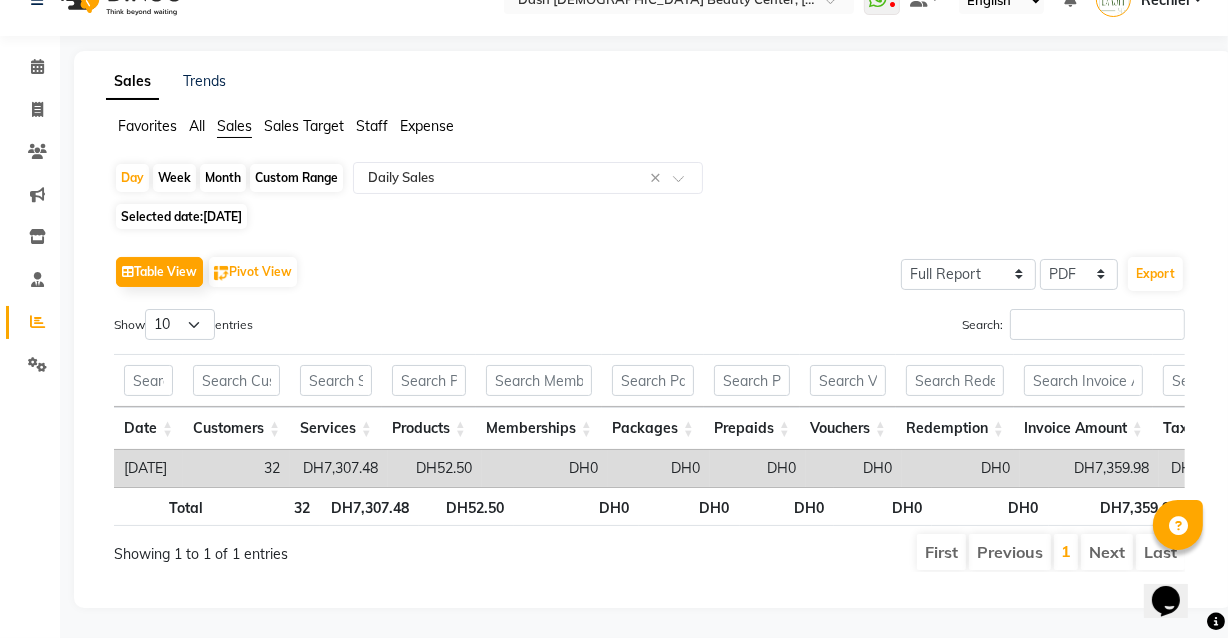 click on "Staff" 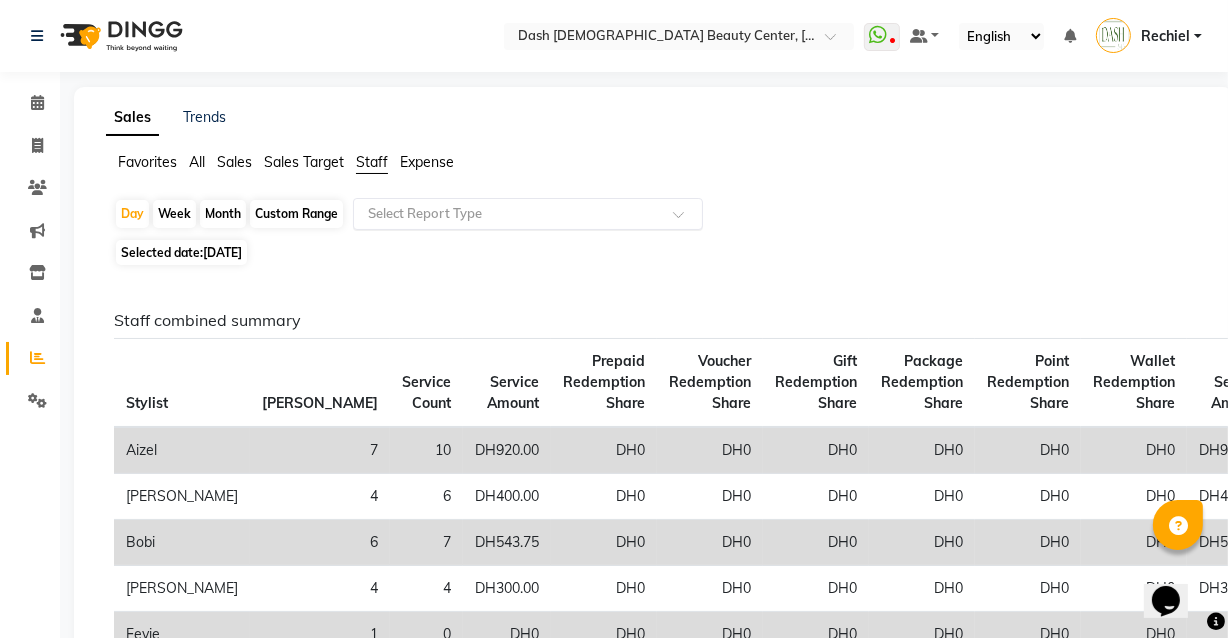 click 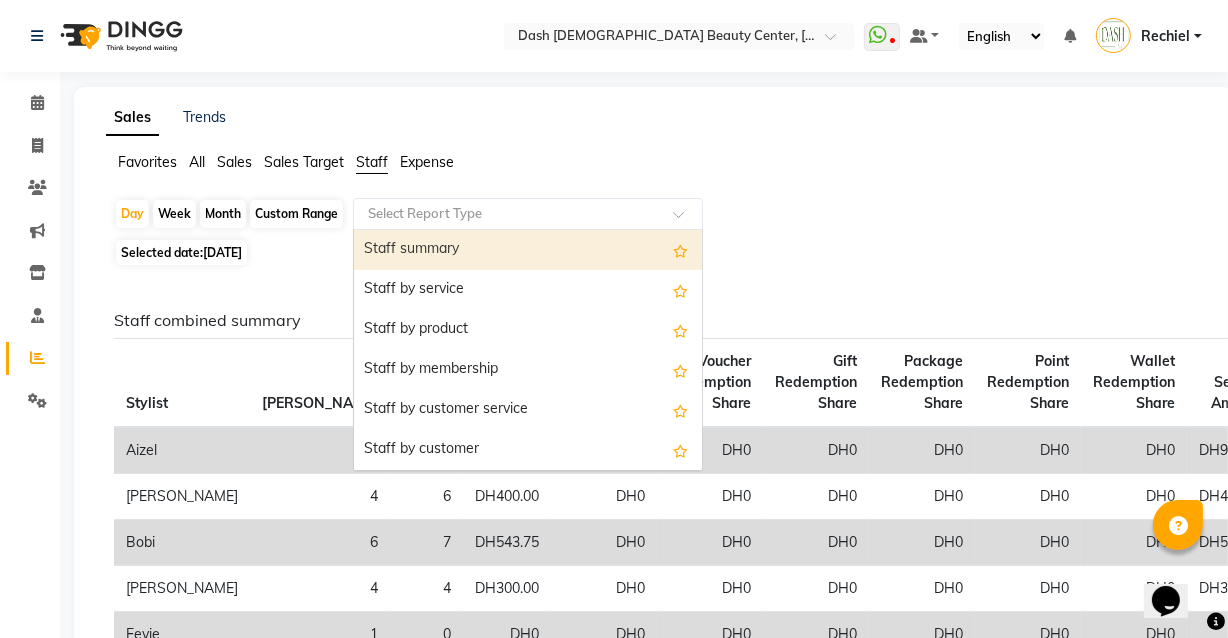 click on "Staff summary" at bounding box center [528, 250] 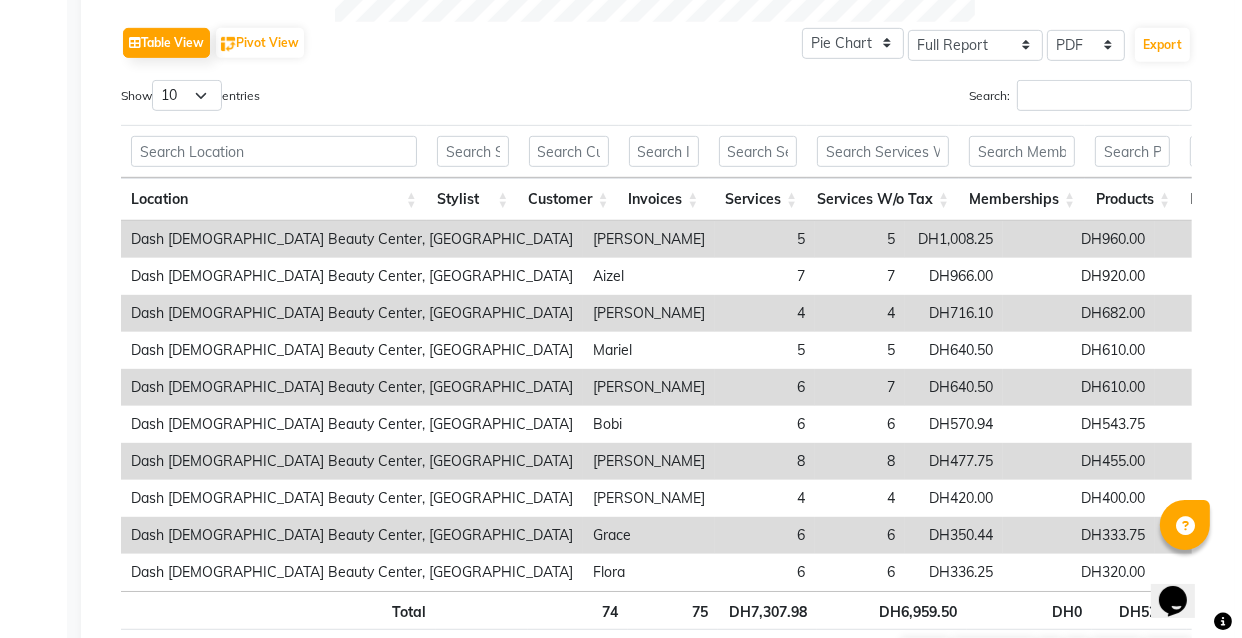 scroll, scrollTop: 903, scrollLeft: 0, axis: vertical 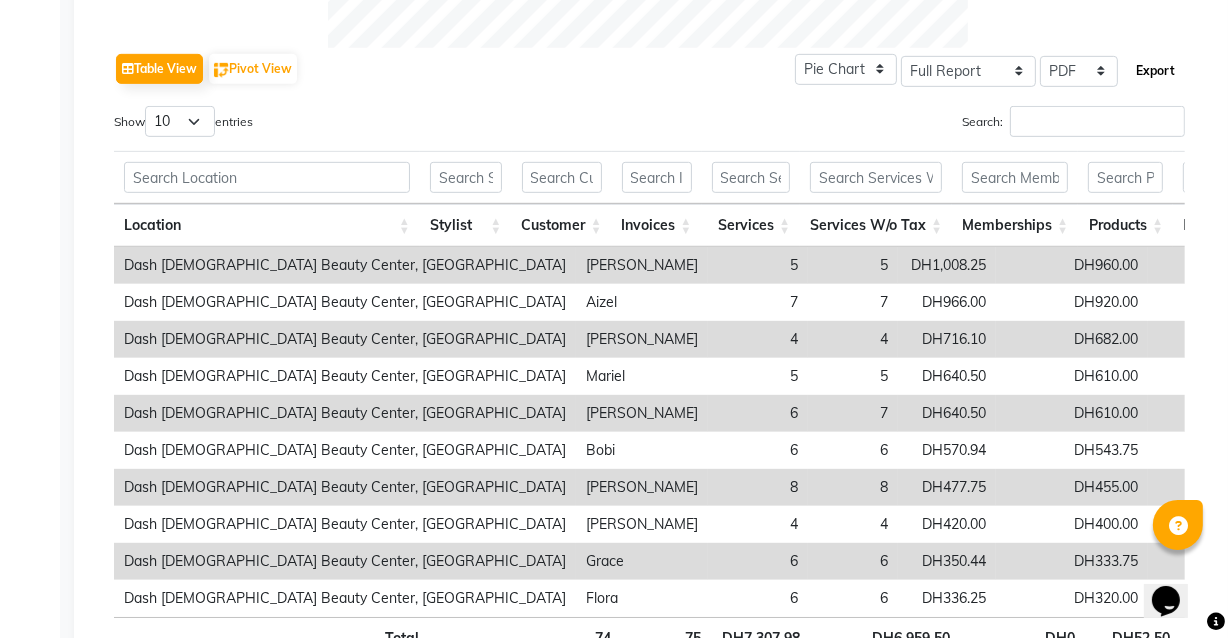 click on "Export" 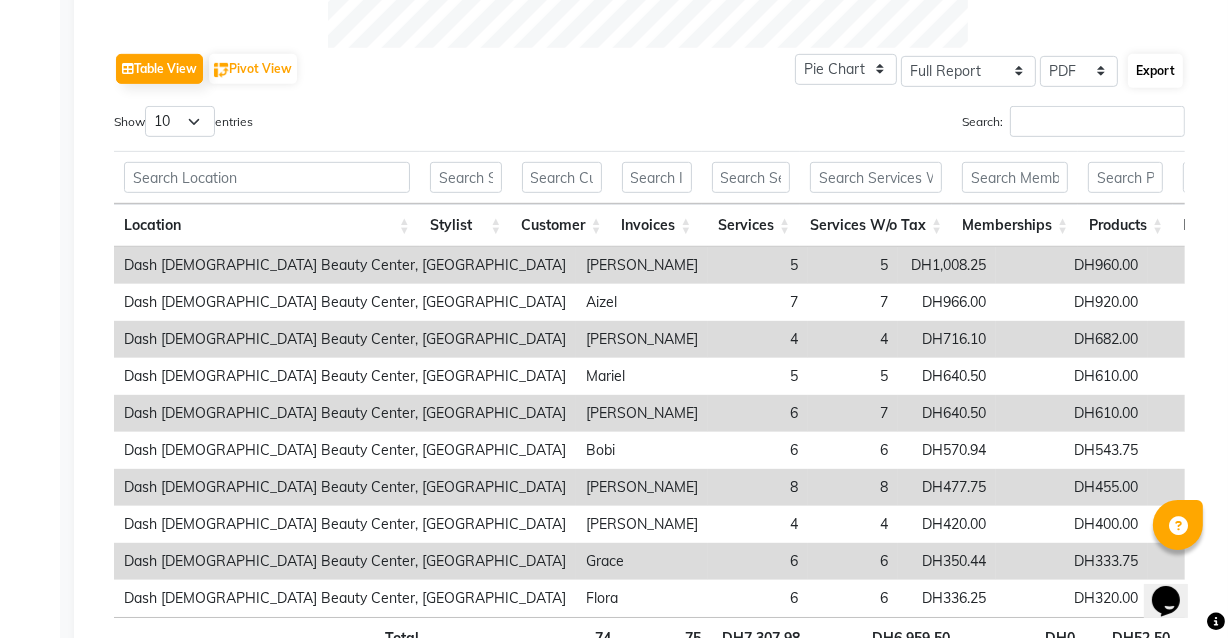 select on "sans-serif" 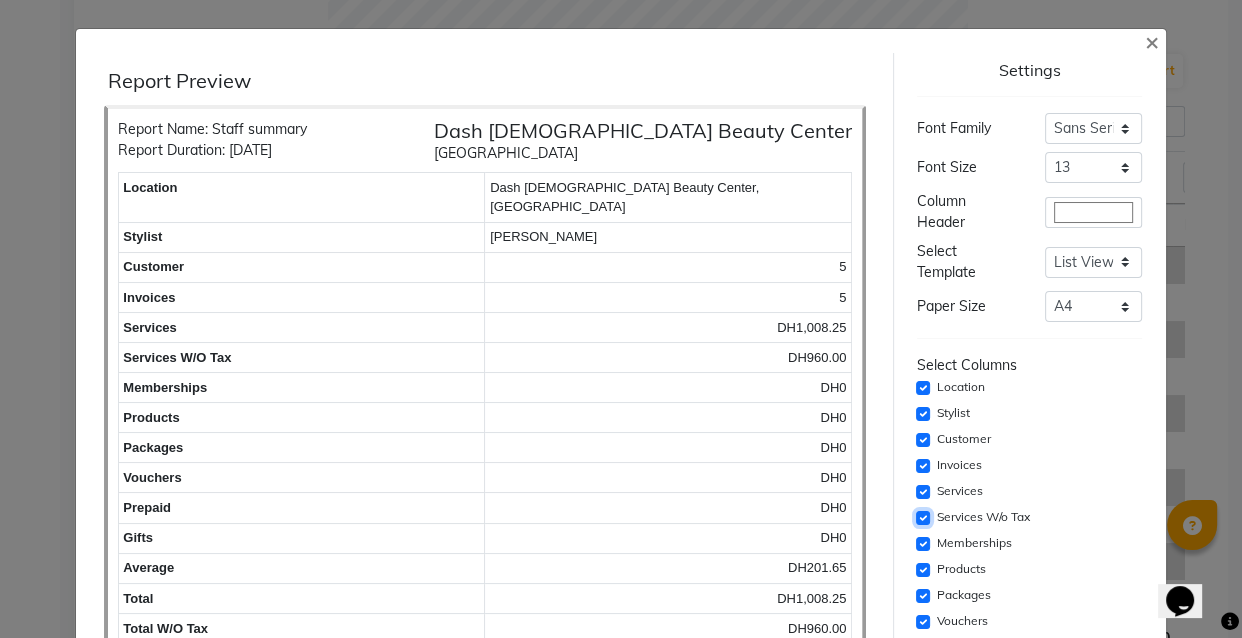 click 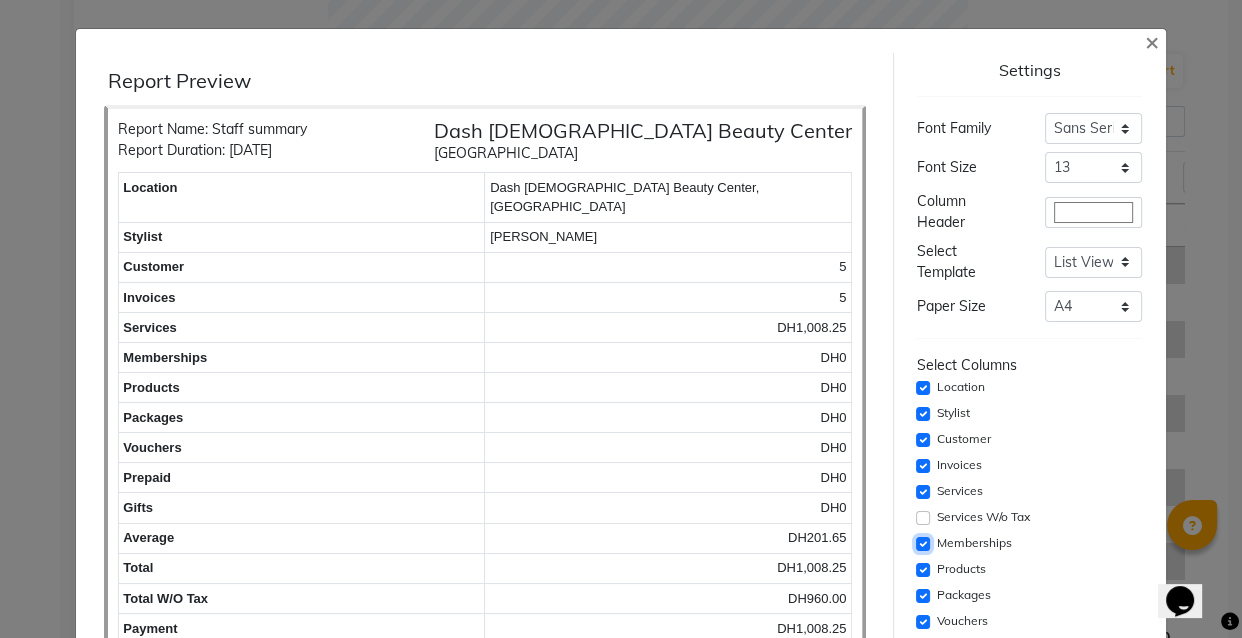click 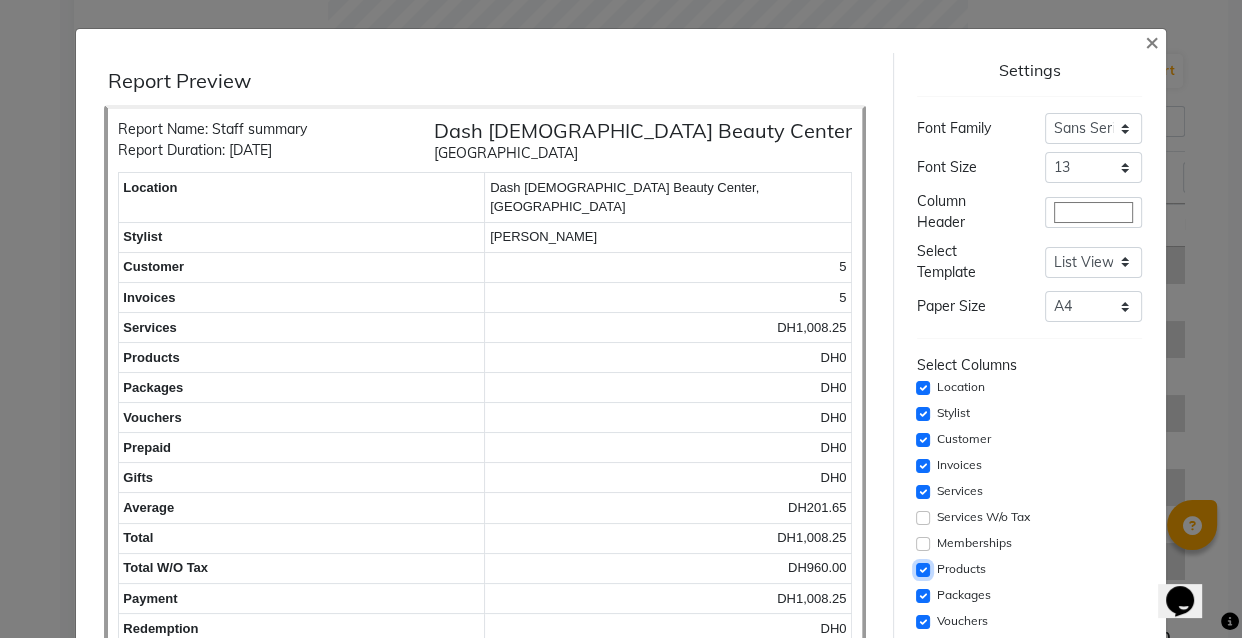 click 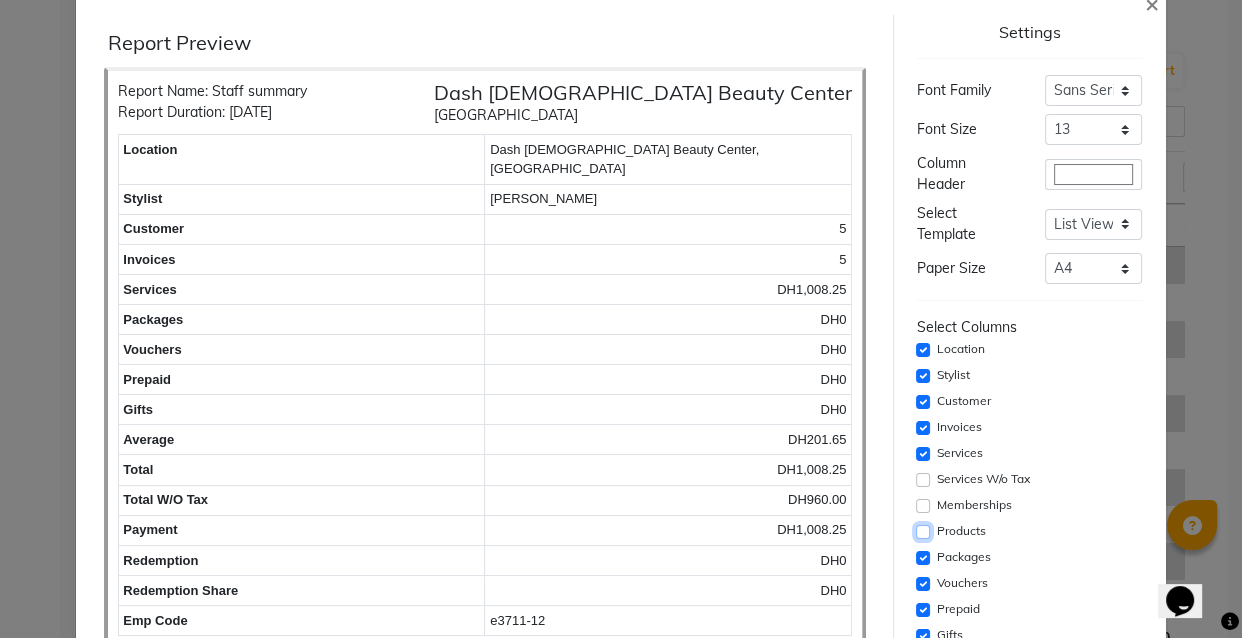 scroll, scrollTop: 65, scrollLeft: 0, axis: vertical 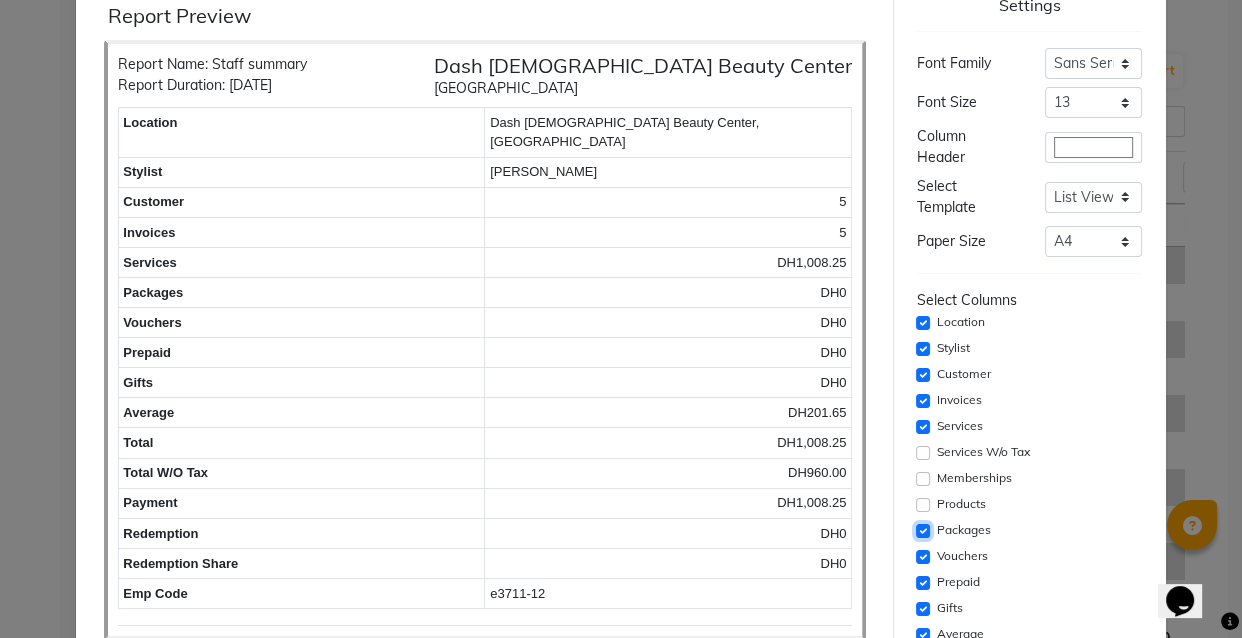 click 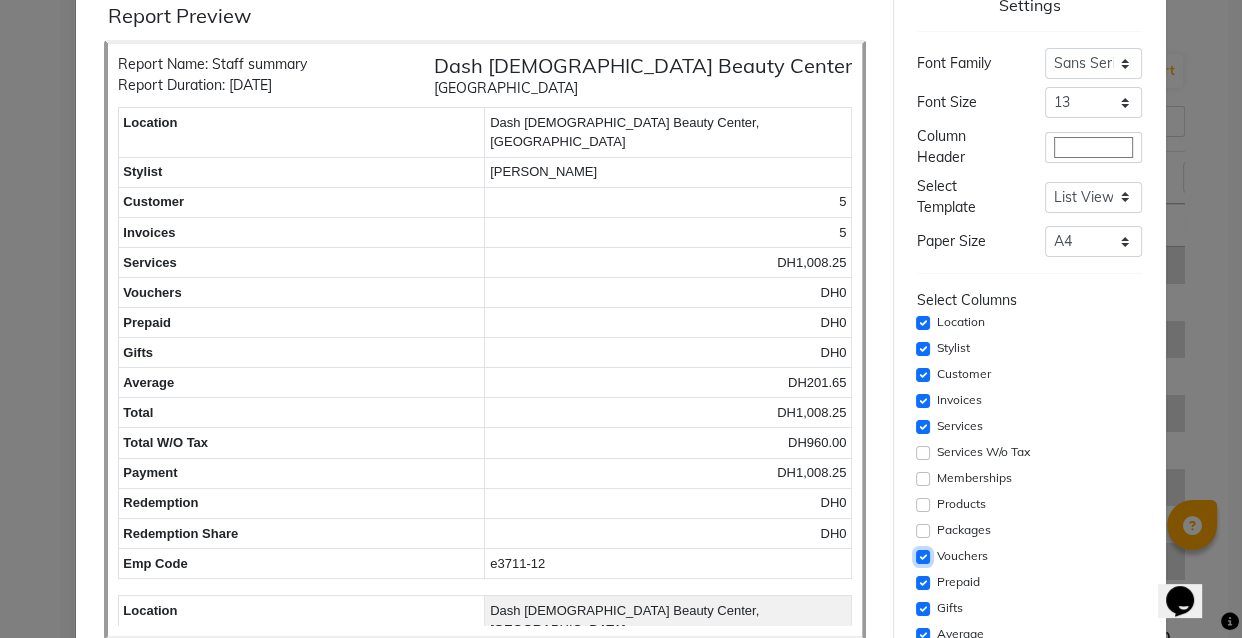 click 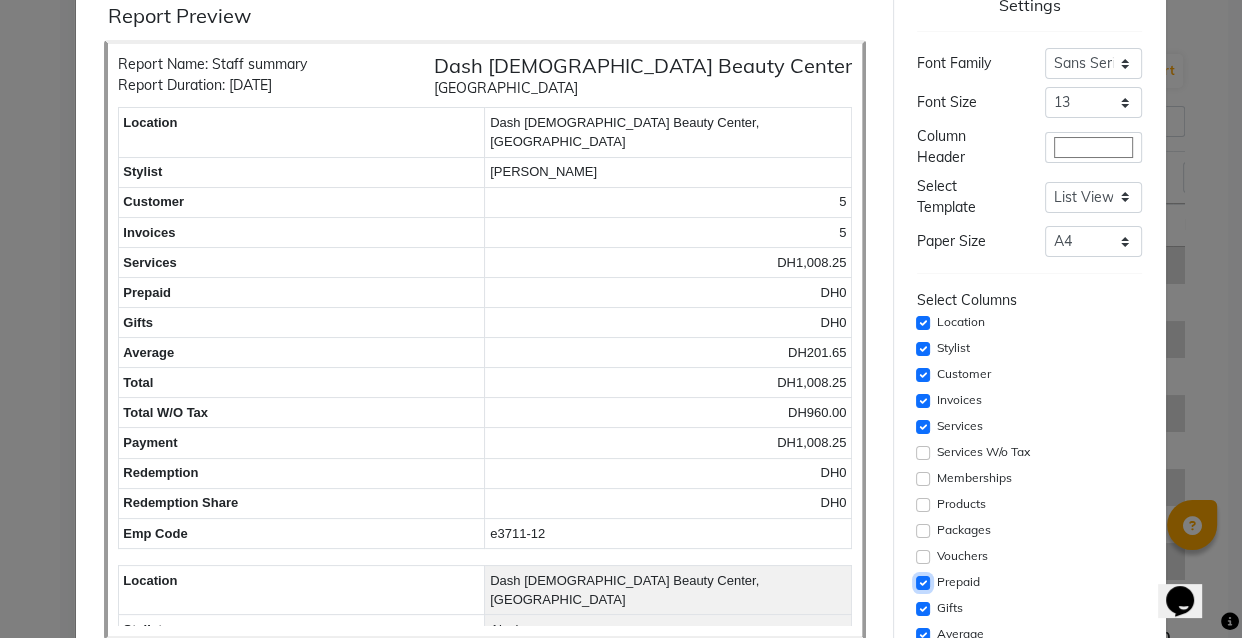 click 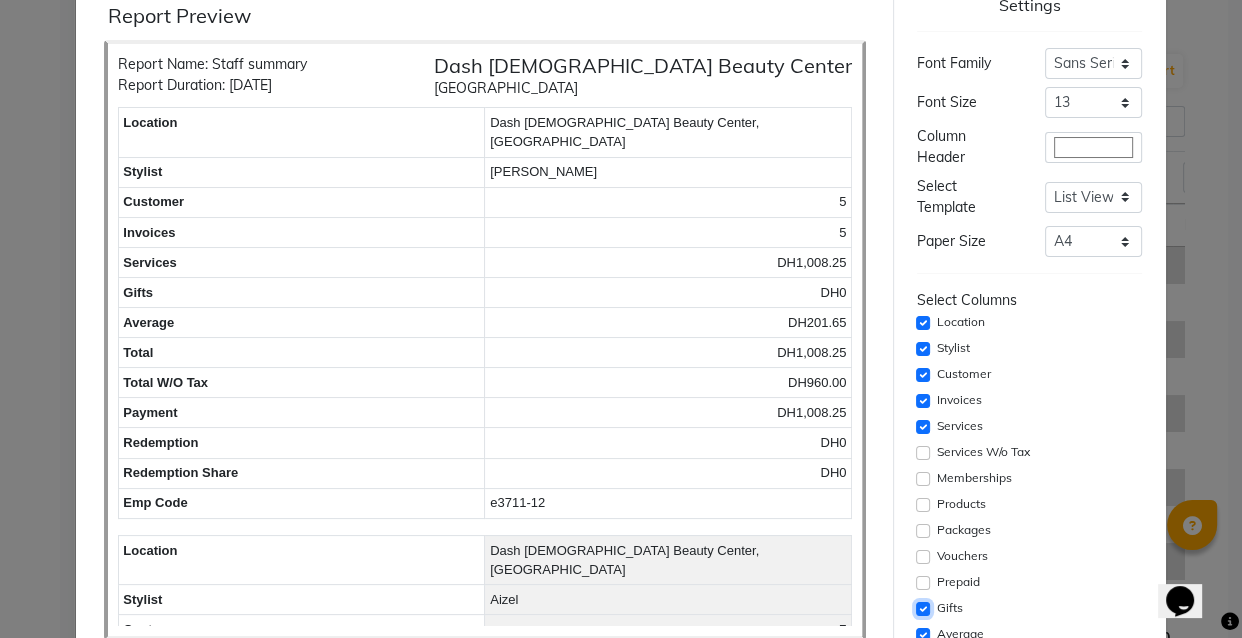 click 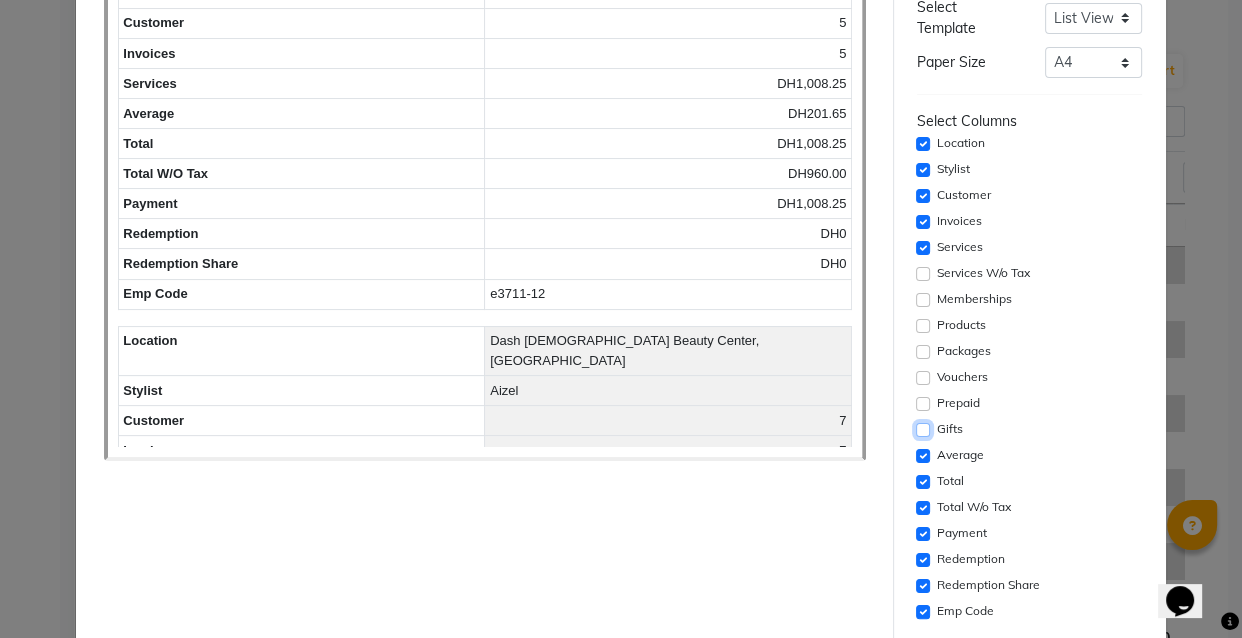 scroll, scrollTop: 247, scrollLeft: 0, axis: vertical 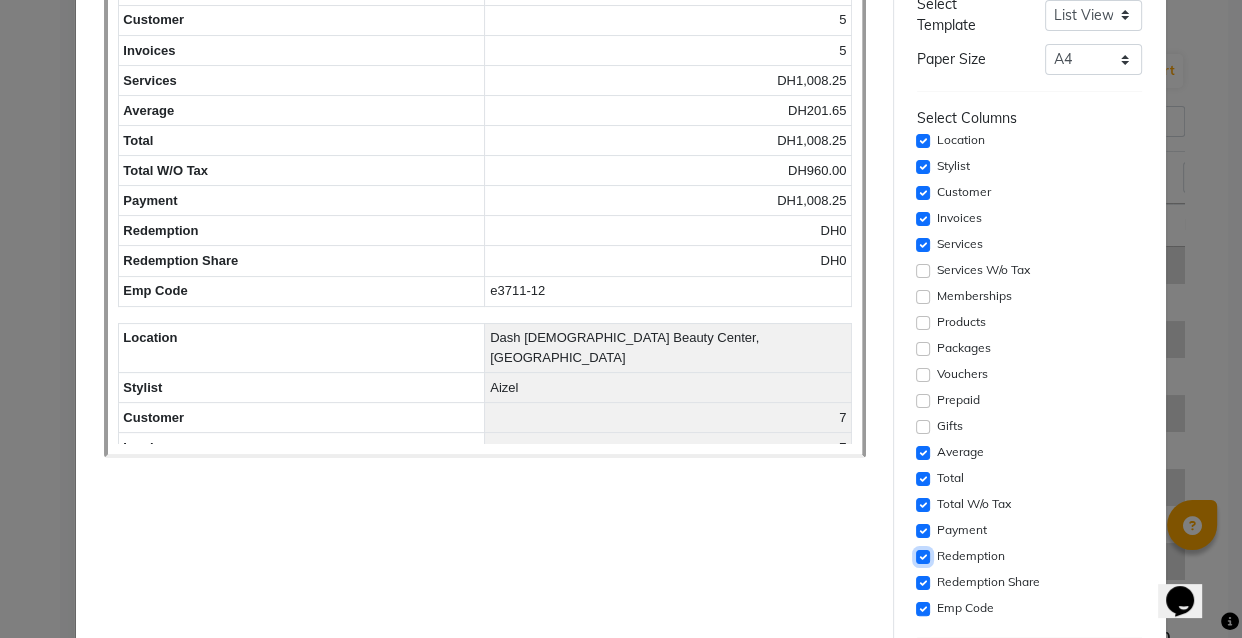 click 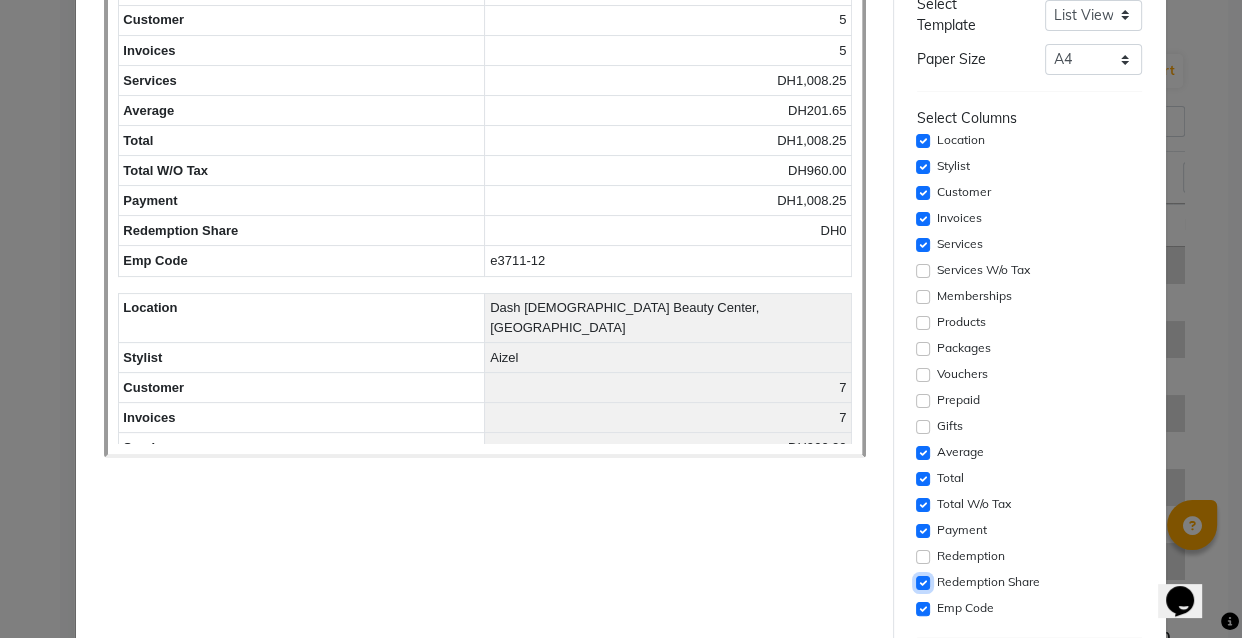 click 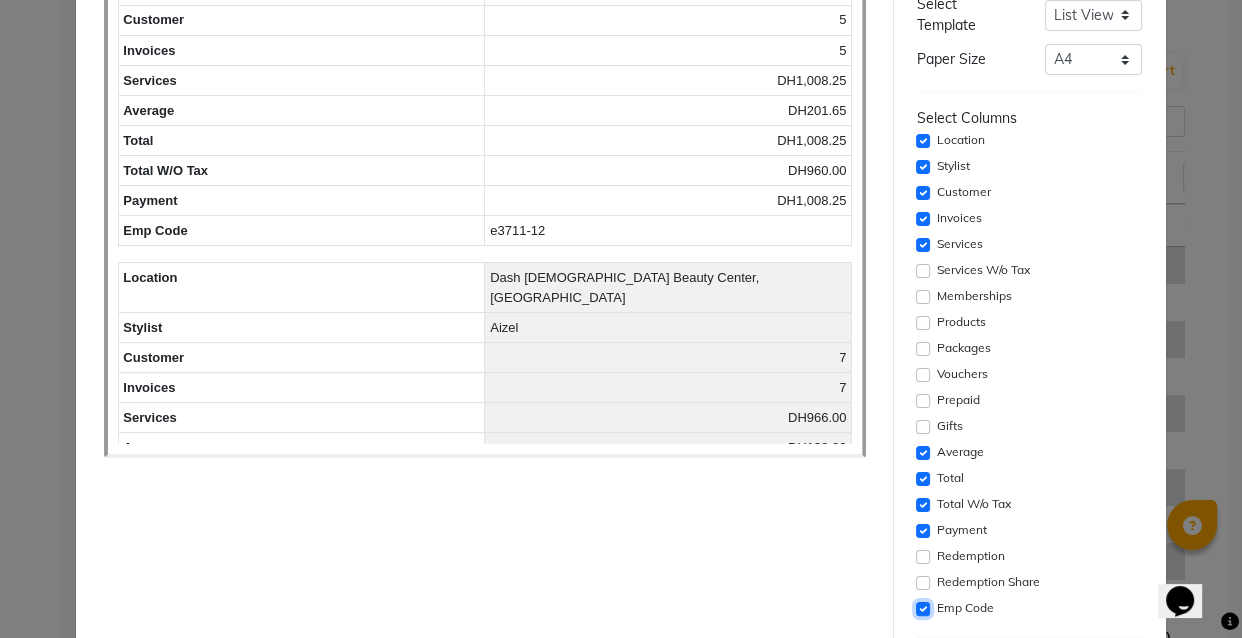 click 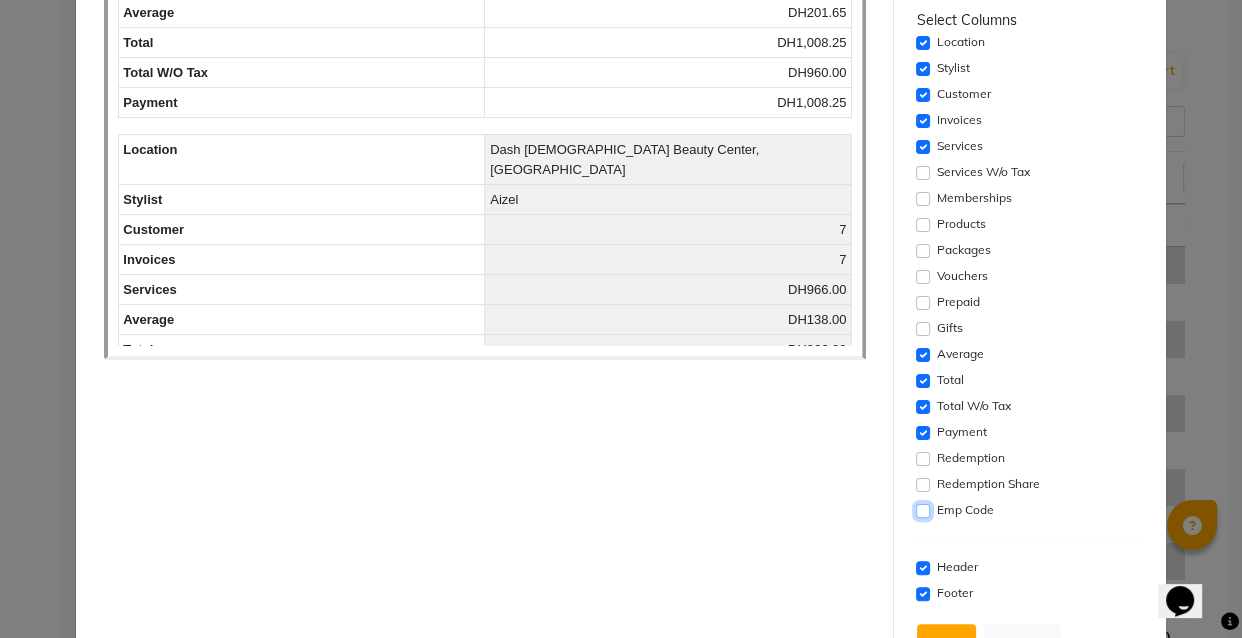 scroll, scrollTop: 420, scrollLeft: 0, axis: vertical 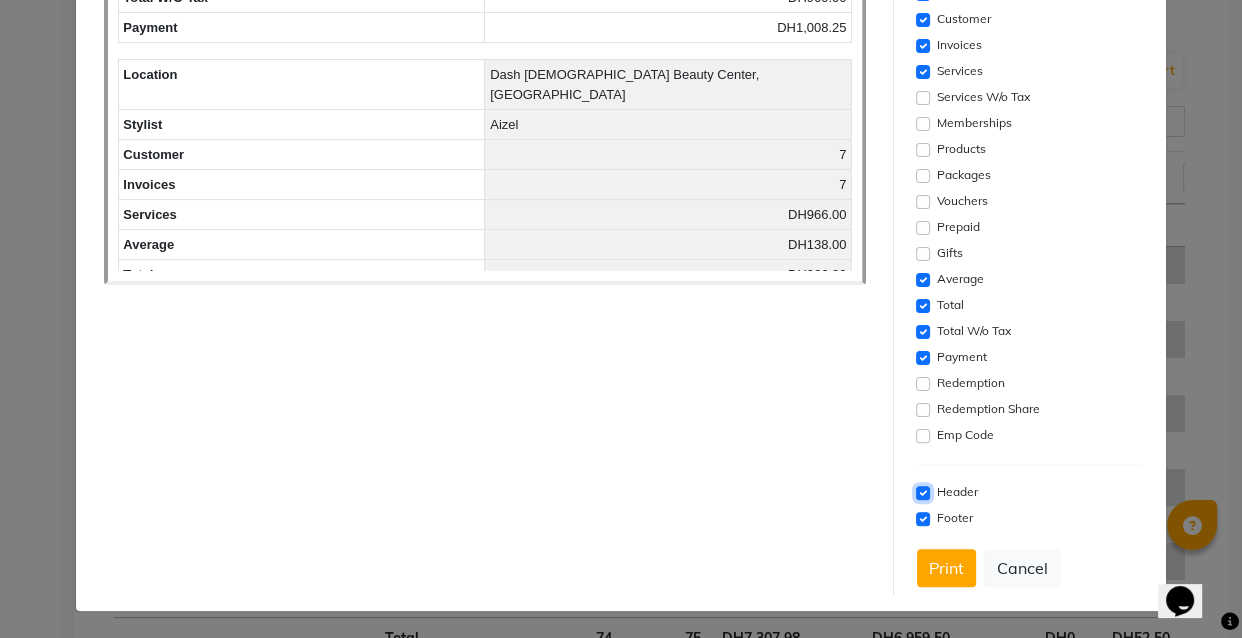 click 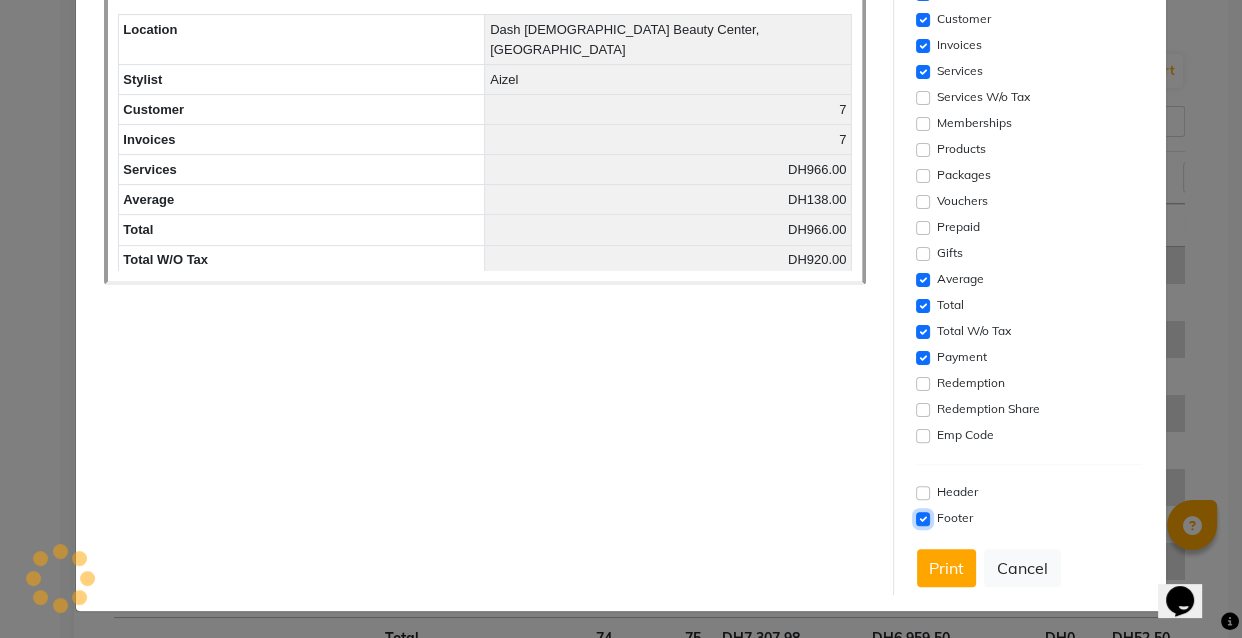 click 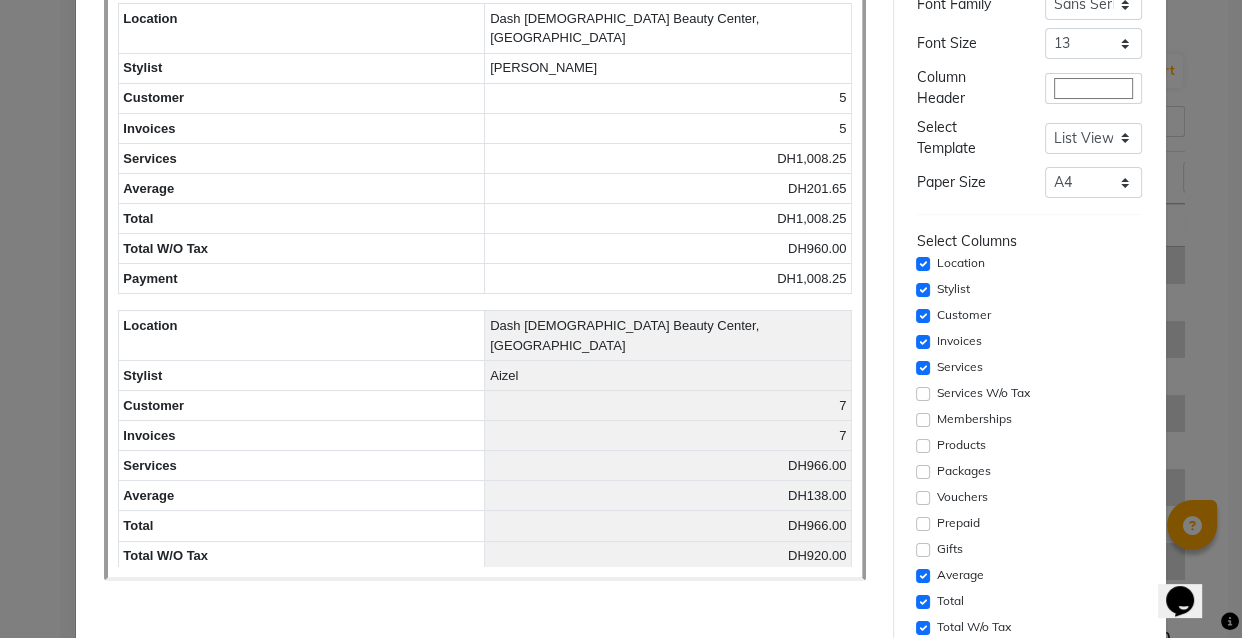 scroll, scrollTop: 73, scrollLeft: 0, axis: vertical 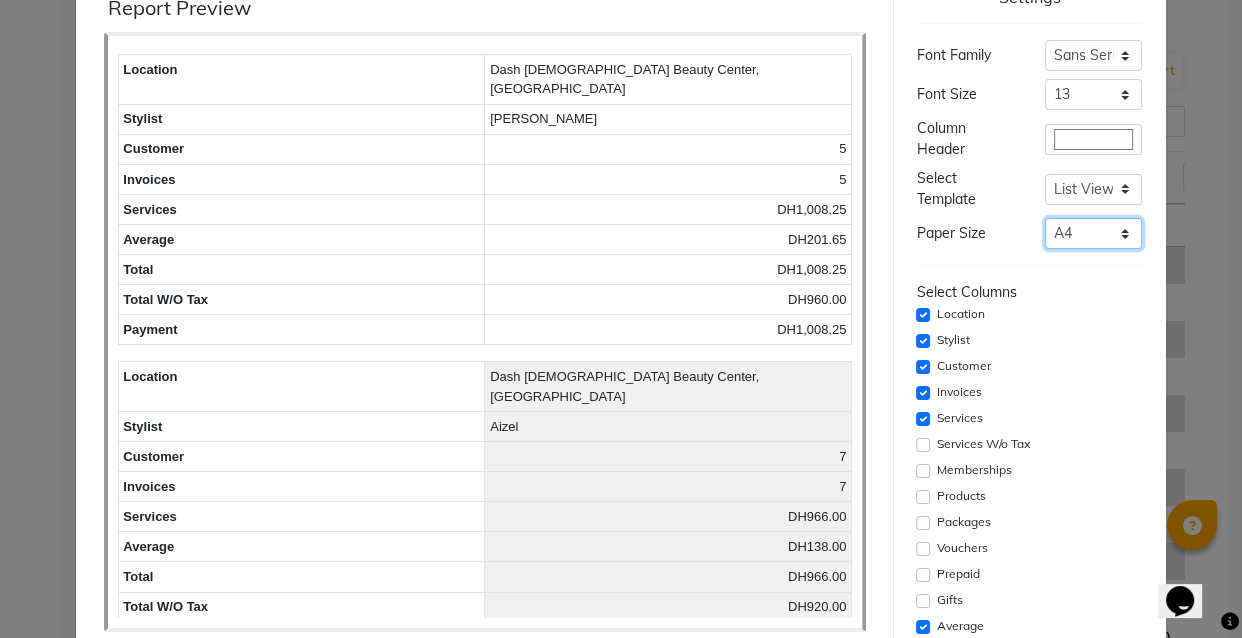 click on "Select A4 A5 A6 A7 Thermal" 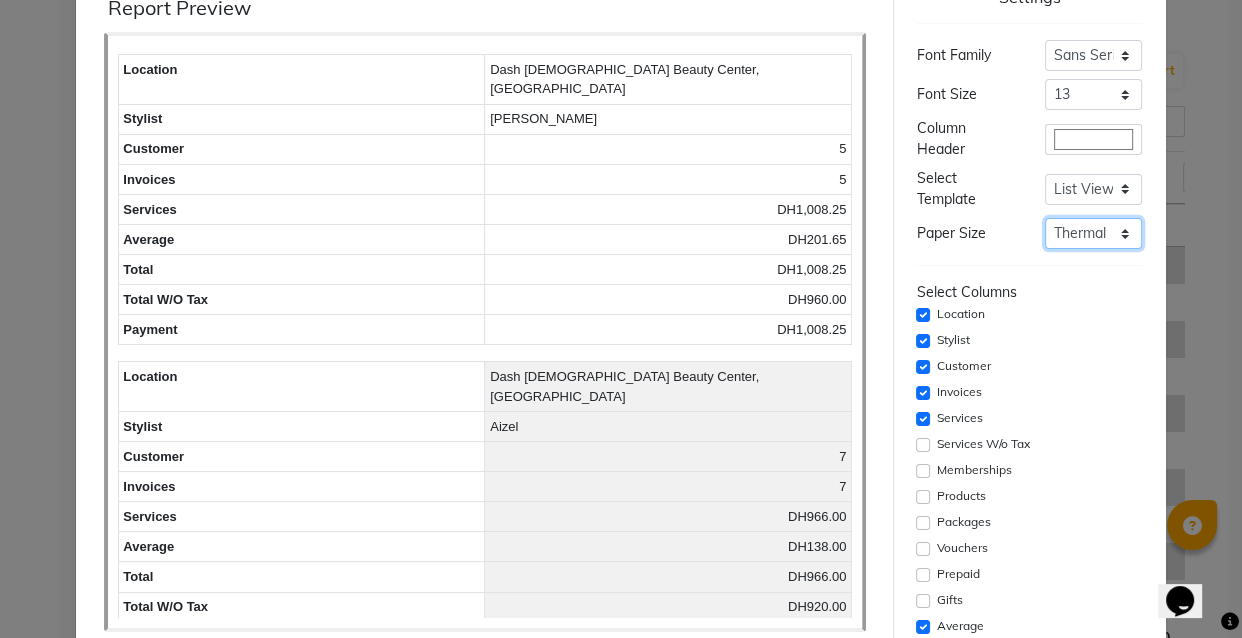 click on "Select A4 A5 A6 A7 Thermal" 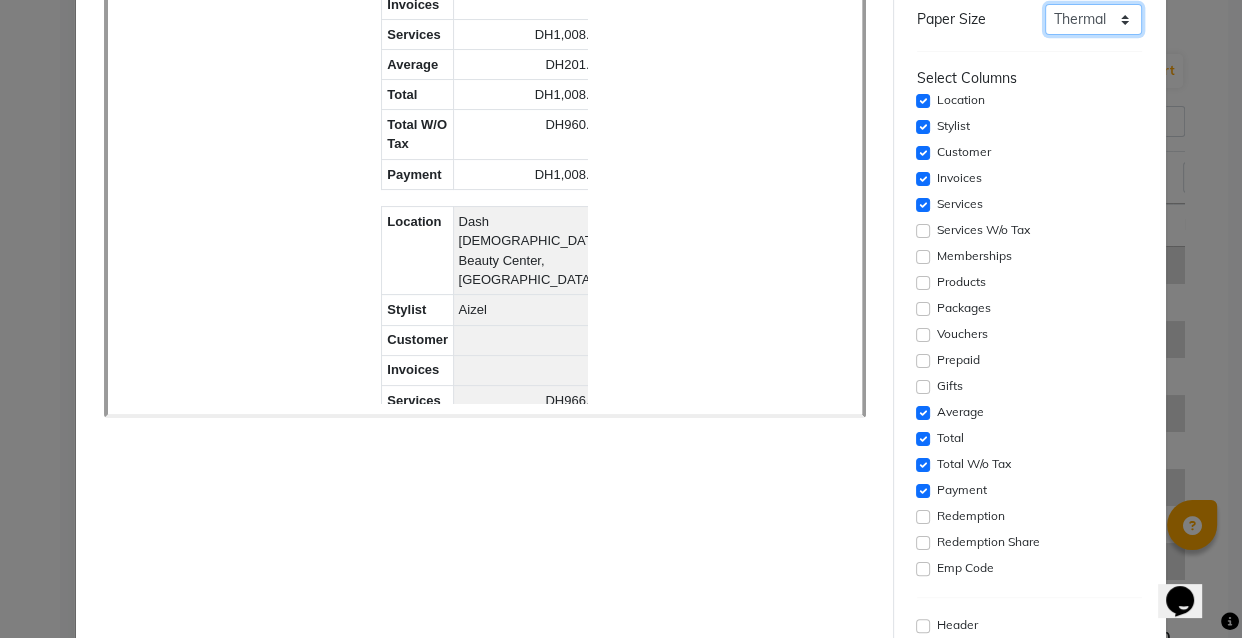 scroll, scrollTop: 420, scrollLeft: 0, axis: vertical 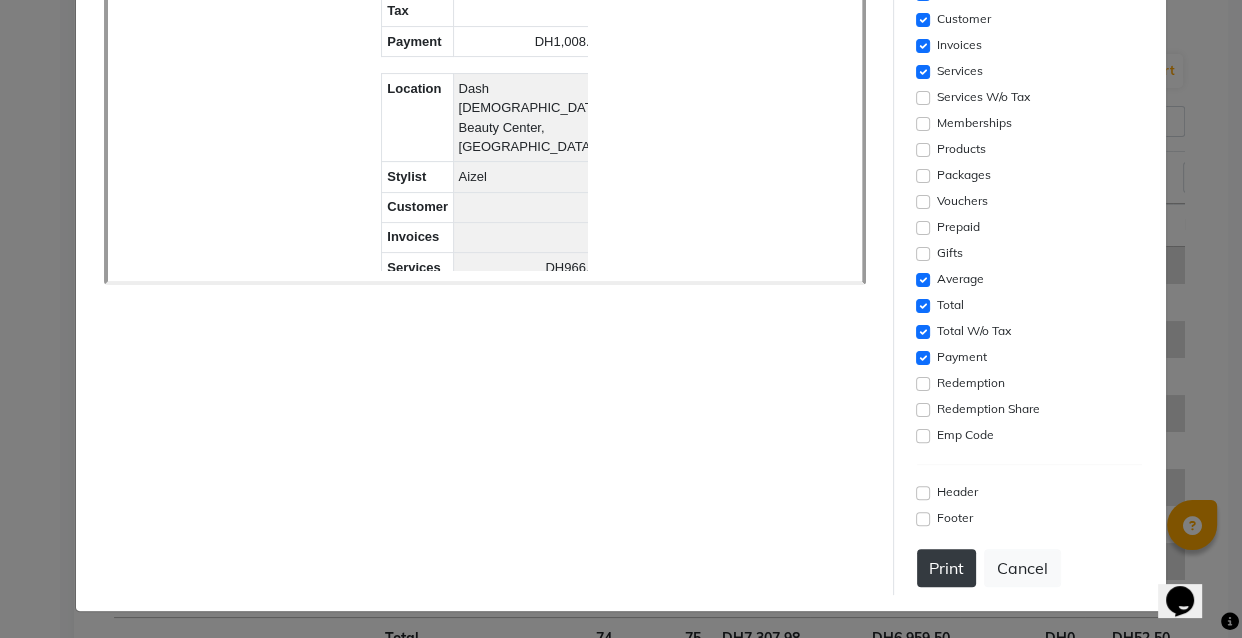 click on "Print" 